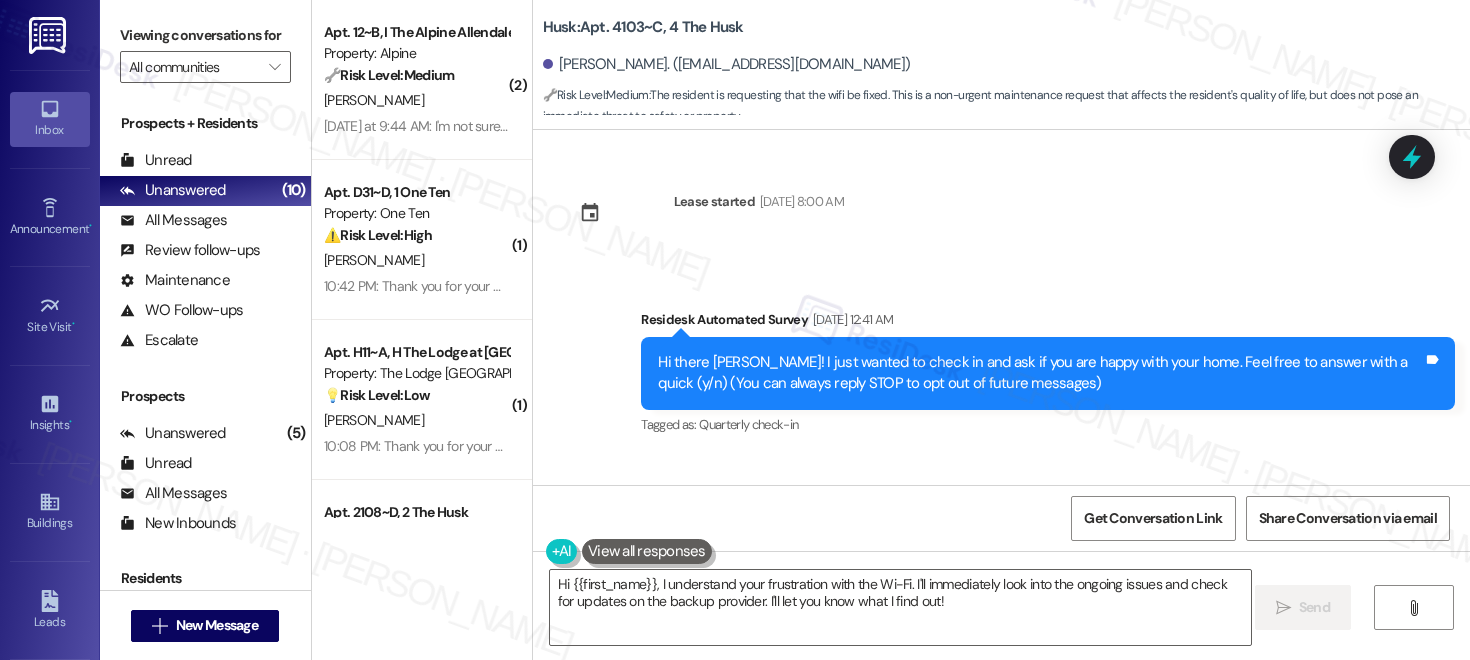 scroll, scrollTop: 0, scrollLeft: 0, axis: both 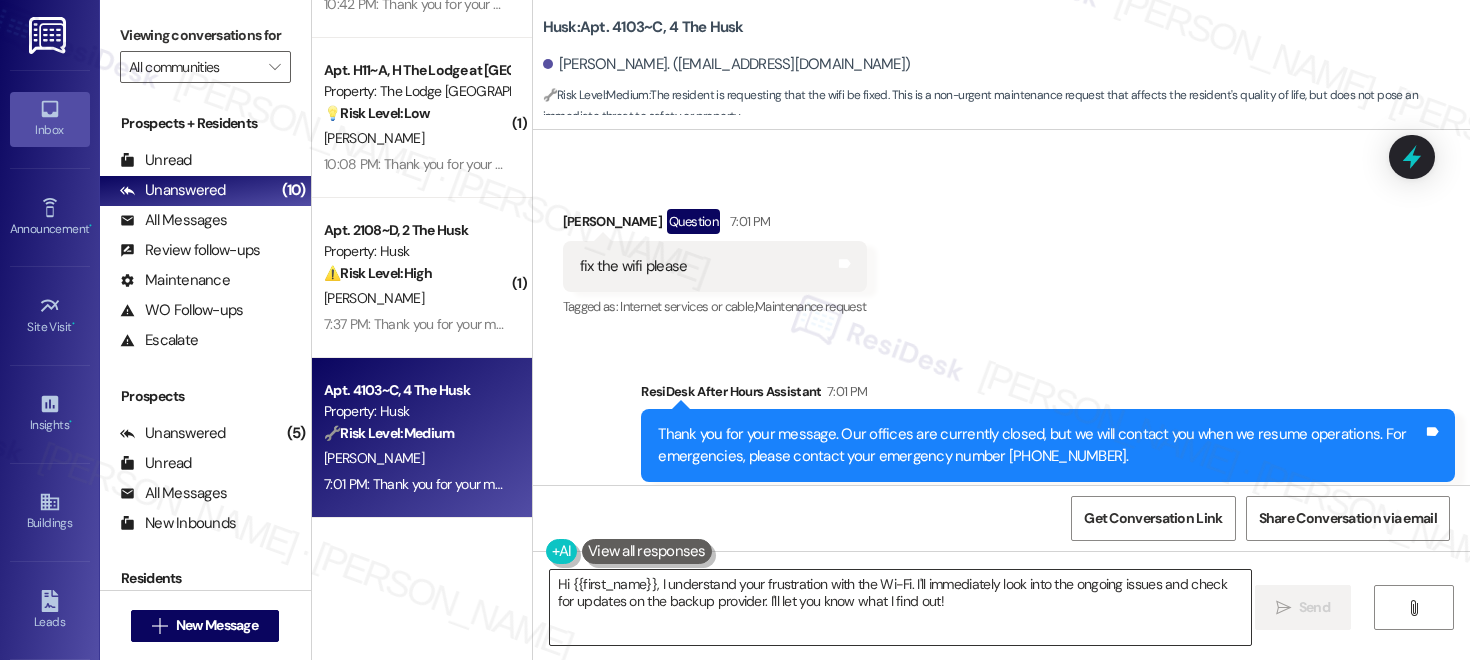 click on "Hi {{first_name}}, I understand your frustration with the Wi-Fi. I'll immediately look into the ongoing issues and check for updates on the backup provider. I'll let you know what I find out!" at bounding box center (900, 607) 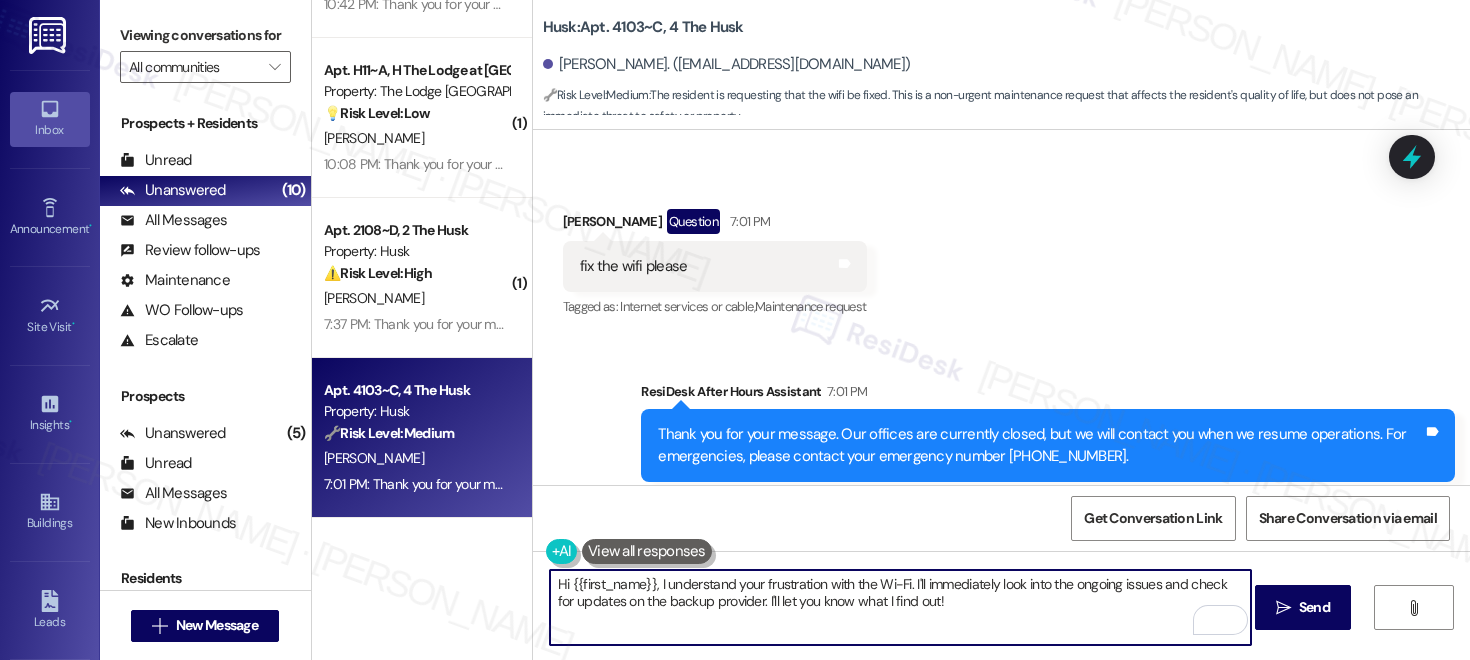 click on "Hi {{first_name}}, I understand your frustration with the Wi-Fi. I'll immediately look into the ongoing issues and check for updates on the backup provider. I'll let you know what I find out!" at bounding box center [900, 607] 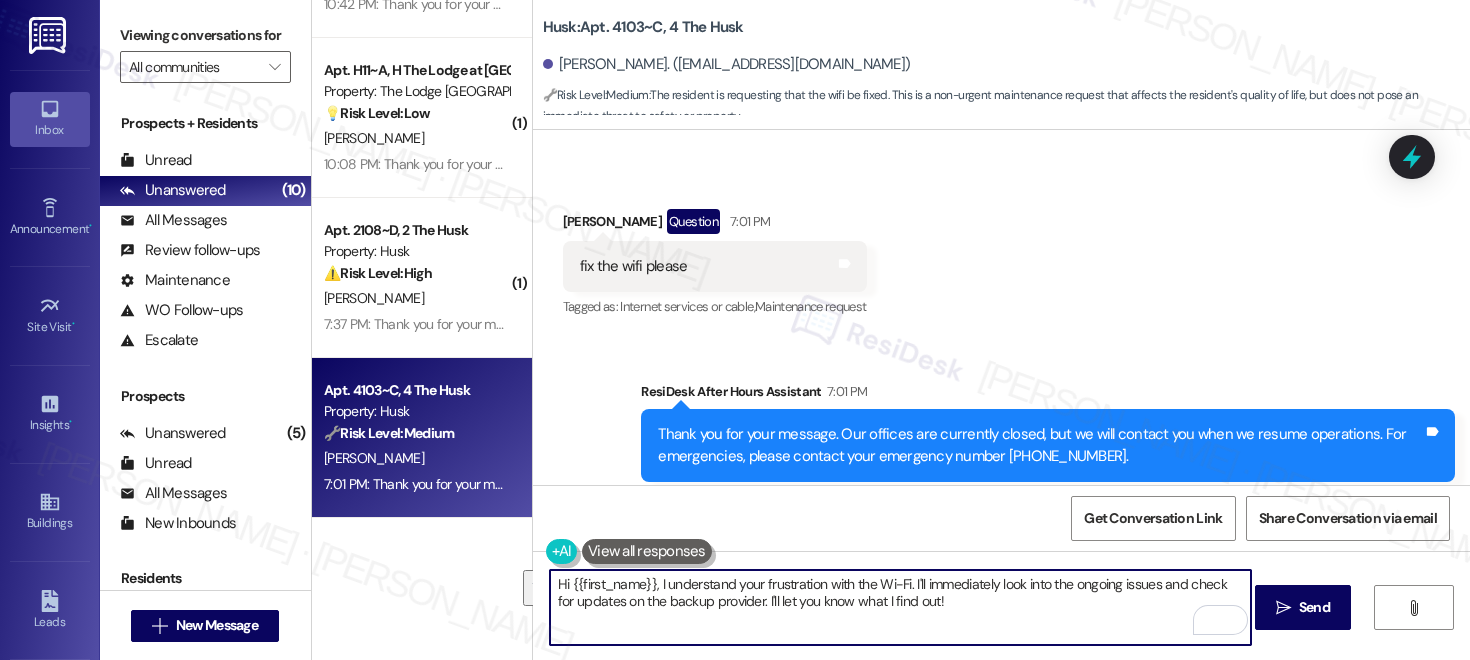 click on "Hi {{first_name}}, I understand your frustration with the Wi-Fi. I'll immediately look into the ongoing issues and check for updates on the backup provider. I'll let you know what I find out!" at bounding box center [900, 607] 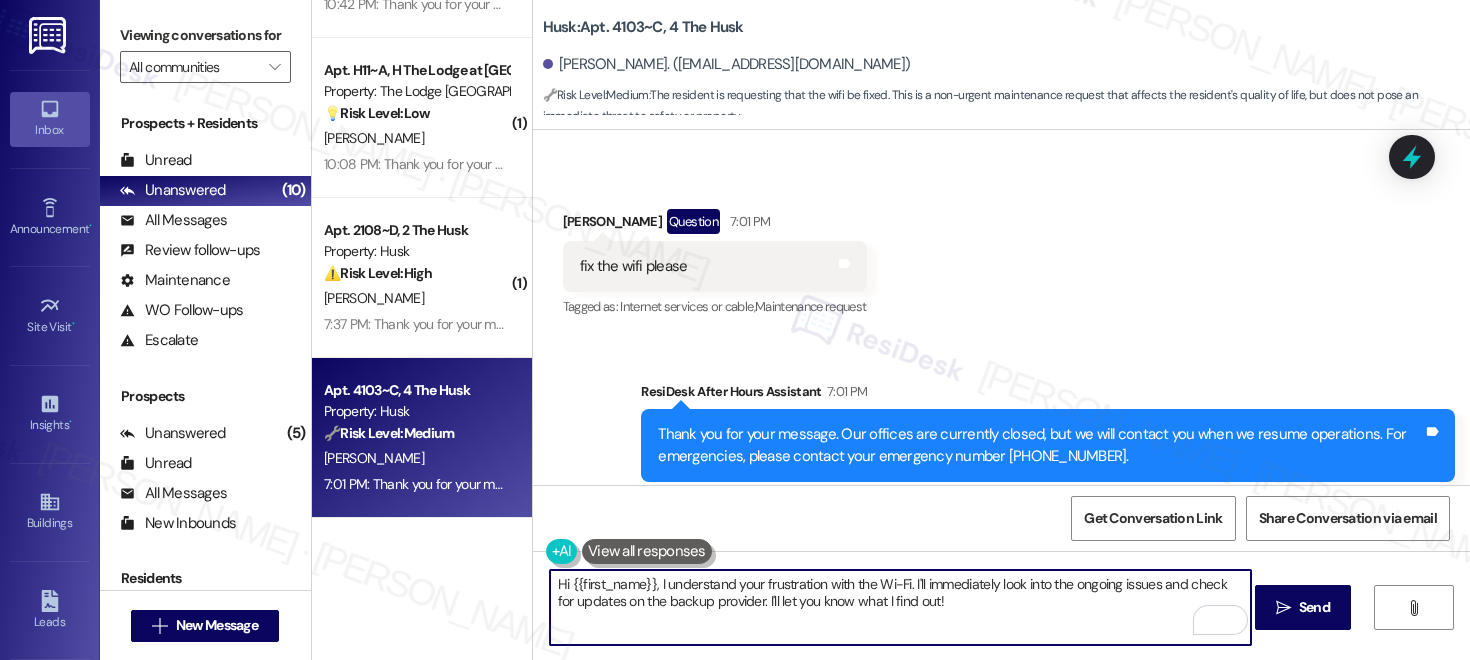 drag, startPoint x: 906, startPoint y: 585, endPoint x: 916, endPoint y: 606, distance: 23.259407 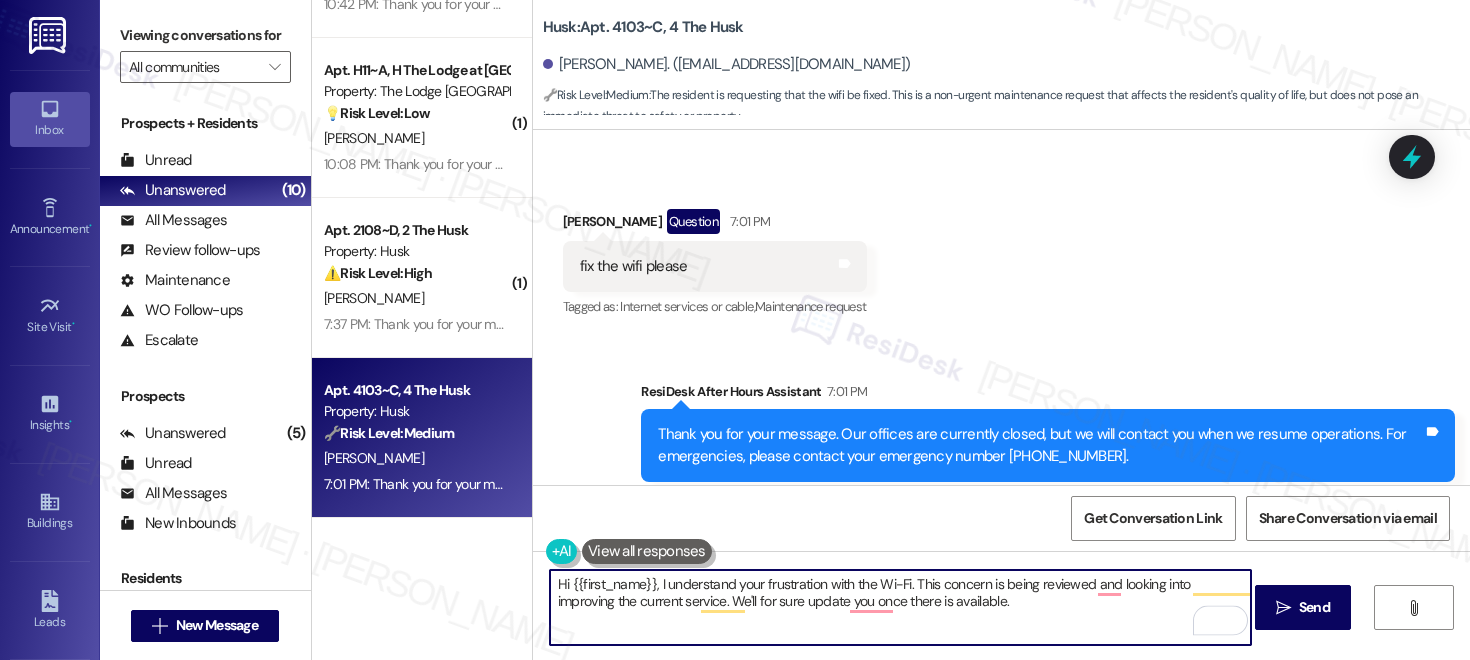 click on "[PERSON_NAME]. ([EMAIL_ADDRESS][DOMAIN_NAME])" at bounding box center [727, 64] 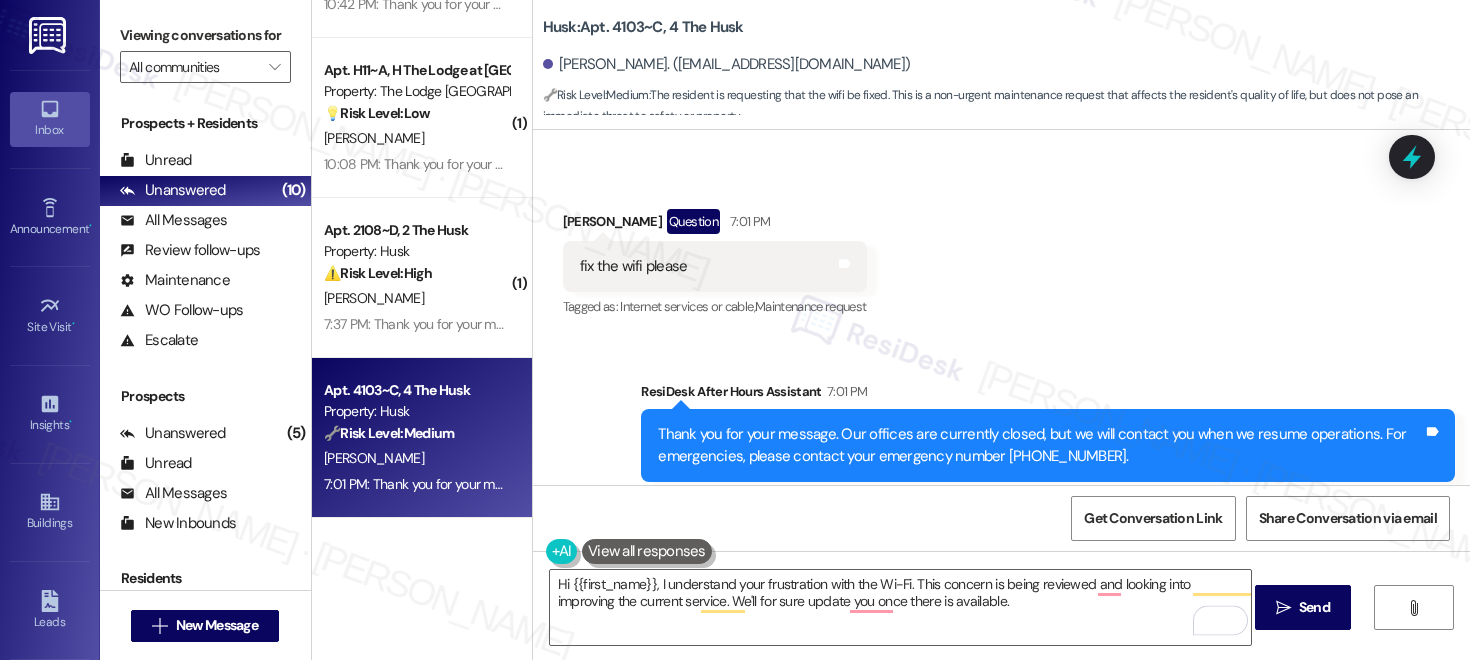 click on "[PERSON_NAME]. ([EMAIL_ADDRESS][DOMAIN_NAME])" at bounding box center [727, 64] 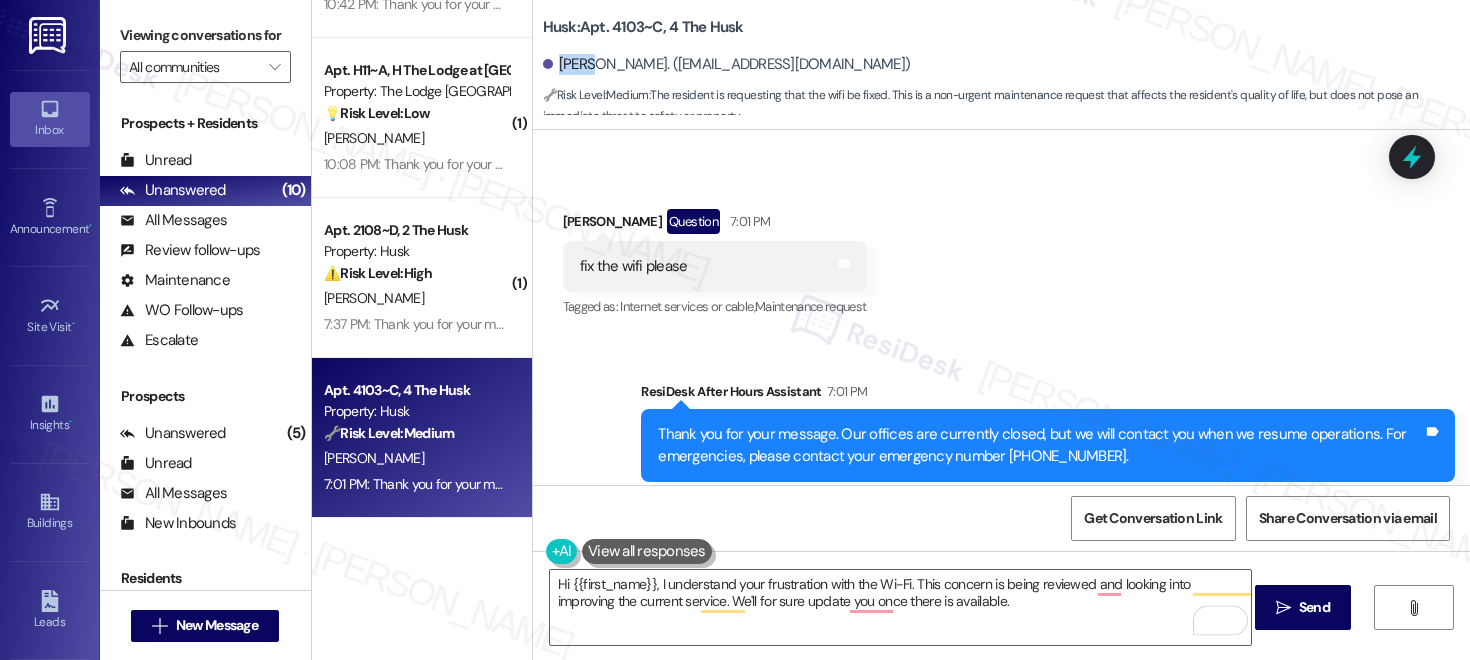 copy on "[PERSON_NAME]" 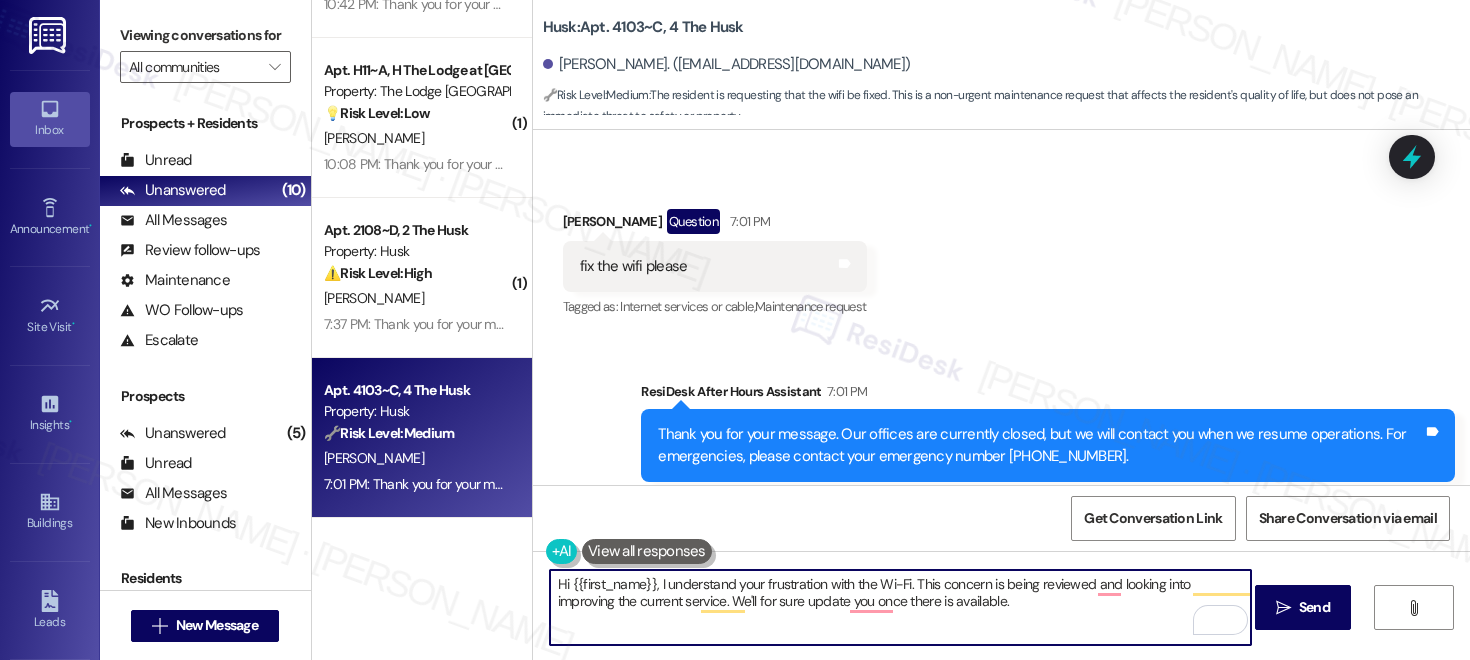 drag, startPoint x: 645, startPoint y: 586, endPoint x: 563, endPoint y: 585, distance: 82.006096 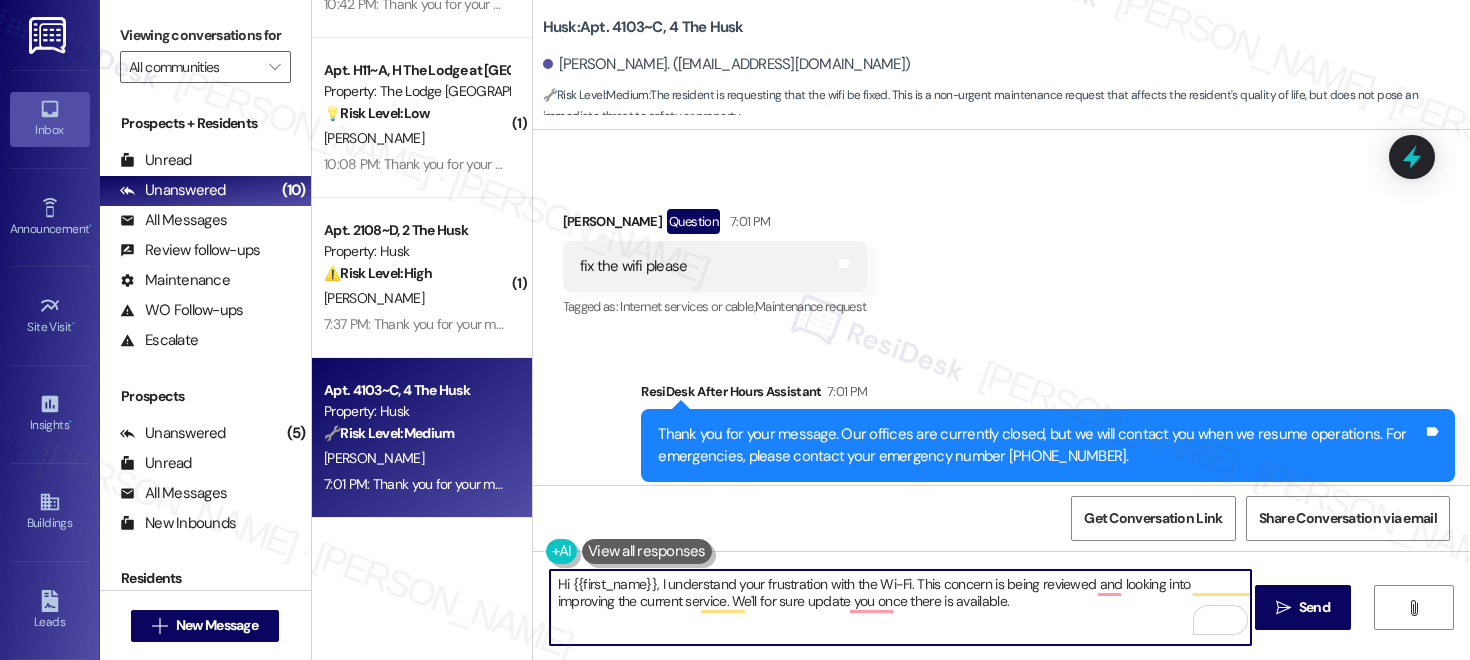 click on "Hi {{first_name}}, I understand your frustration with the Wi-Fi. This concern is being reviewed and looking into improving the current service. We'll for sure update you once there is available." at bounding box center [900, 607] 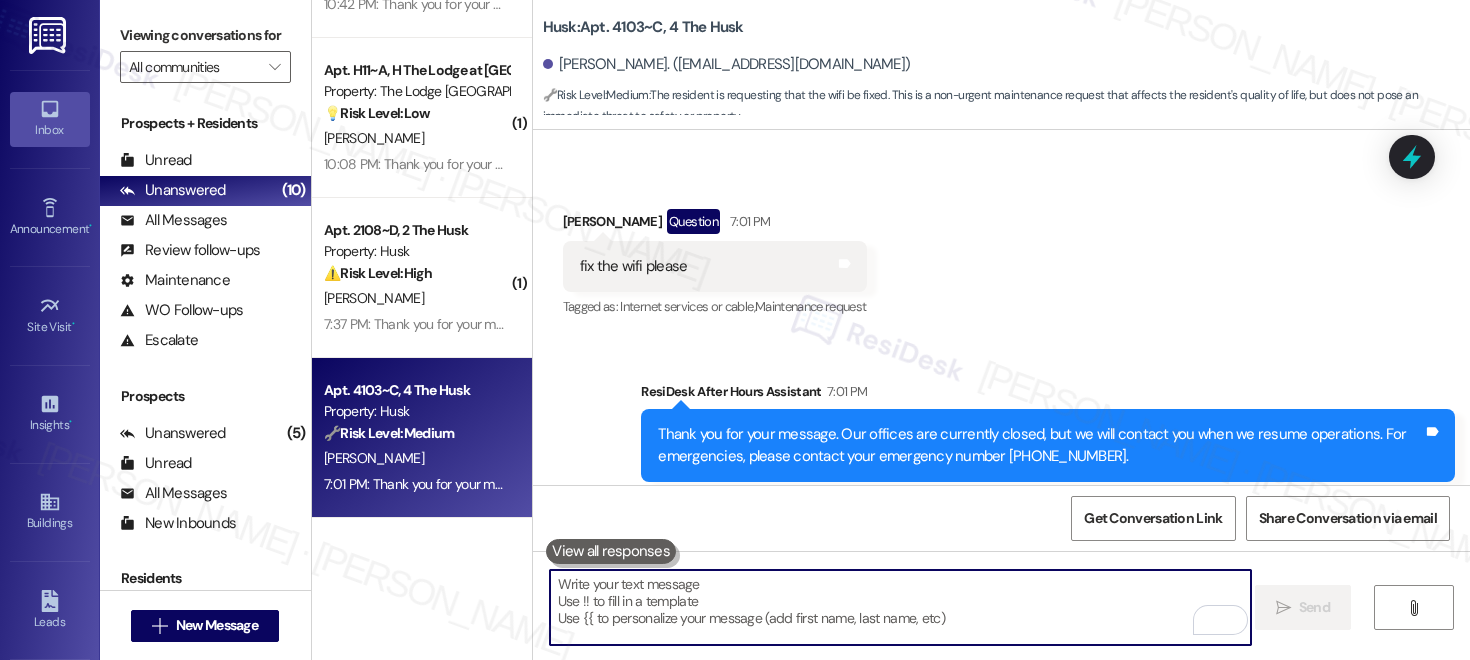 click at bounding box center (900, 607) 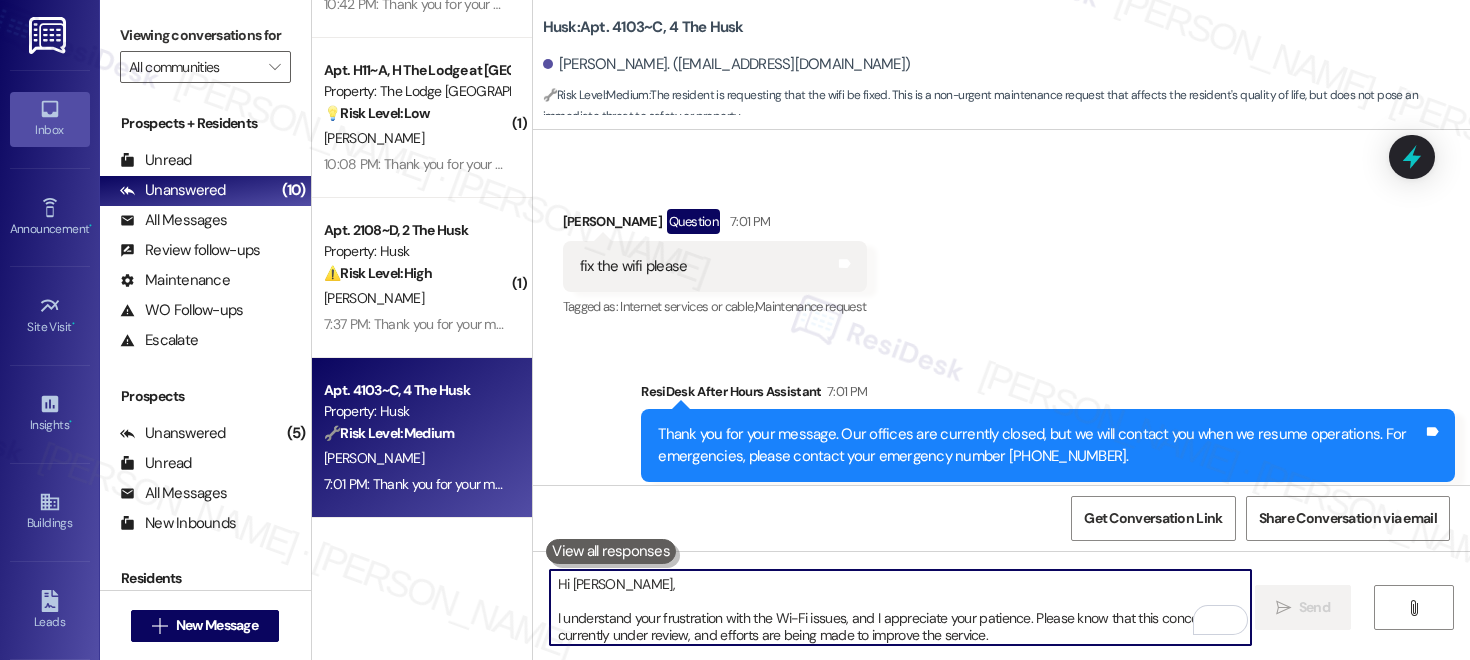 scroll, scrollTop: 34, scrollLeft: 0, axis: vertical 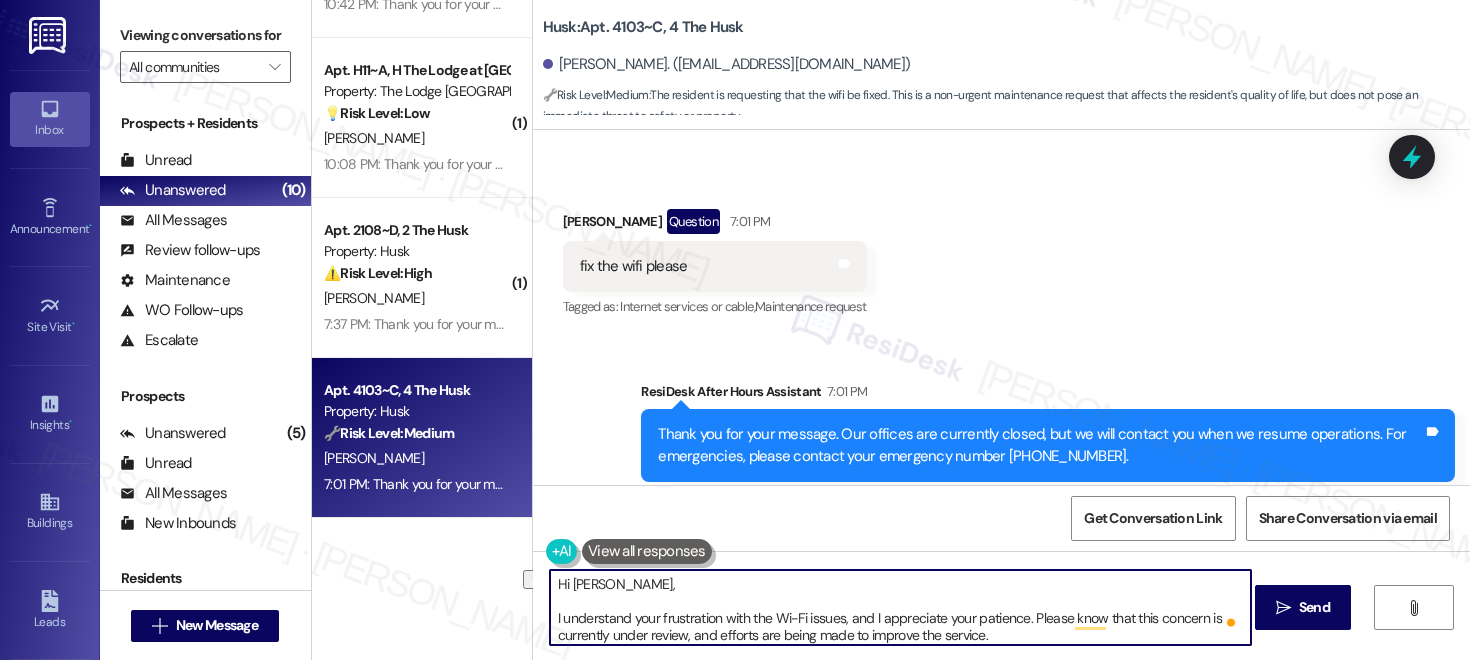 drag, startPoint x: 547, startPoint y: 586, endPoint x: 632, endPoint y: 590, distance: 85.09406 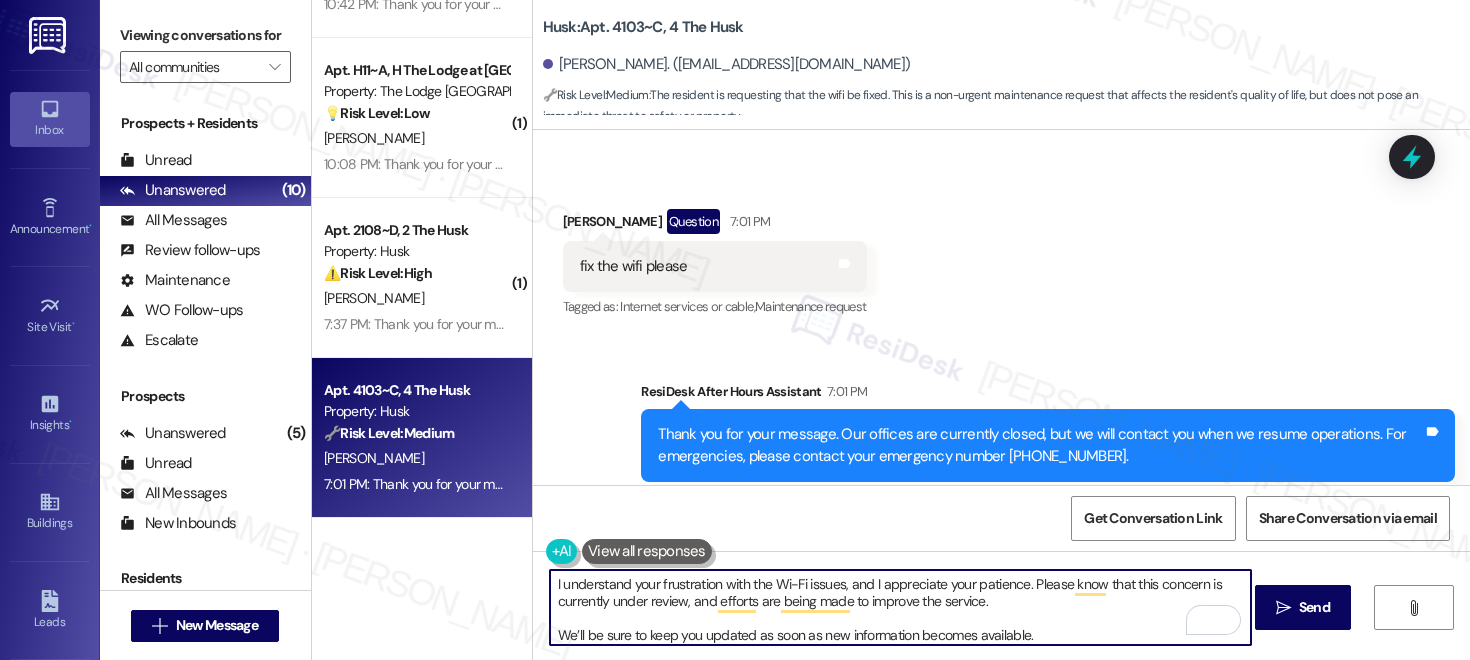 click on "I understand your frustration with the Wi-Fi issues, and I appreciate your patience. Please know that this concern is currently under review, and efforts are being made to improve the service.
We’ll be sure to keep you updated as soon as new information becomes available." at bounding box center (900, 607) 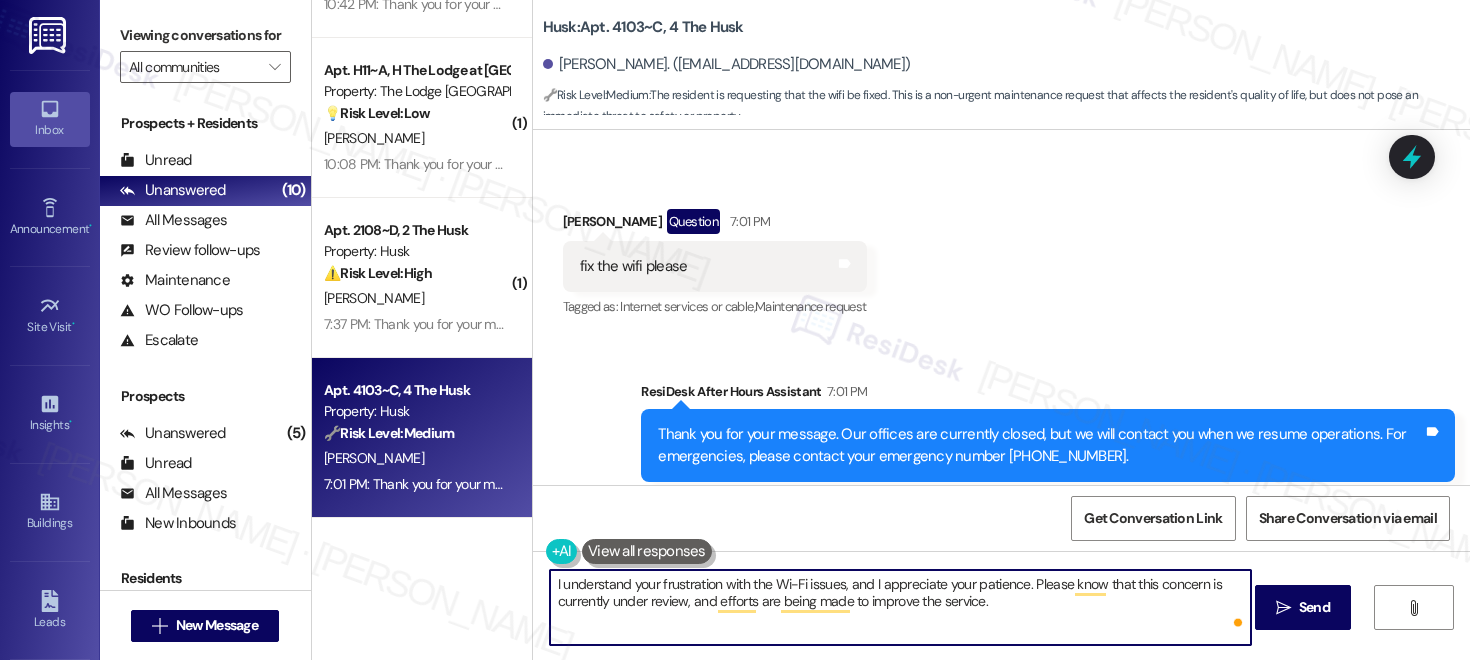 type on "I understand your frustration with the Wi-Fi issues, and I appreciate your patience. Please know that this concern is currently under review, and efforts are being made to improve the service." 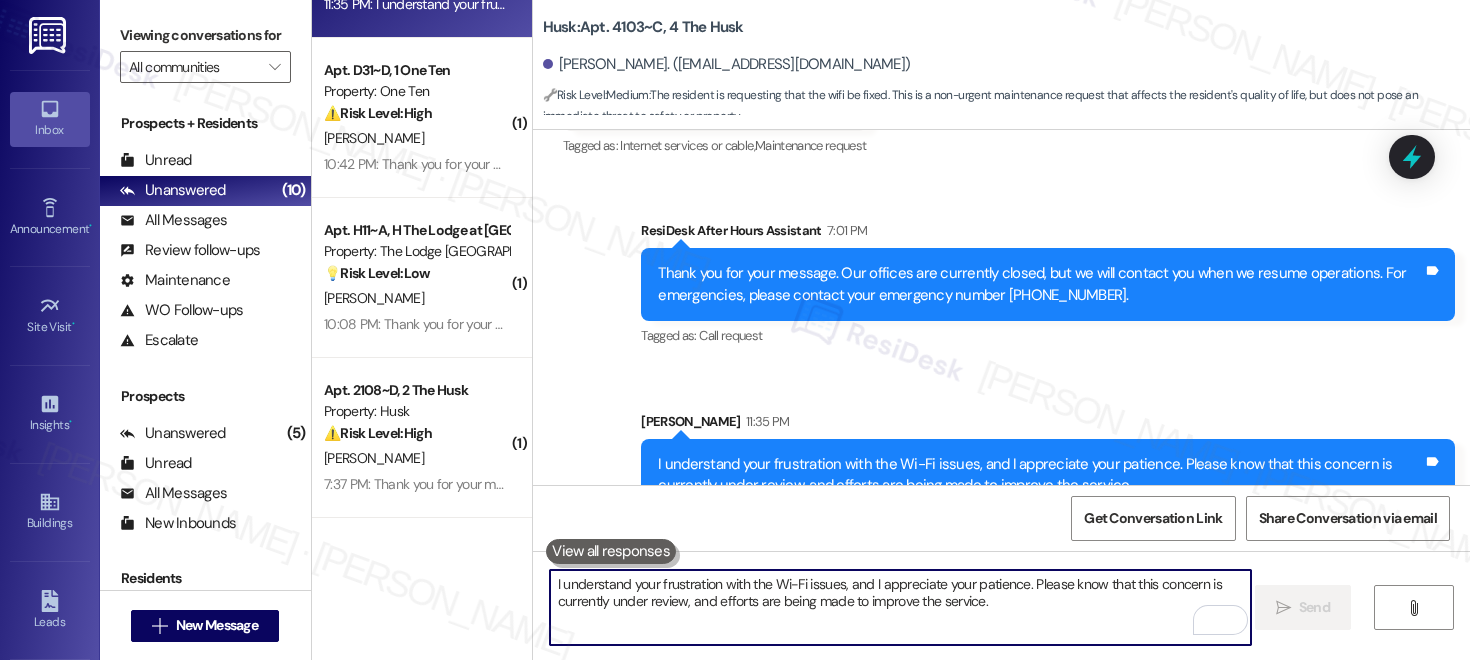 click on "I understand your frustration with the Wi-Fi issues, and I appreciate your patience. Please know that this concern is currently under review, and efforts are being made to improve the service." at bounding box center [900, 607] 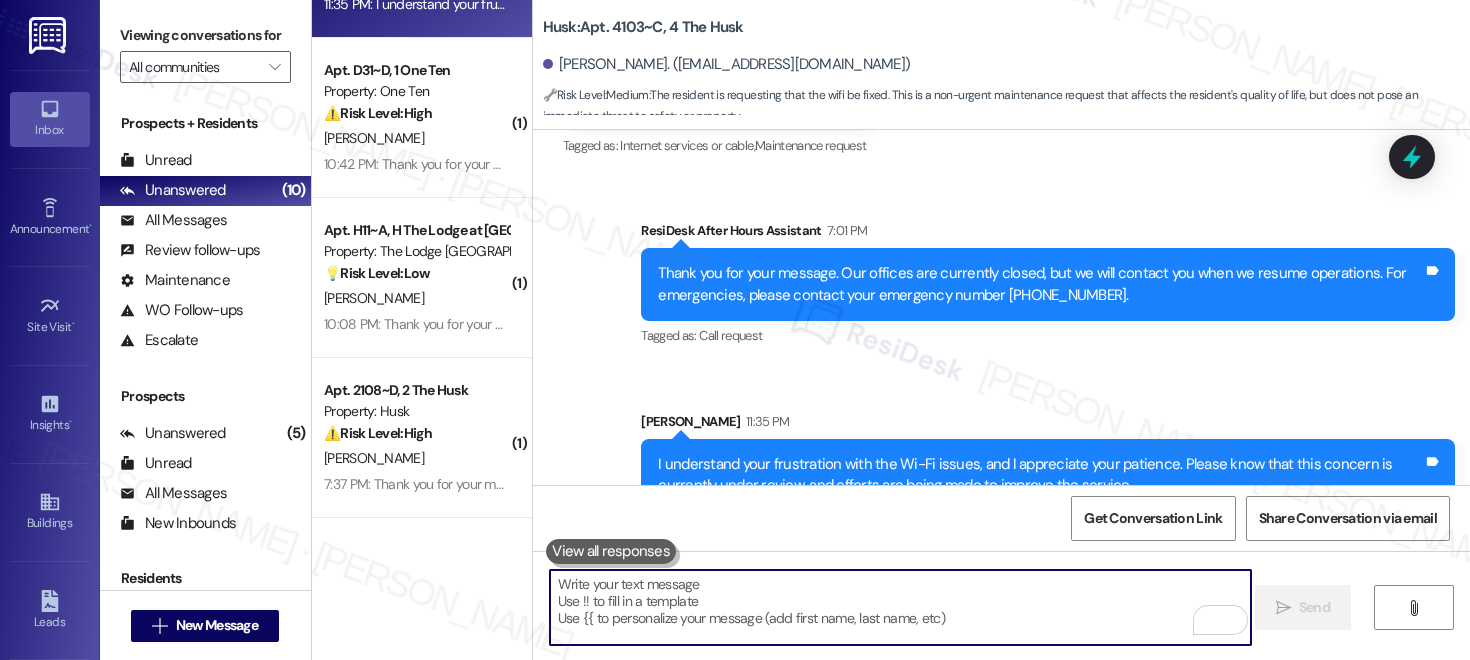 paste on "We’ll be sure to keep you updated as soon as new information becomes available." 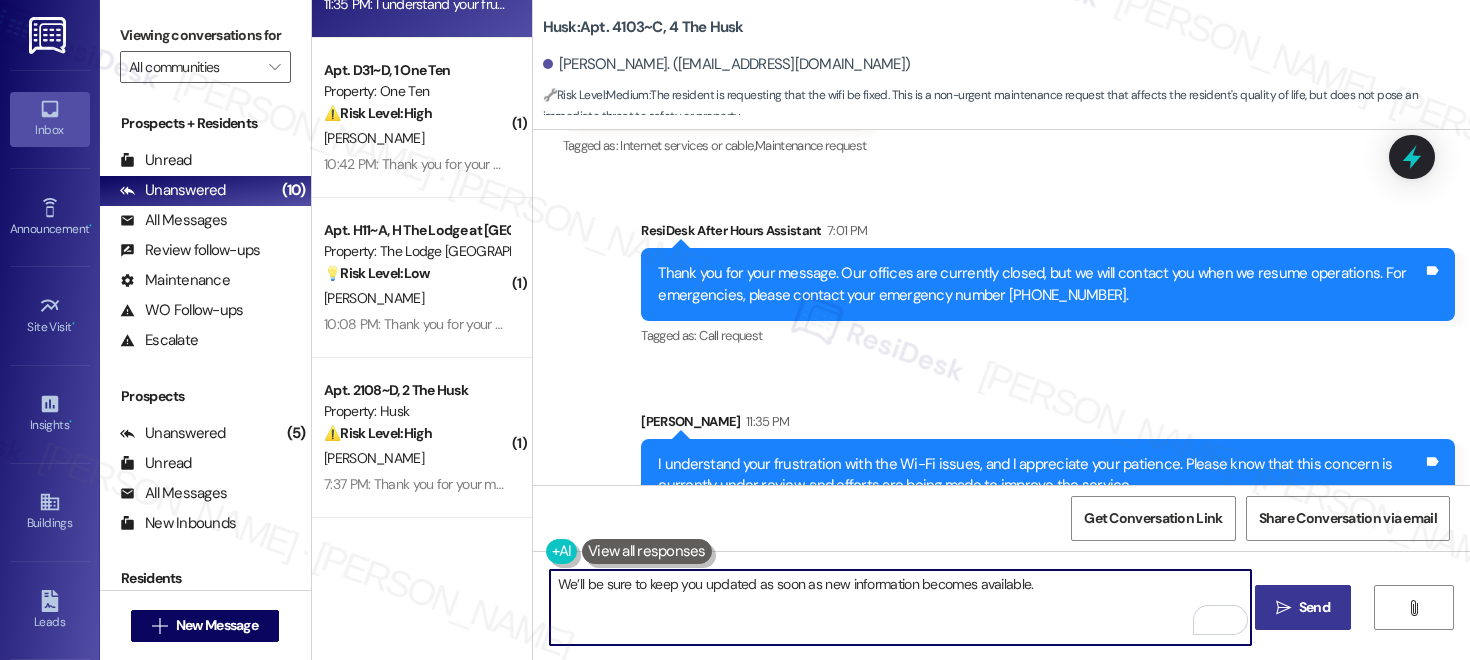 type on "We’ll be sure to keep you updated as soon as new information becomes available." 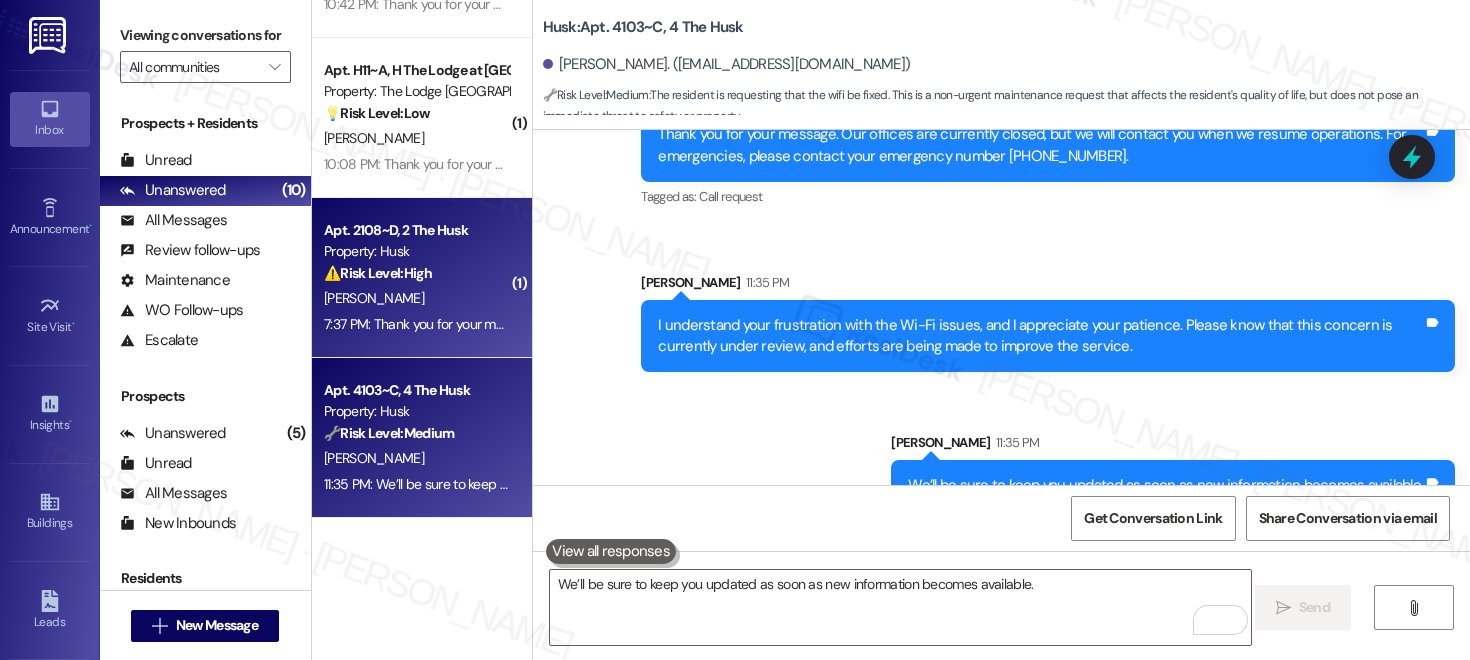 click on "⚠️  Risk Level:  High The resident reports an internet outage since midnight. While not a life-threatening emergency, internet service is often considered essential, especially for those working from home or relying on it for communication and other vital services. This constitutes an urgent service request." at bounding box center (416, 273) 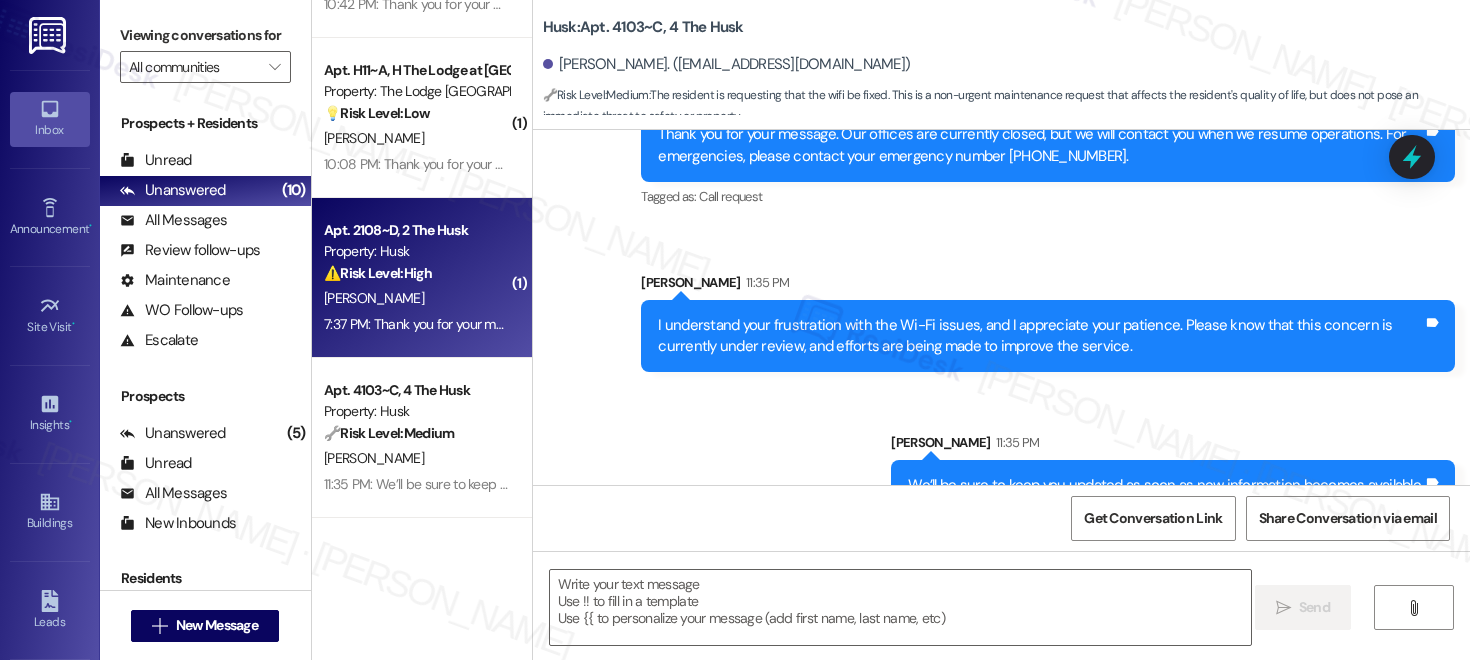 type on "Fetching suggested responses. Please feel free to read through the conversation in the meantime." 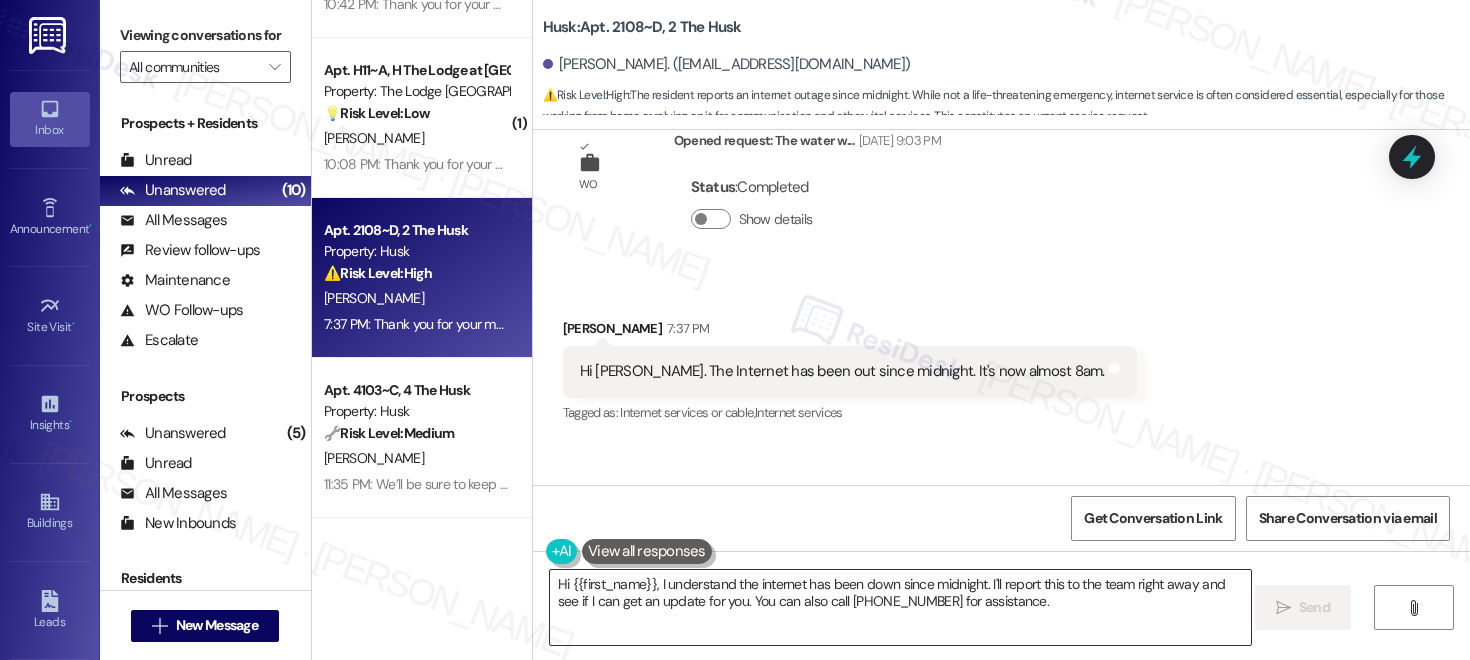 click on "Hi {{first_name}}, I understand the internet has been down since midnight. I'll report this to the team right away and see if I can get an update for you. You can also call [PHONE_NUMBER] for assistance." at bounding box center [900, 607] 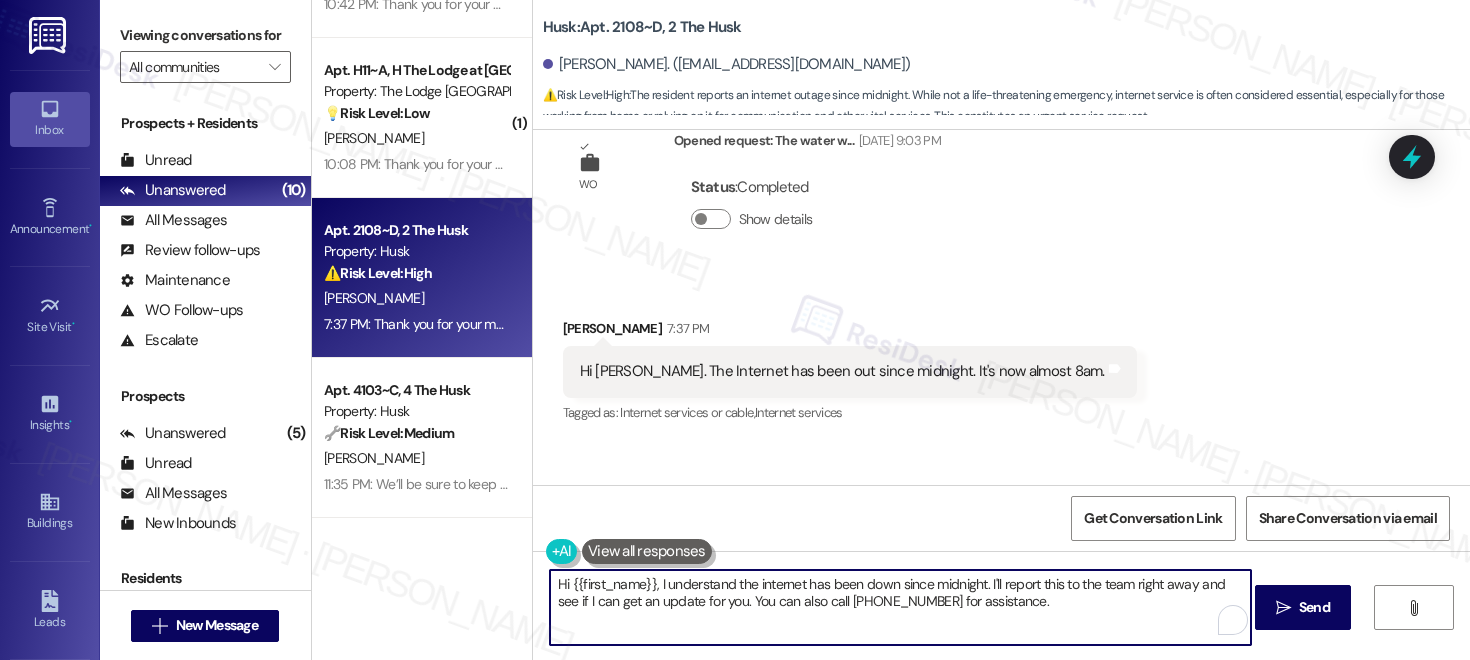click on "Hi {{first_name}}, I understand the internet has been down since midnight. I'll report this to the team right away and see if I can get an update for you. You can also call [PHONE_NUMBER] for assistance." at bounding box center [900, 607] 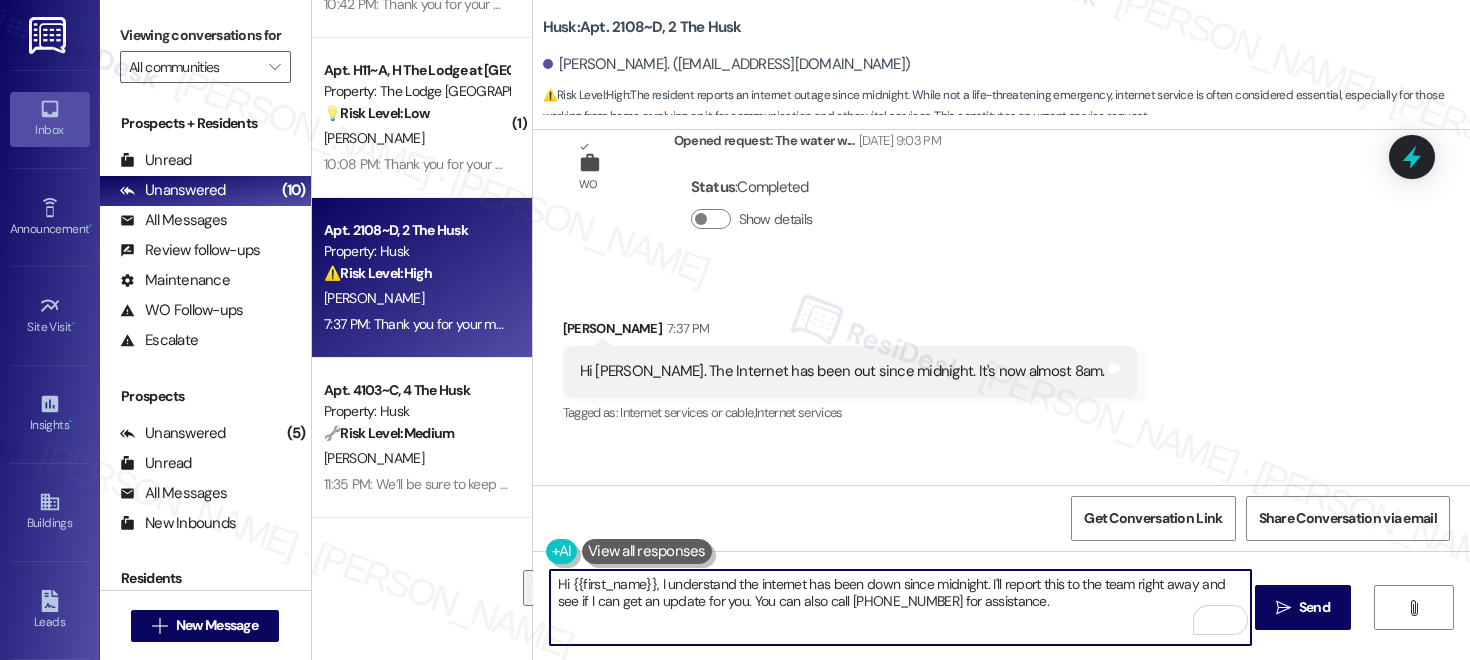click on "Hi [PERSON_NAME]. The Internet has been out since midnight. It's now almost 8am." at bounding box center (842, 371) 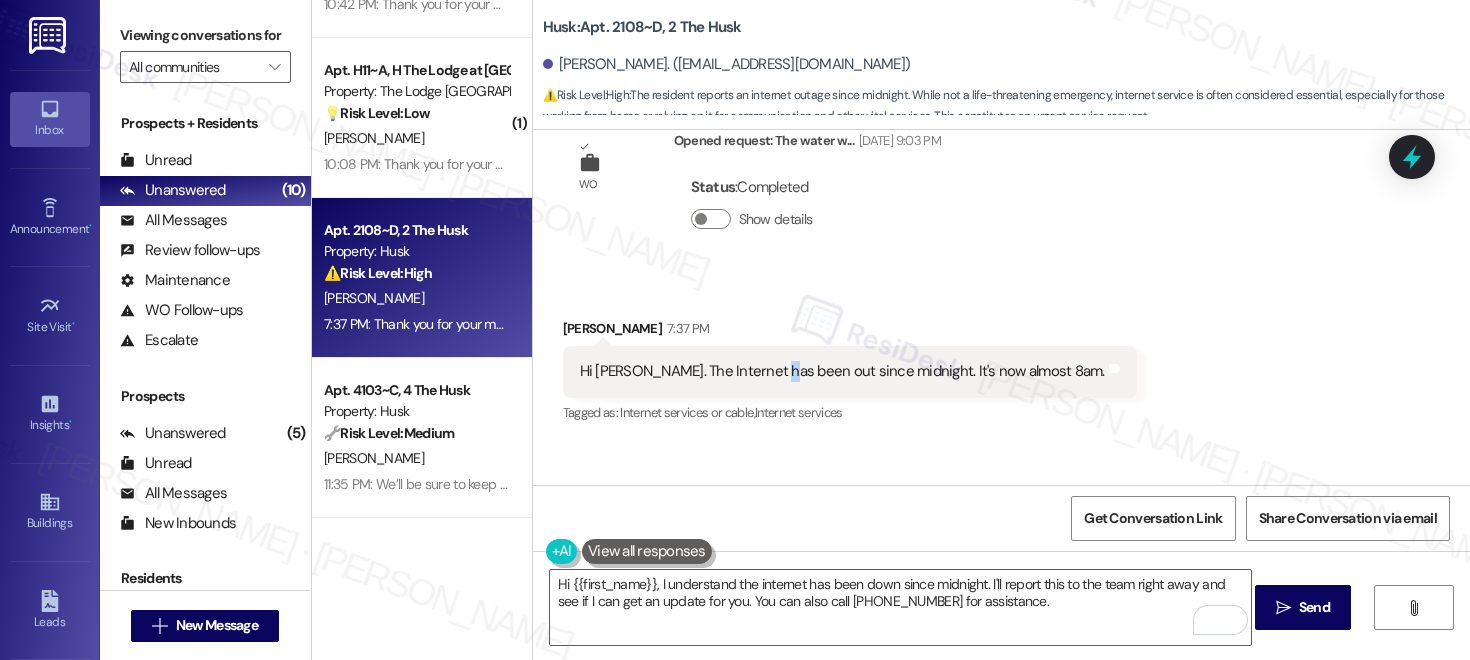 click on "Hi [PERSON_NAME]. The Internet has been out since midnight. It's now almost 8am." at bounding box center [842, 371] 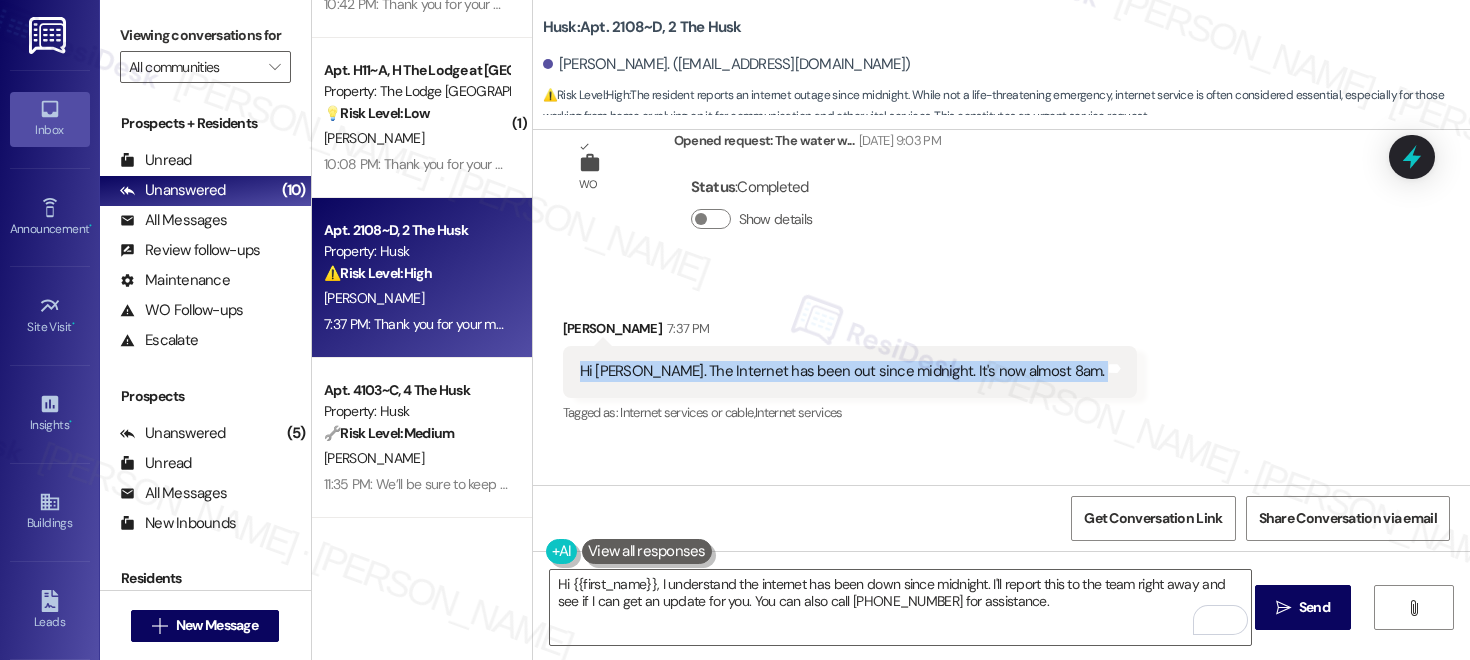 copy on "Hi [PERSON_NAME]. The Internet has been out since midnight. It's now almost 8am. Tags and notes" 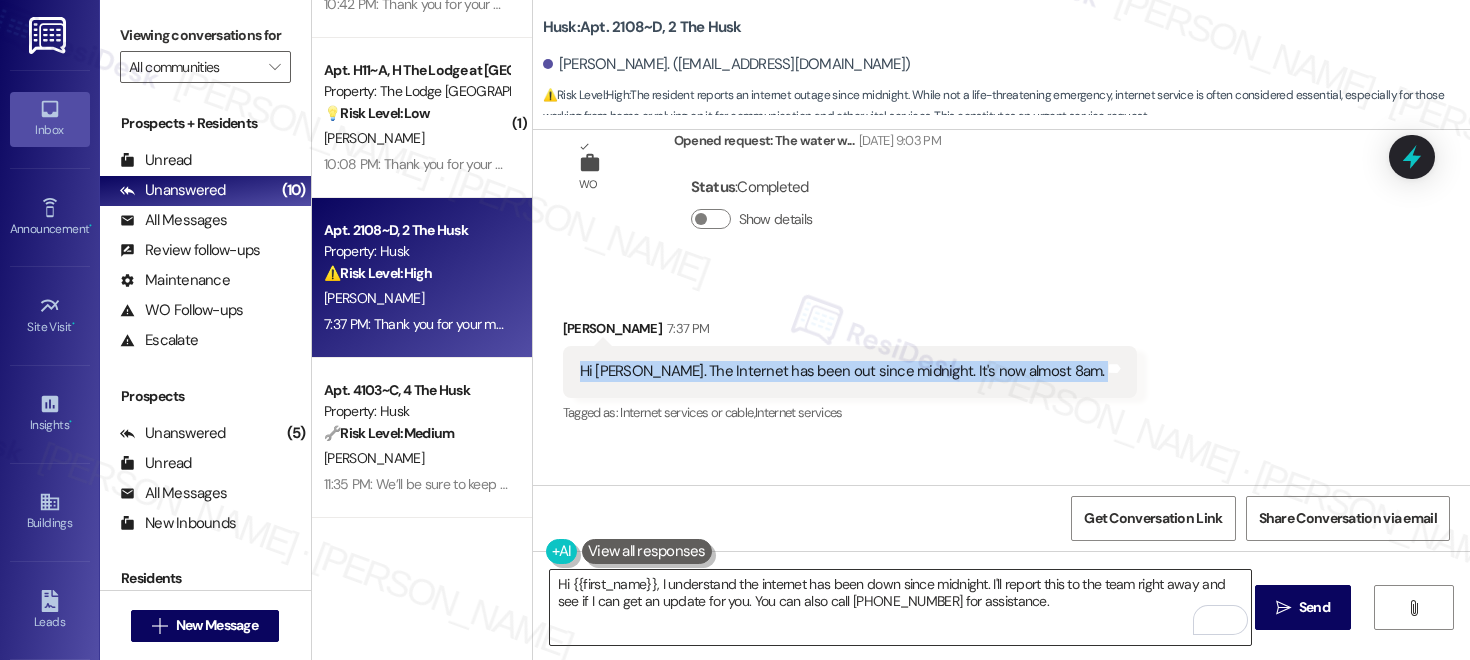 click on "Hi {{first_name}}, I understand the internet has been down since midnight. I'll report this to the team right away and see if I can get an update for you. You can also call [PHONE_NUMBER] for assistance." at bounding box center [900, 607] 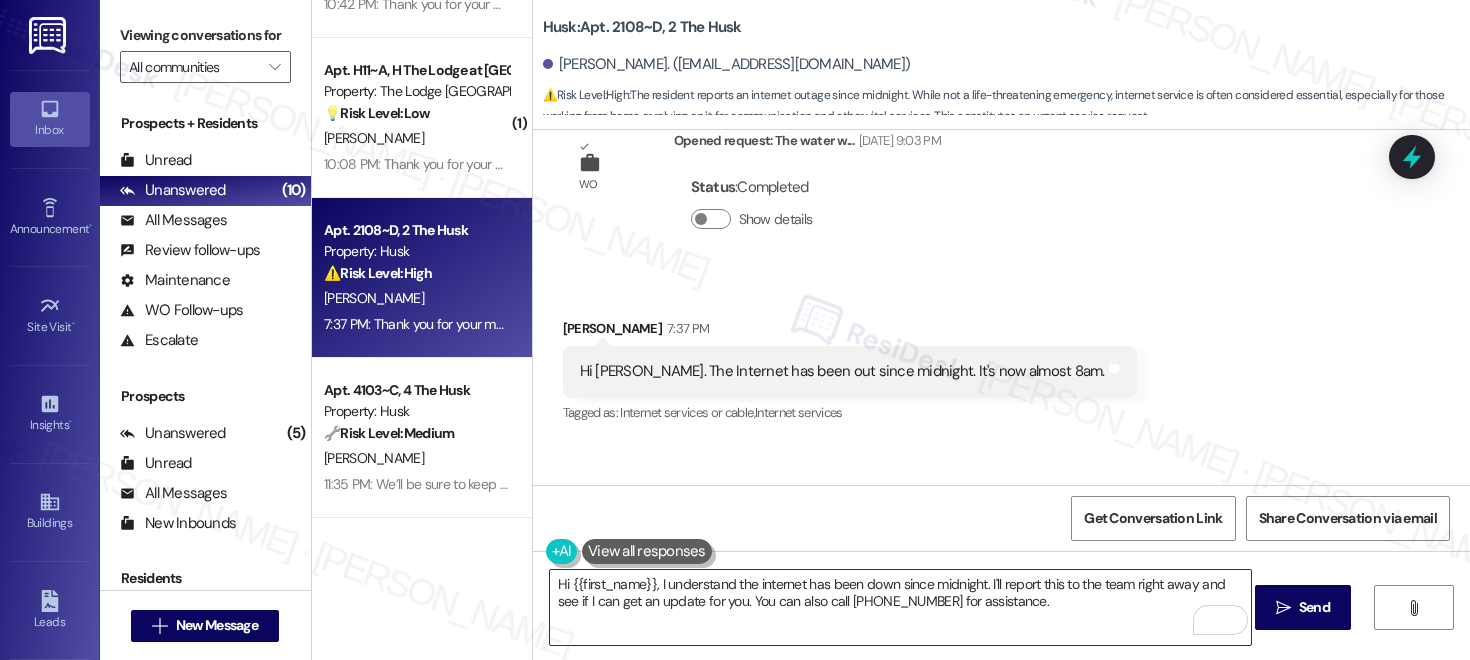 click on "Hi {{first_name}}, I understand the internet has been down since midnight. I'll report this to the team right away and see if I can get an update for you. You can also call [PHONE_NUMBER] for assistance." at bounding box center (900, 607) 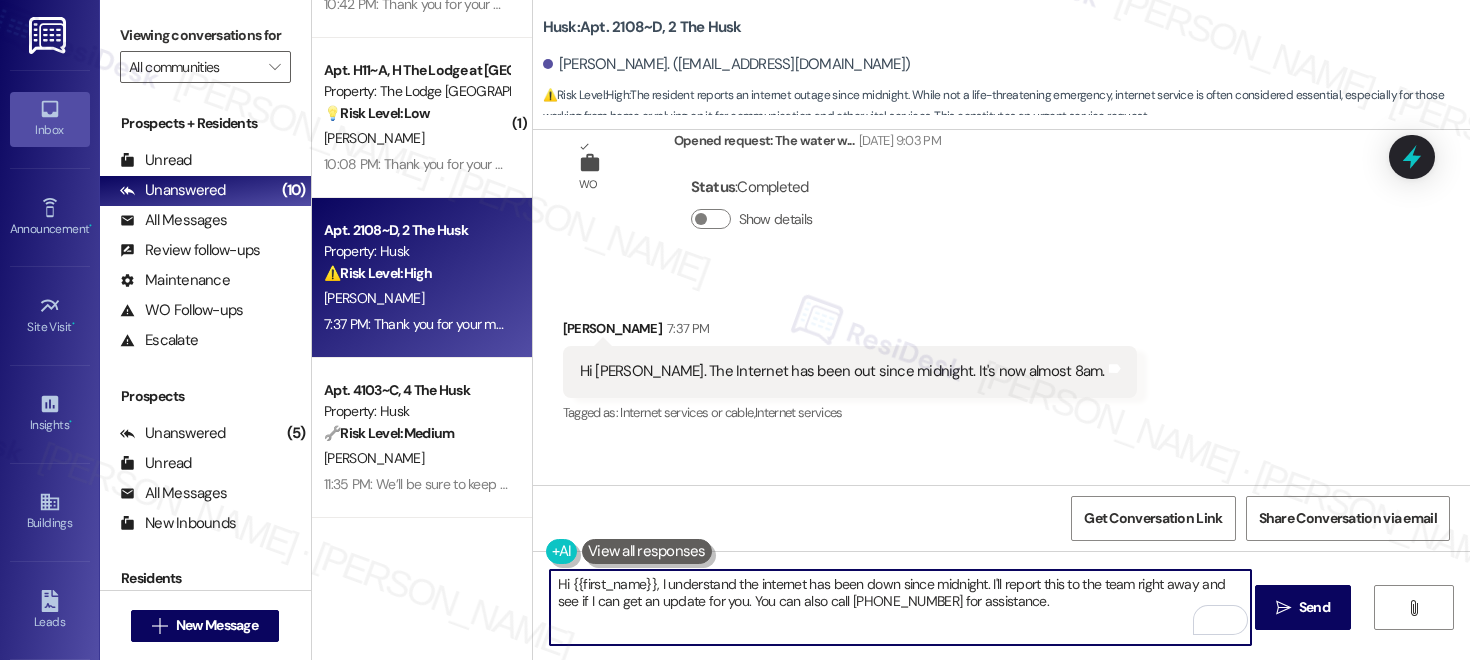 click on "Hi {{first_name}}, I understand the internet has been down since midnight. I'll report this to the team right away and see if I can get an update for you. You can also call [PHONE_NUMBER] for assistance." at bounding box center [900, 607] 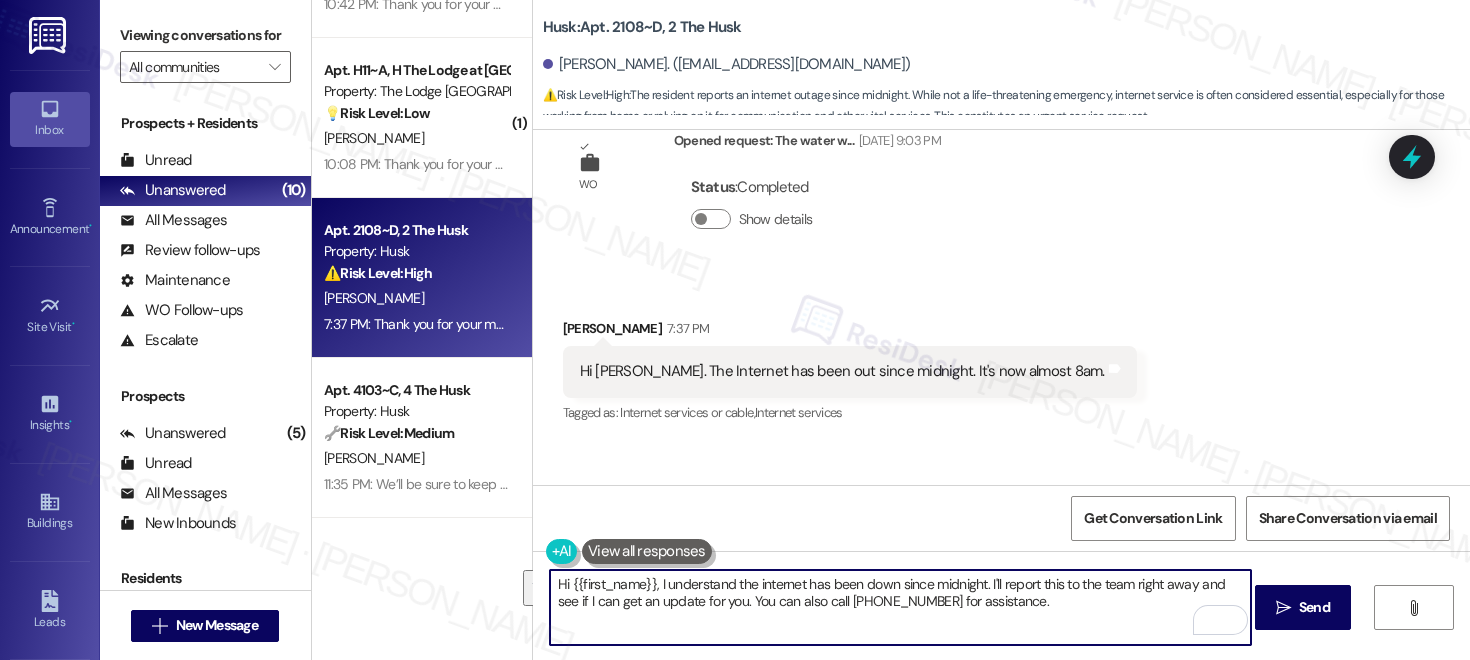 paste on "[PERSON_NAME], I’m really sorry about the internet outag" 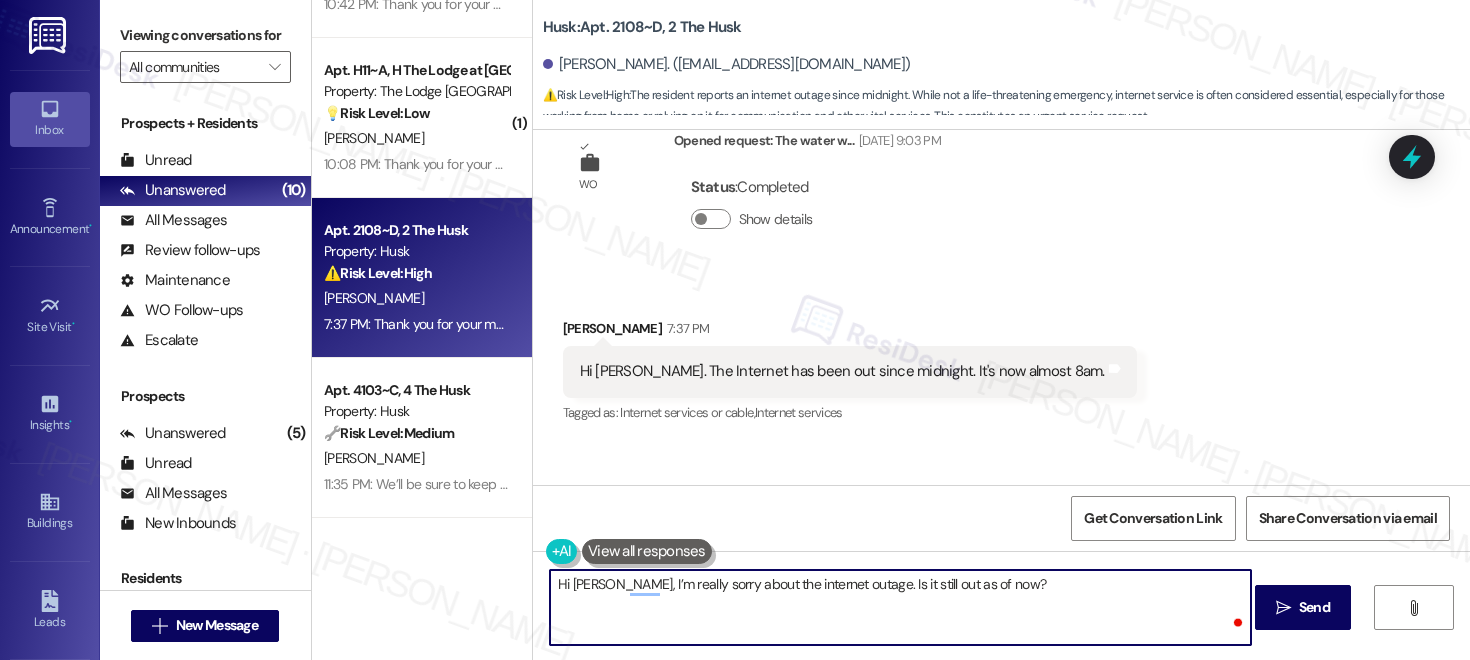 type on "Hi [PERSON_NAME], I’m really sorry about the internet outage. Is it still out as of now?" 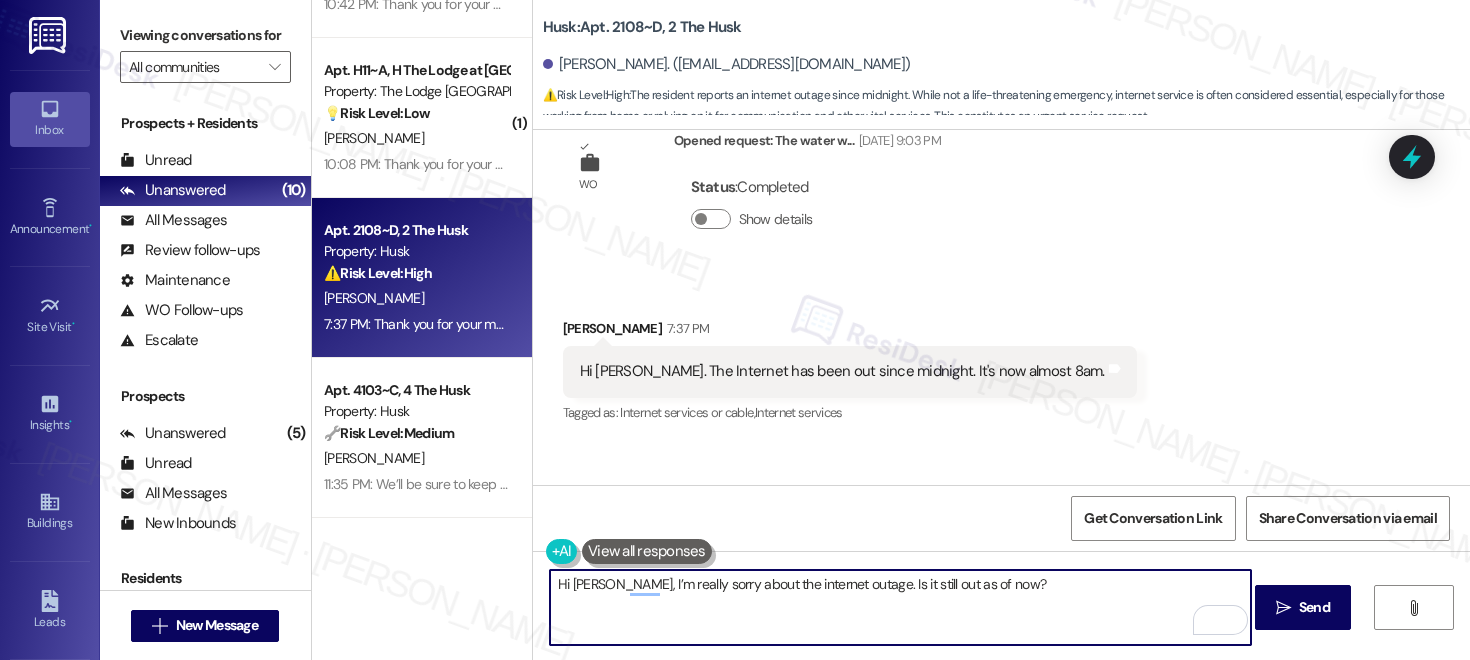 click on "Hi [PERSON_NAME], I’m really sorry about the internet outage. Is it still out as of now?" at bounding box center (900, 607) 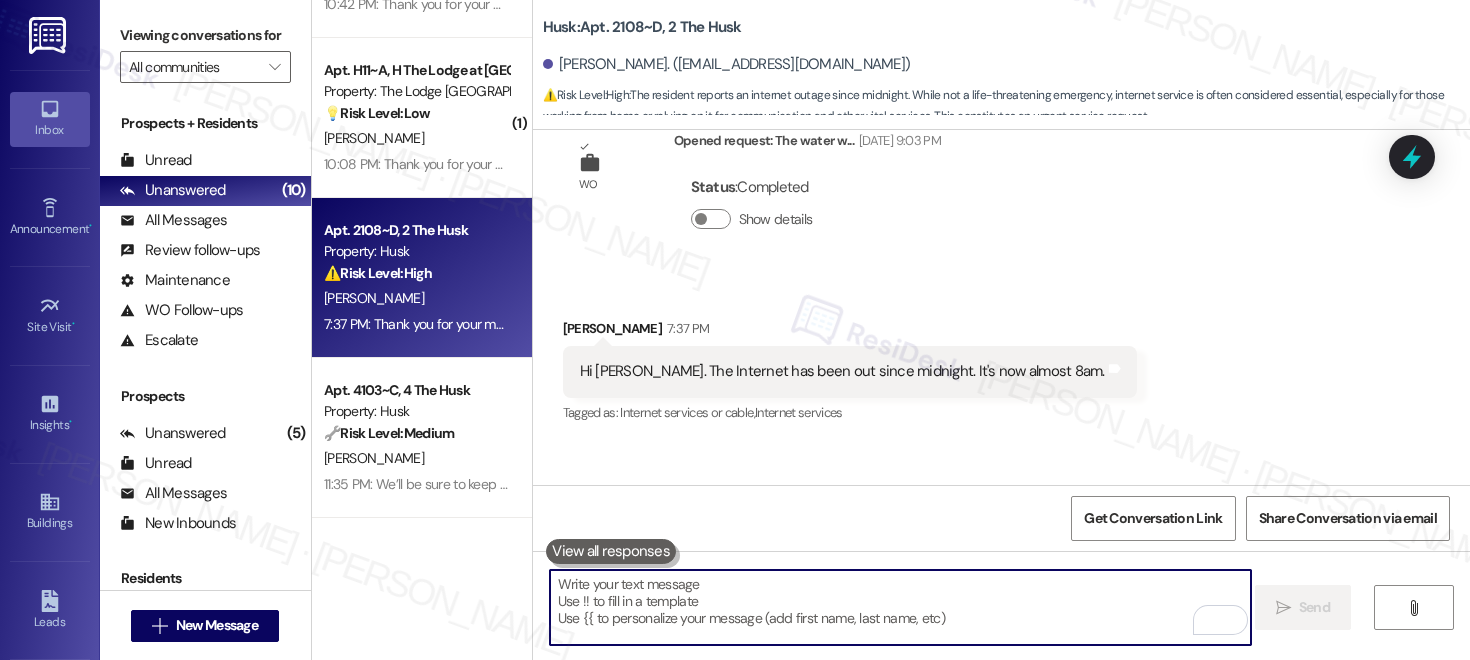 click at bounding box center [900, 607] 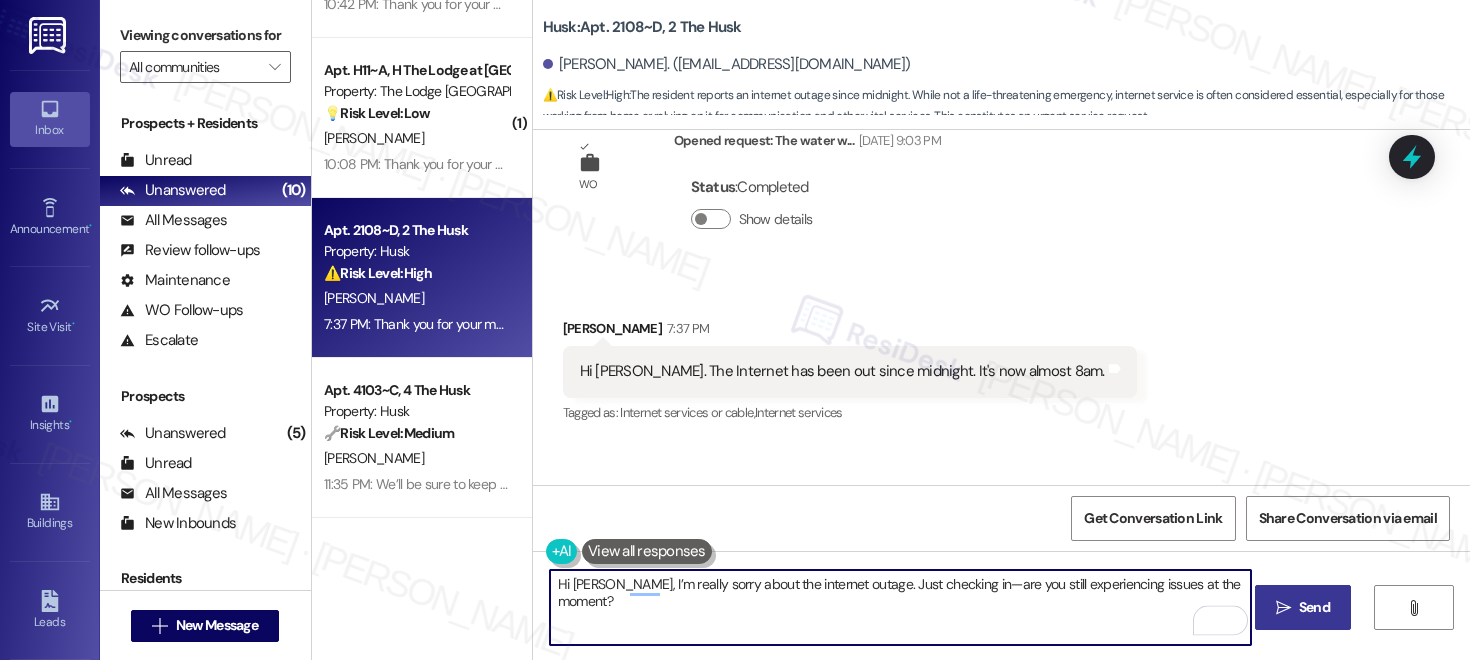 type on "Hi [PERSON_NAME], I’m really sorry about the internet outage. Just checking in—are you still experiencing issues at the moment?" 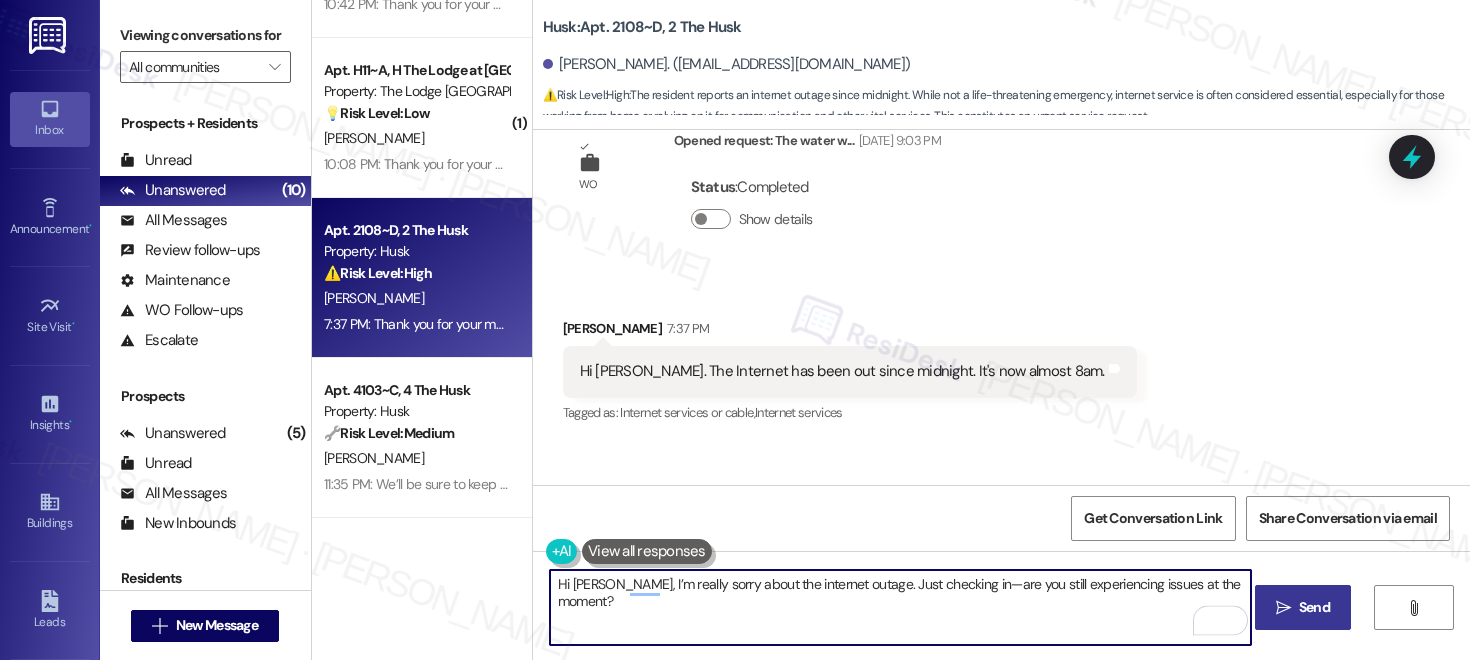 click on "Send" at bounding box center (1314, 607) 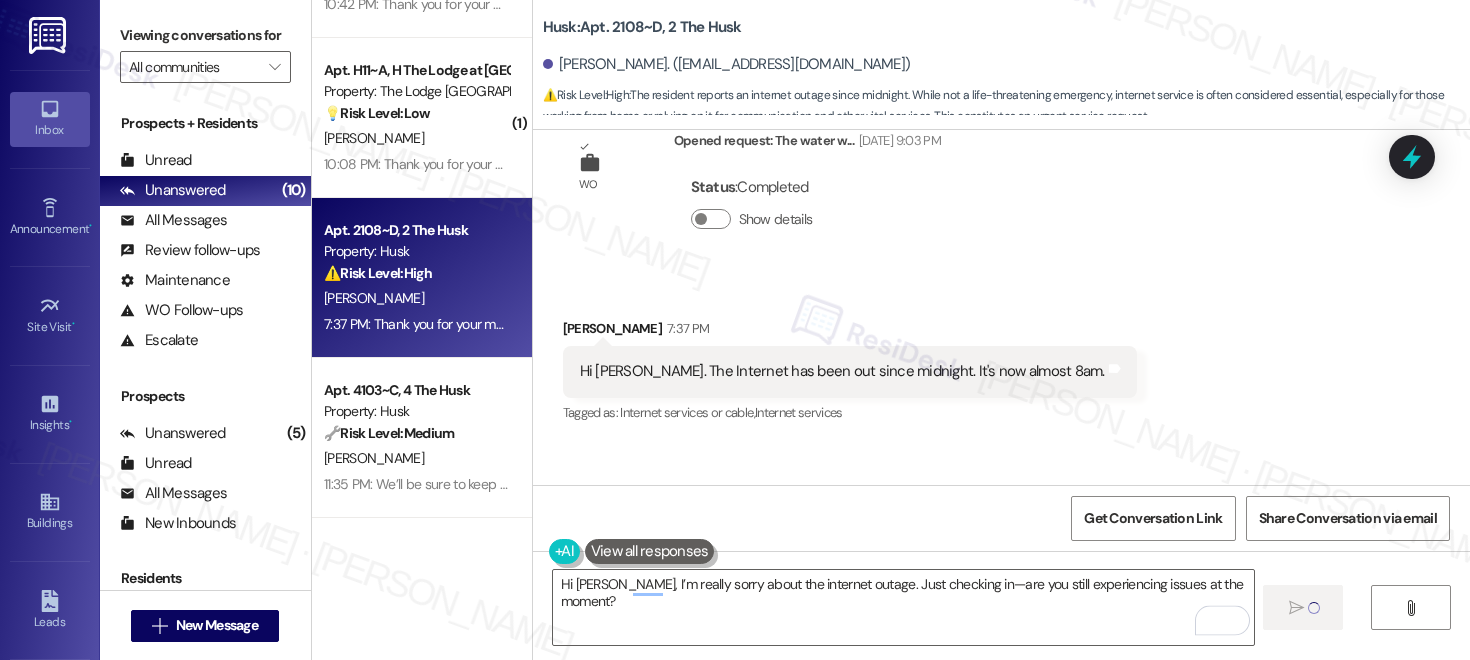 type 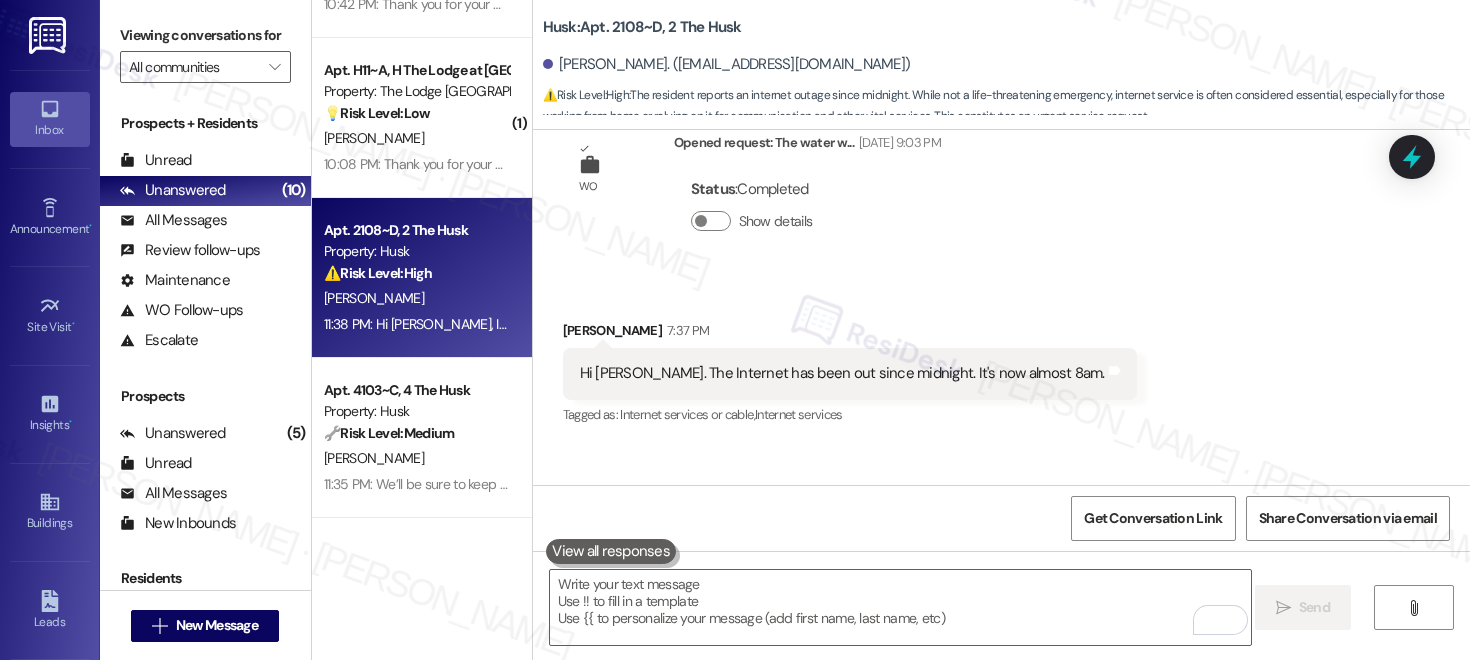 scroll, scrollTop: 11420, scrollLeft: 0, axis: vertical 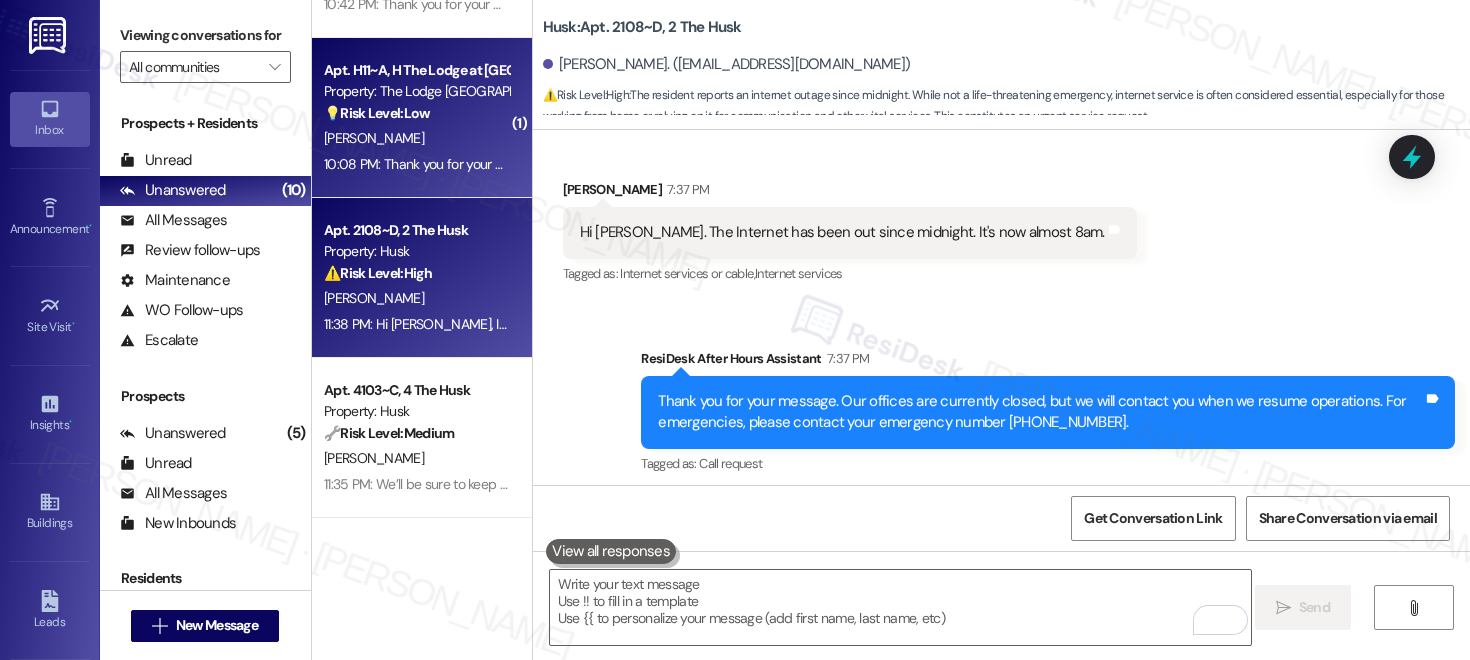 click on "Property: The Lodge [GEOGRAPHIC_DATA]" at bounding box center [416, 91] 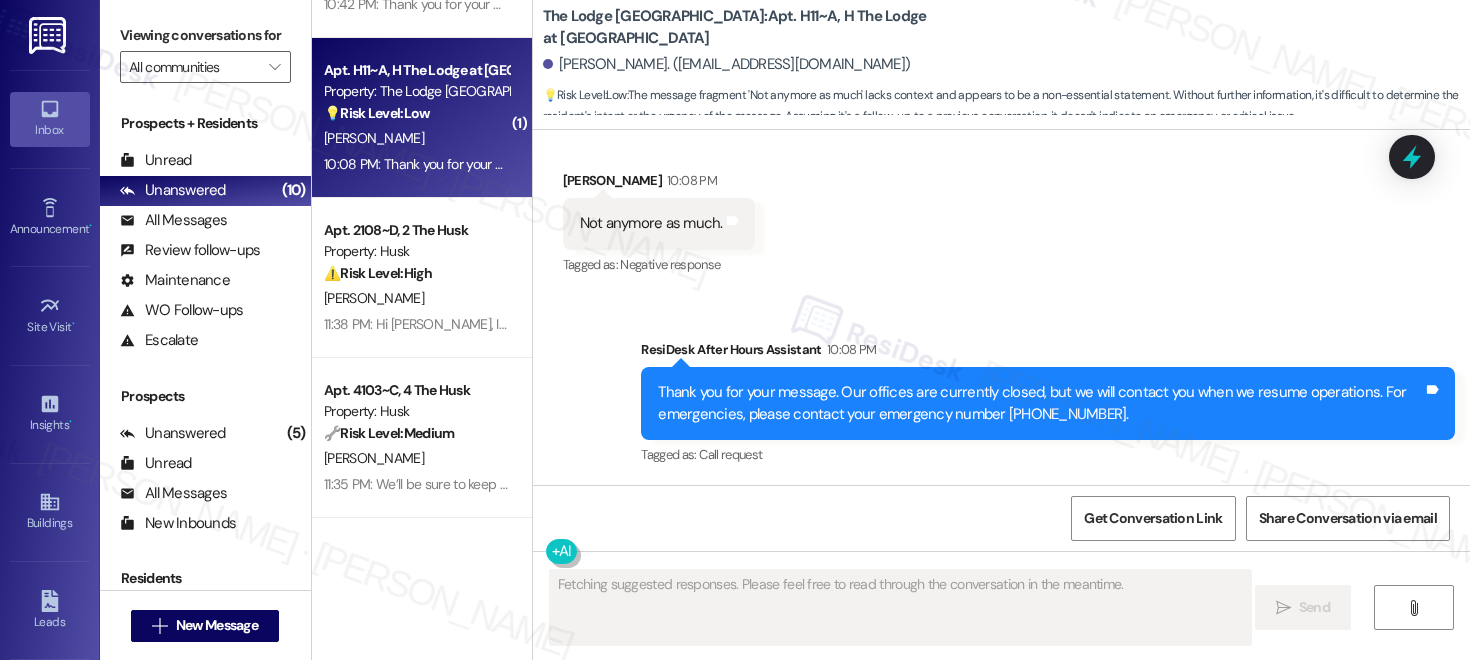 scroll, scrollTop: 2119, scrollLeft: 0, axis: vertical 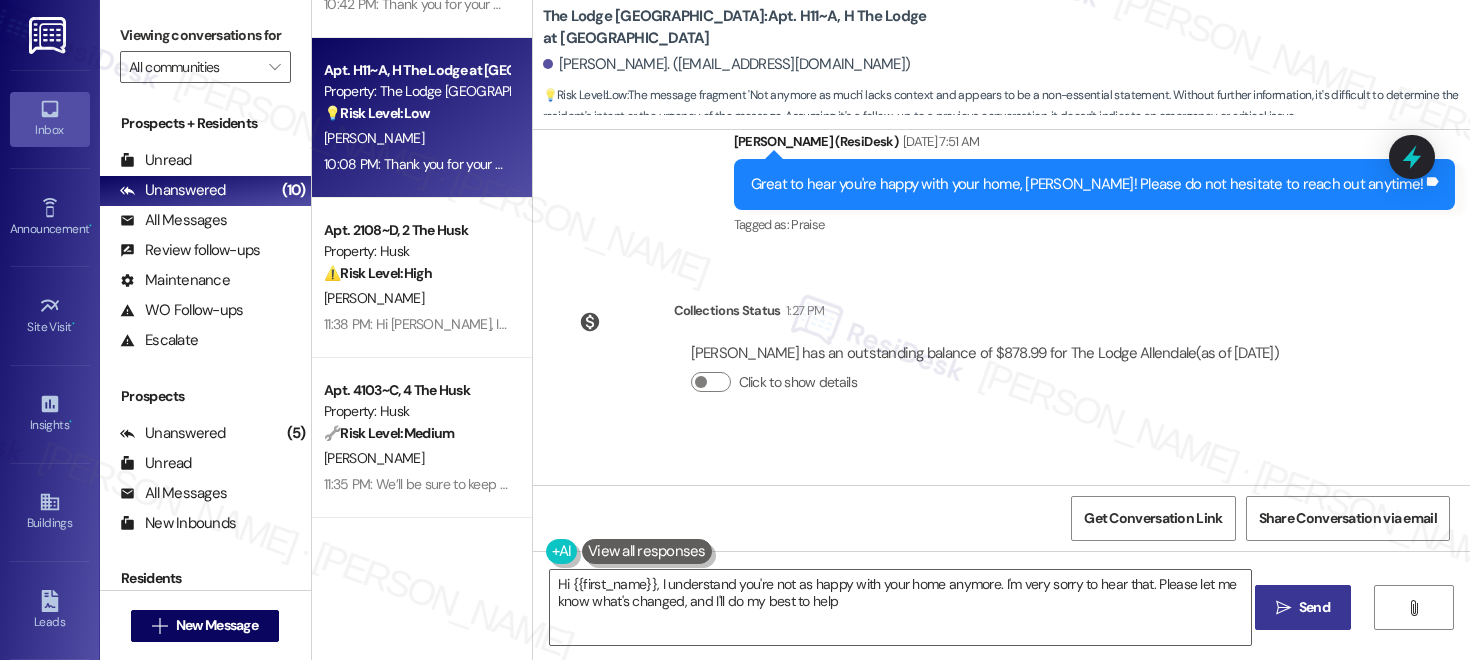 type on "Hi {{first_name}}, I understand you're not as happy with your home anymore. I'm very sorry to hear that. Please let me know what's changed, and I'll do my best to help!" 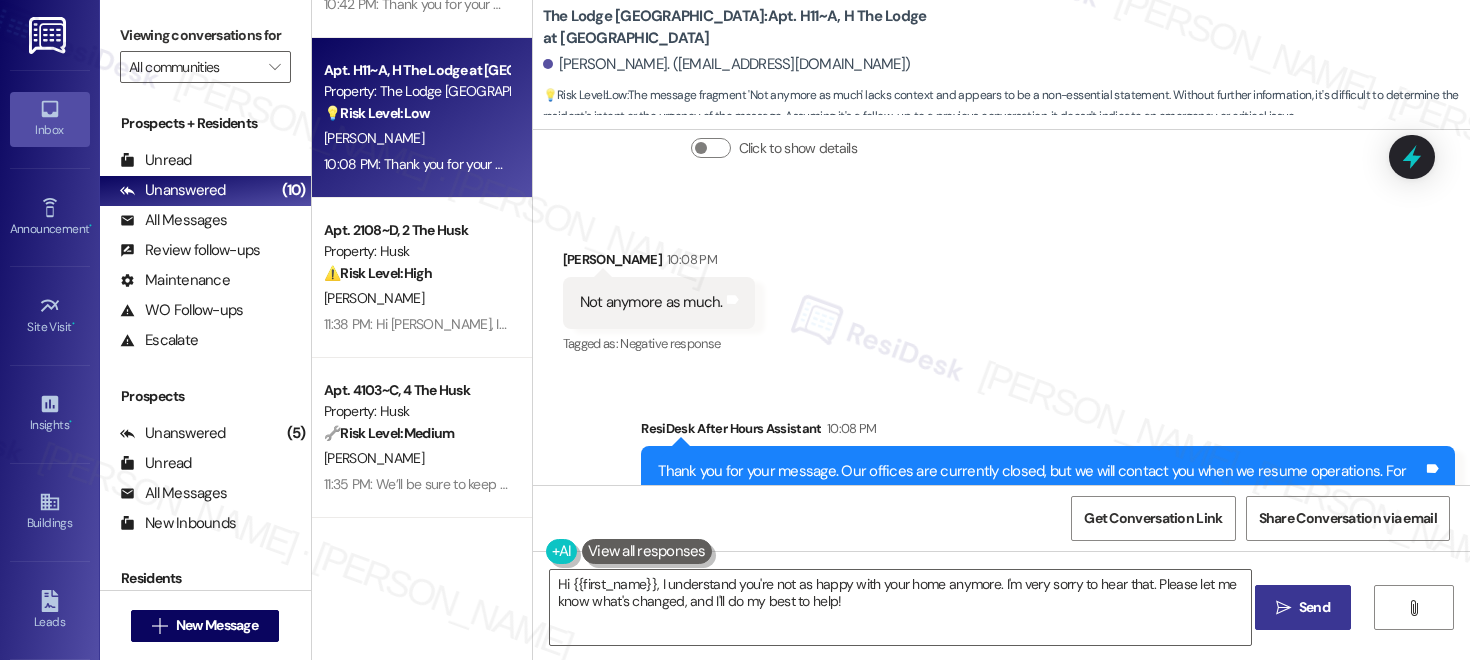 scroll, scrollTop: 2119, scrollLeft: 0, axis: vertical 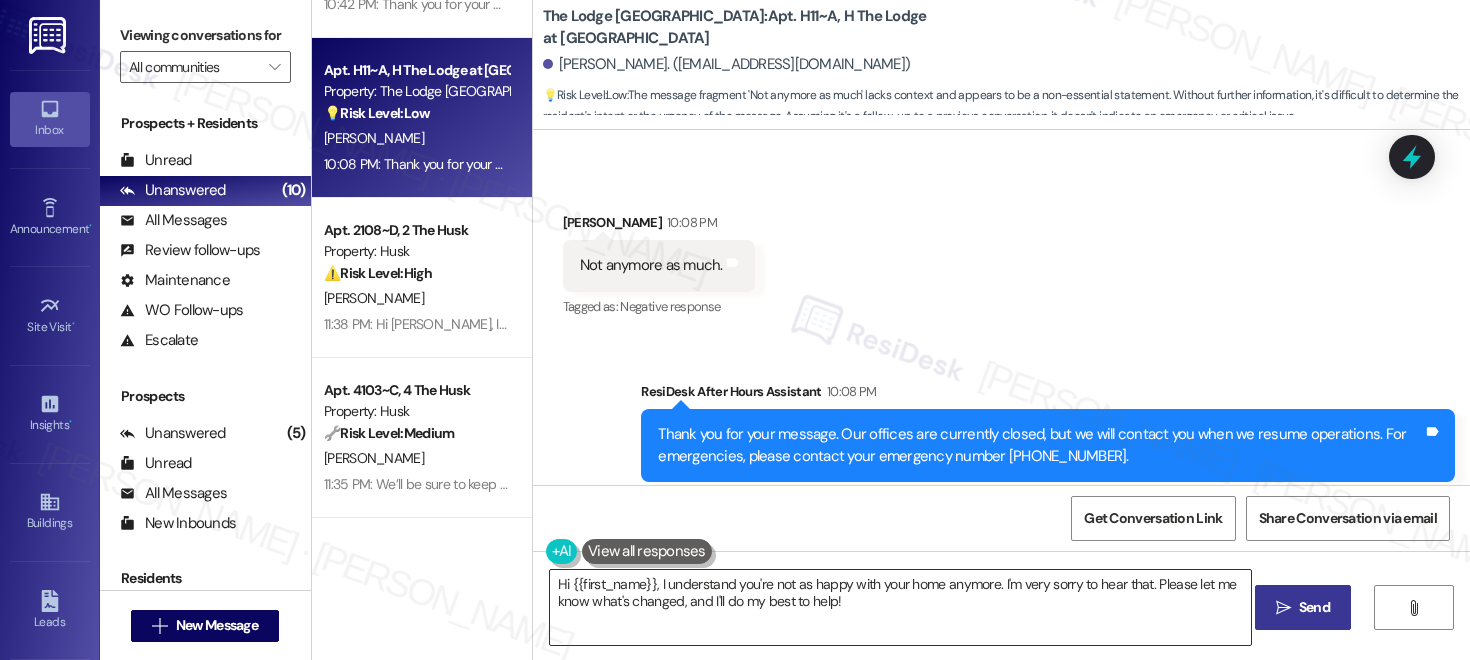 click on "Hi {{first_name}}, I understand you're not as happy with your home anymore. I'm very sorry to hear that. Please let me know what's changed, and I'll do my best to help!" at bounding box center [900, 607] 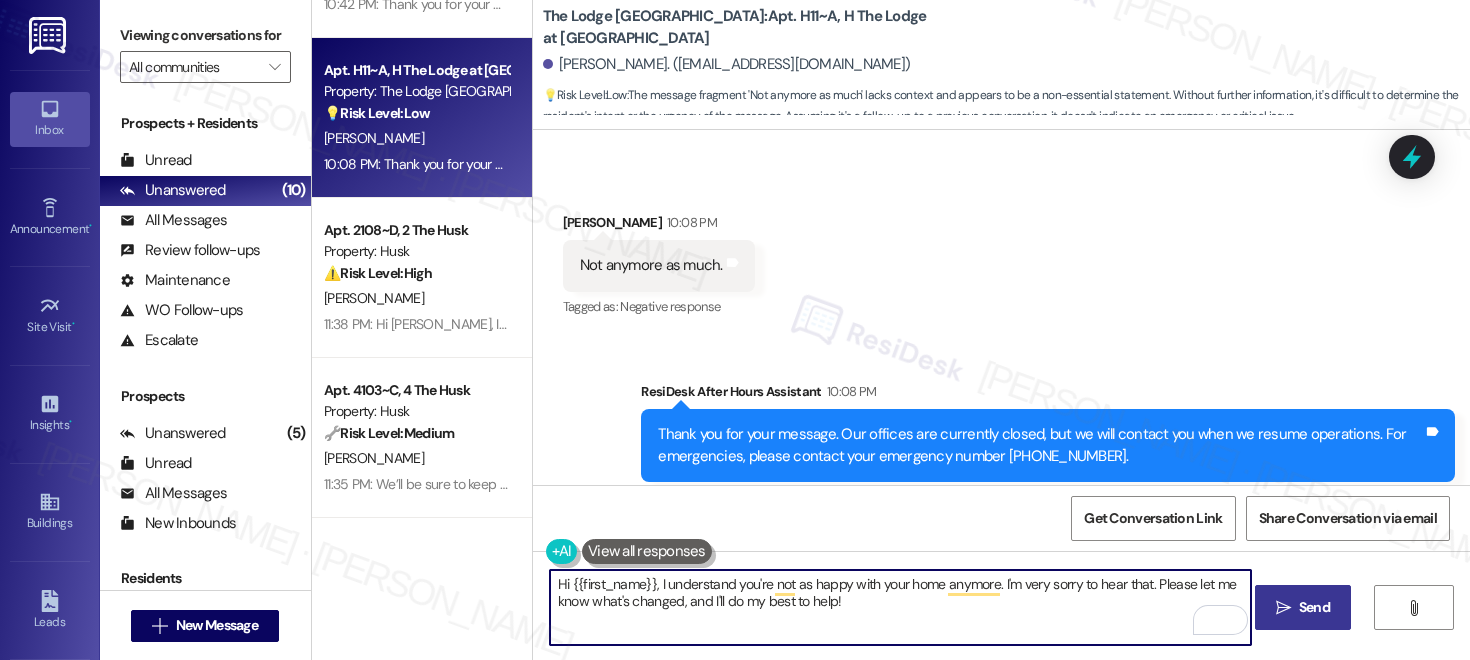 click on "" at bounding box center (1283, 608) 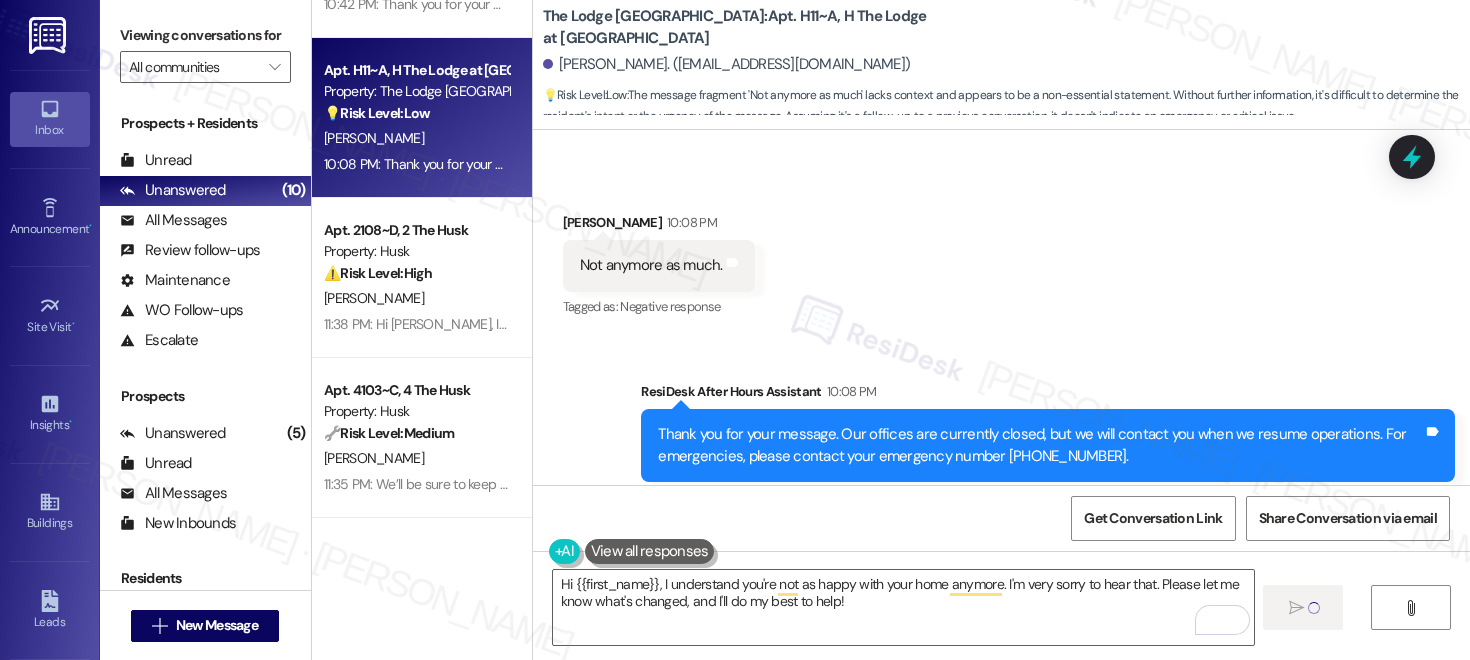 type 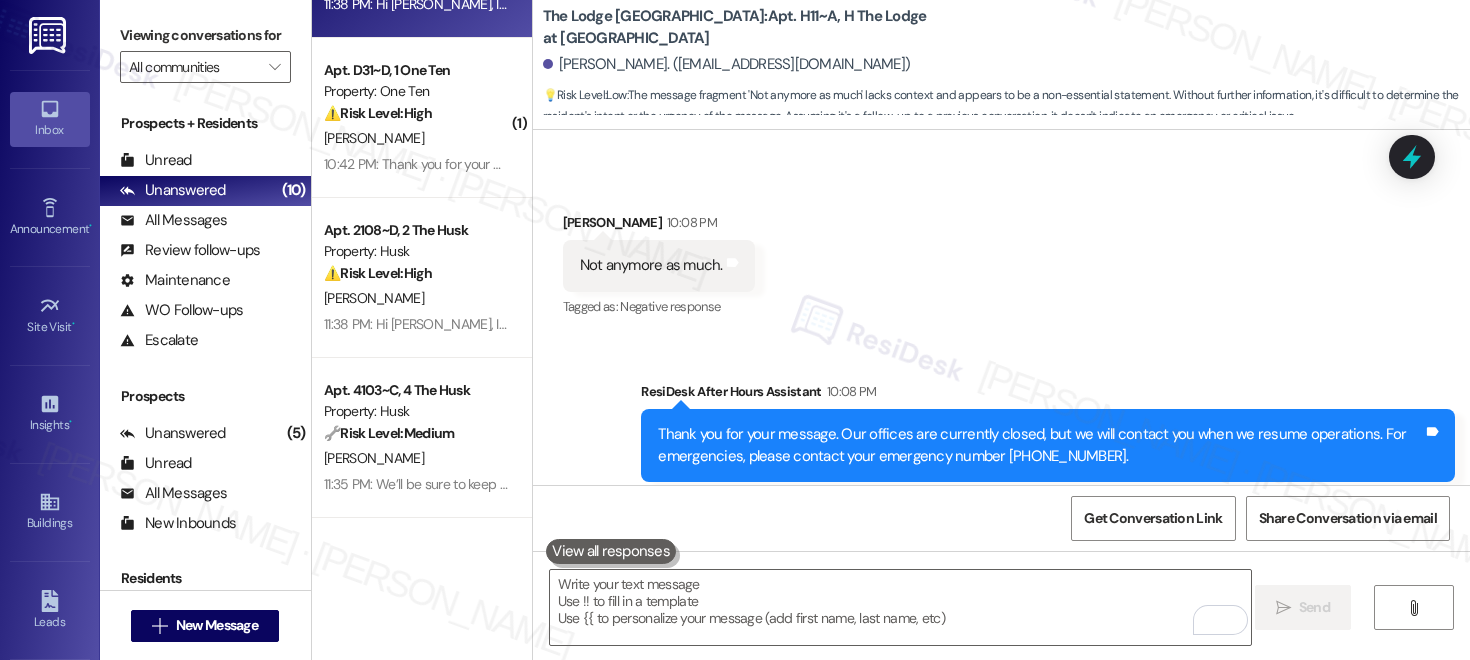 scroll, scrollTop: 2280, scrollLeft: 0, axis: vertical 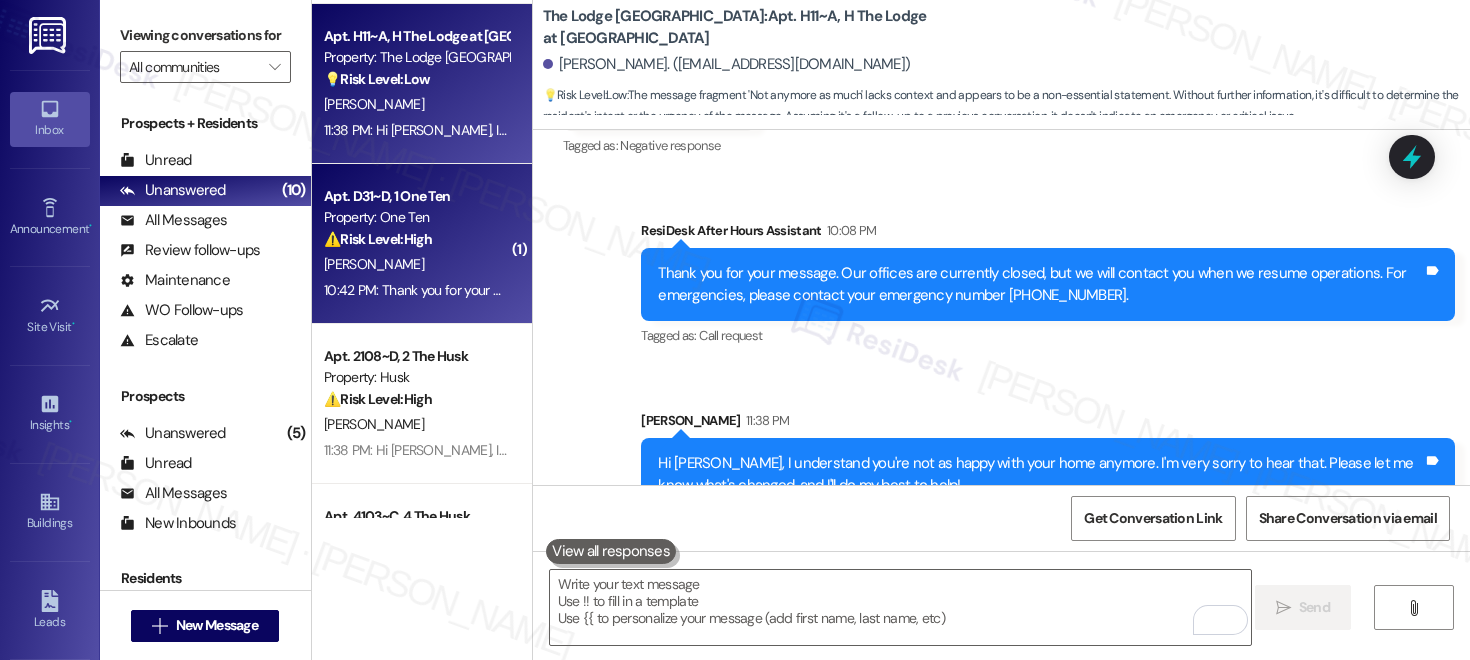 click on "10:42 PM: Thank you for your message. Our offices are currently closed, but we will contact you when we resume operations. For emergencies, please contact your emergency number [PHONE_NUMBER]. 10:42 PM: Thank you for your message. Our offices are currently closed, but we will contact you when we resume operations. For emergencies, please contact your emergency number [PHONE_NUMBER]." at bounding box center (912, 290) 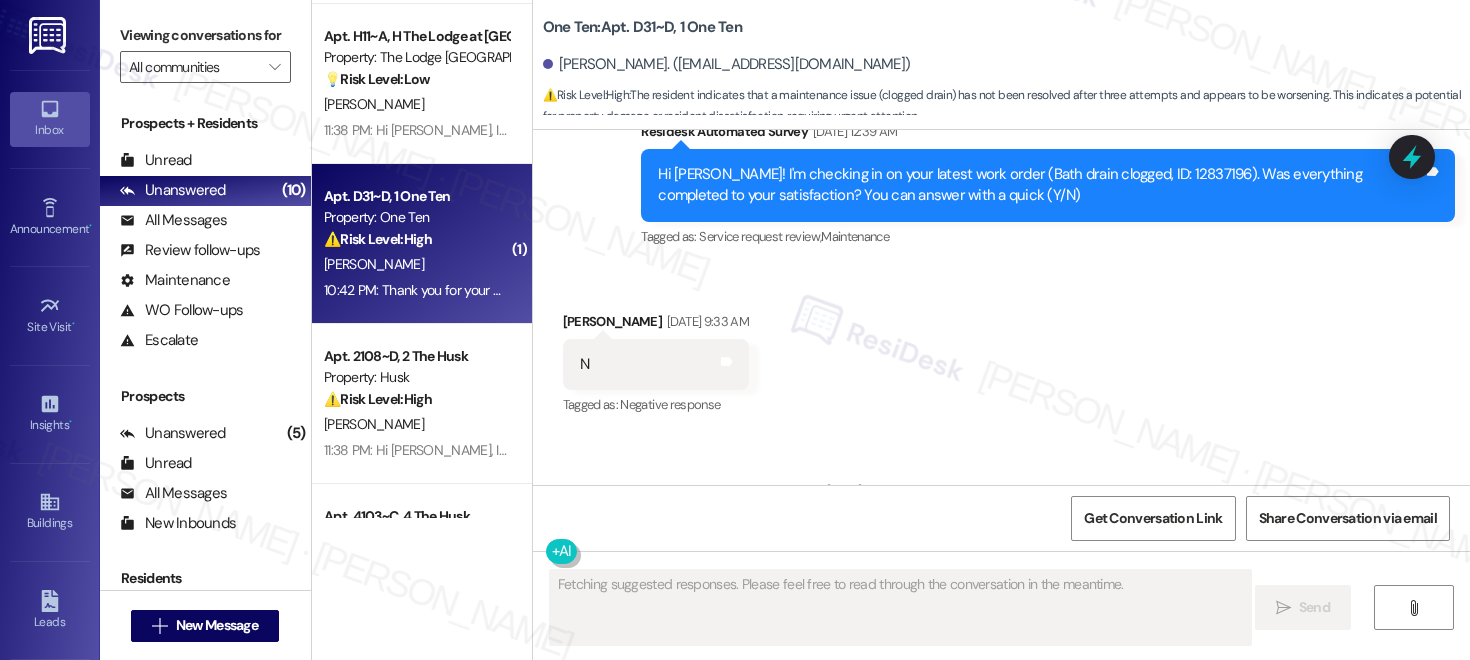 click on "10:42 PM: Thank you for your message. Our offices are currently closed, but we will contact you when we resume operations. For emergencies, please contact your emergency number [PHONE_NUMBER]. 10:42 PM: Thank you for your message. Our offices are currently closed, but we will contact you when we resume operations. For emergencies, please contact your emergency number [PHONE_NUMBER]." at bounding box center [912, 290] 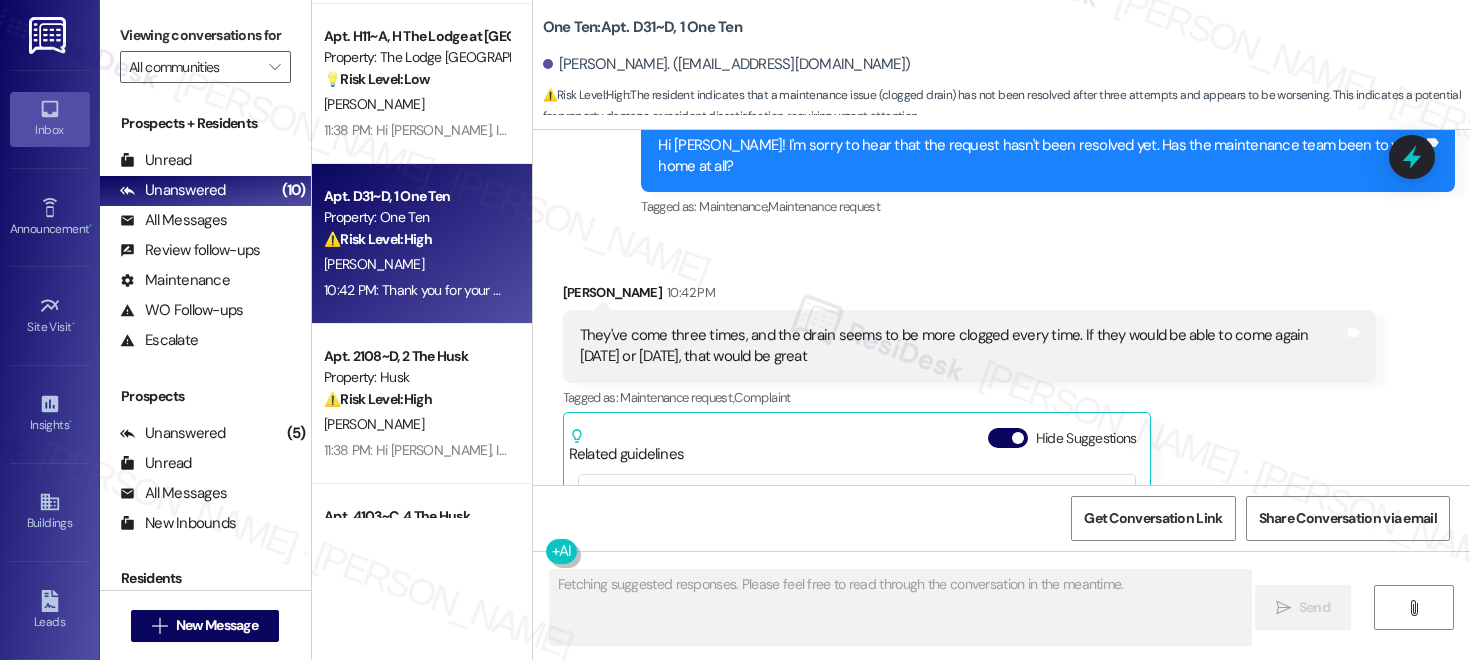 scroll, scrollTop: 2938, scrollLeft: 0, axis: vertical 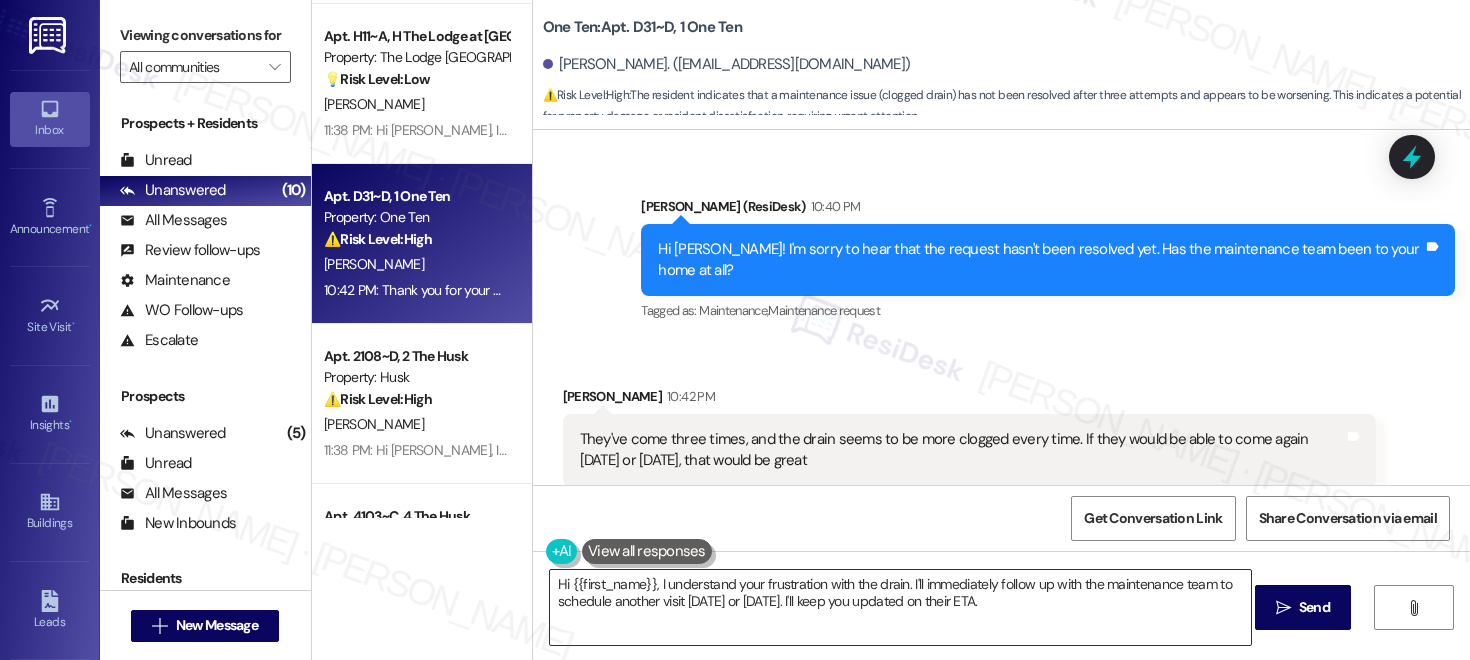 click on "Hi {{first_name}}, I understand your frustration with the drain. I'll immediately follow up with the maintenance team to schedule another visit [DATE] or [DATE]. I'll keep you updated on their ETA." at bounding box center [900, 607] 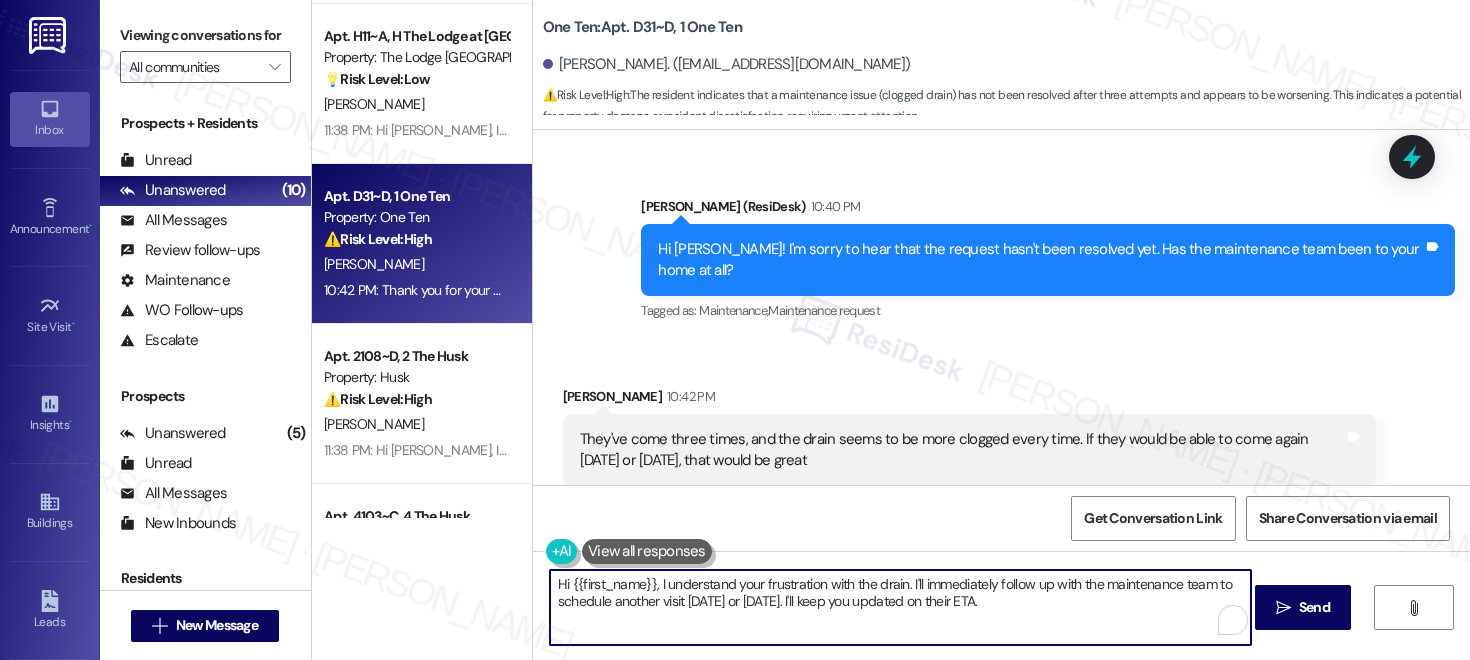click on "Hi {{first_name}}, I understand your frustration with the drain. I'll immediately follow up with the maintenance team to schedule another visit [DATE] or [DATE]. I'll keep you updated on their ETA." at bounding box center (900, 607) 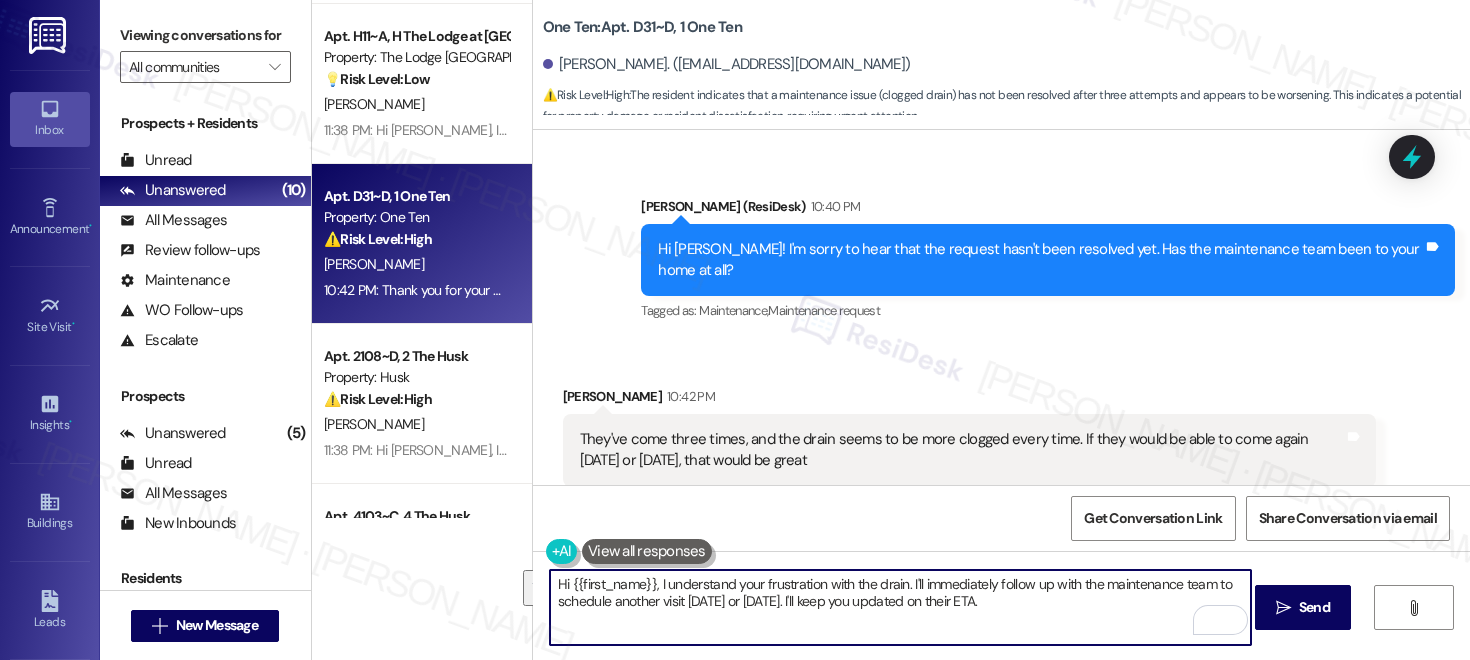 click on "Hi {{first_name}}, I understand your frustration with the drain. I'll immediately follow up with the maintenance team to schedule another visit [DATE] or [DATE]. I'll keep you updated on their ETA." at bounding box center [900, 607] 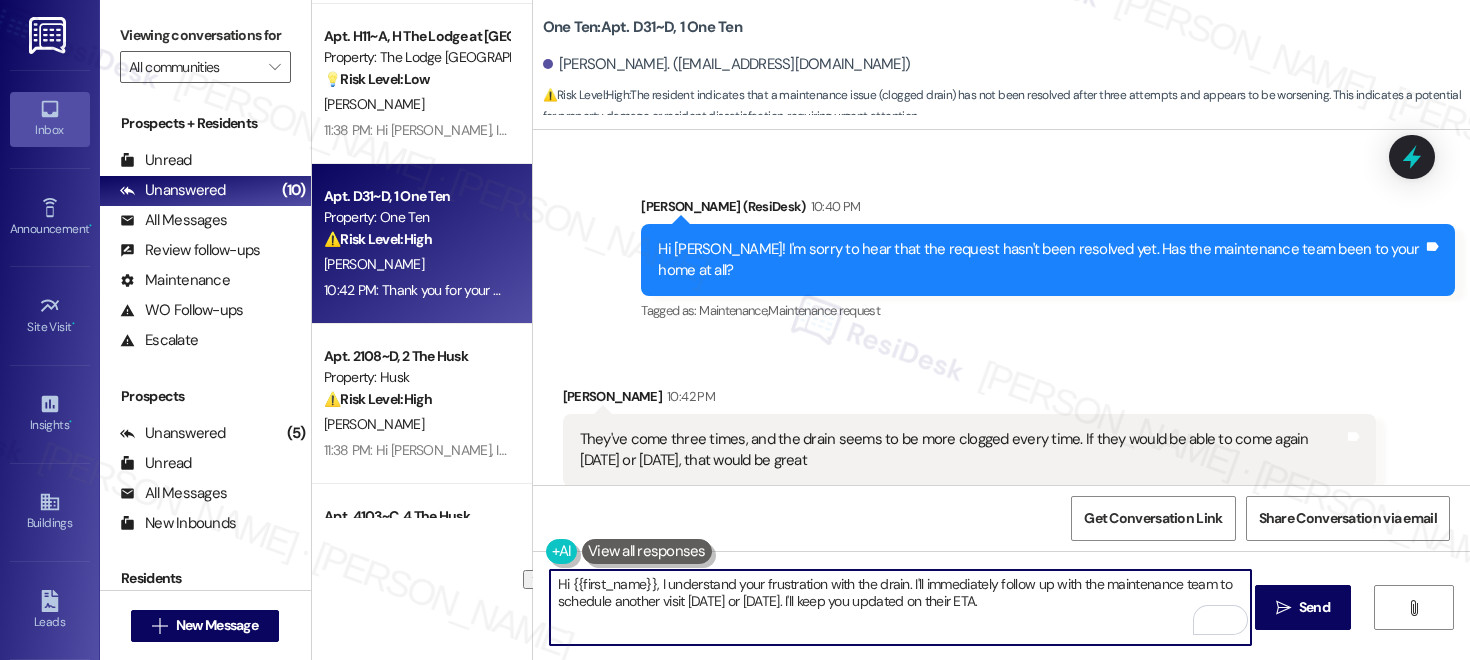 drag, startPoint x: 904, startPoint y: 585, endPoint x: 480, endPoint y: 555, distance: 425.06 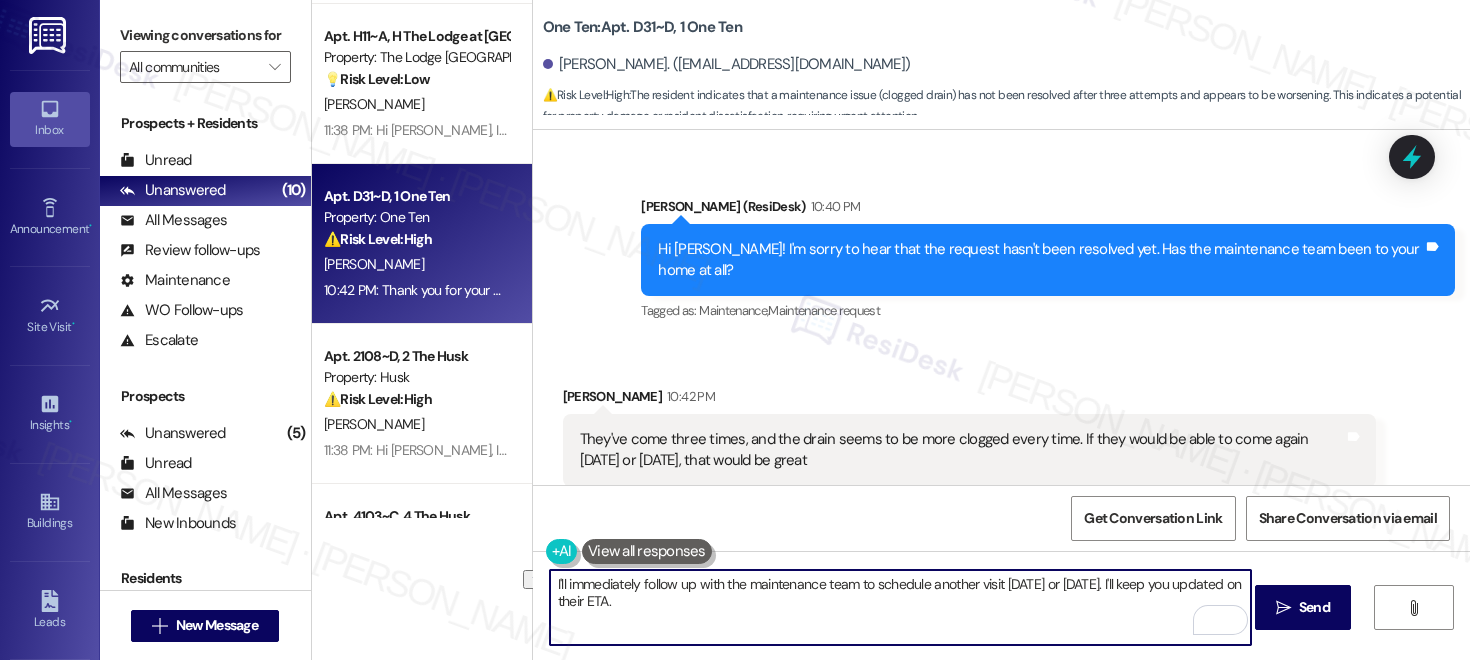 drag, startPoint x: 851, startPoint y: 587, endPoint x: 1107, endPoint y: 590, distance: 256.01758 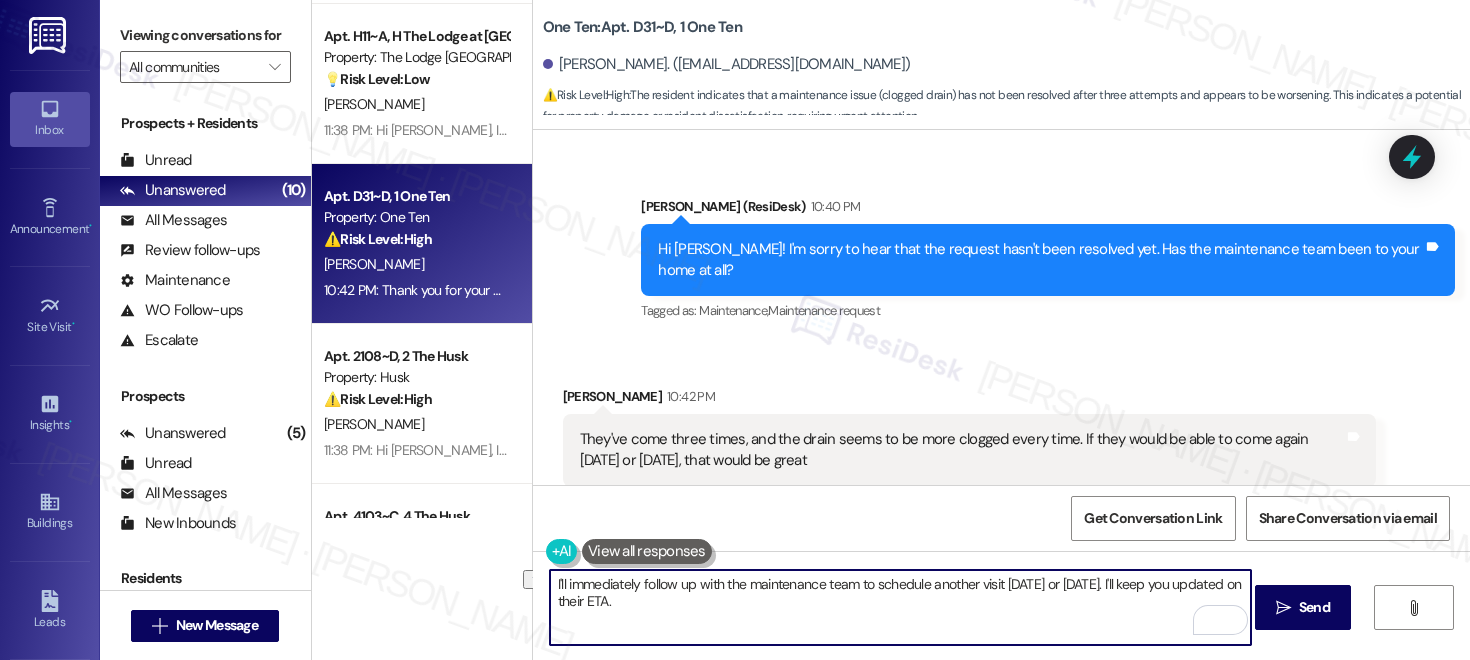 click on "I'll immediately follow up with the maintenance team to schedule another visit [DATE] or [DATE]. I'll keep you updated on their ETA." at bounding box center (900, 607) 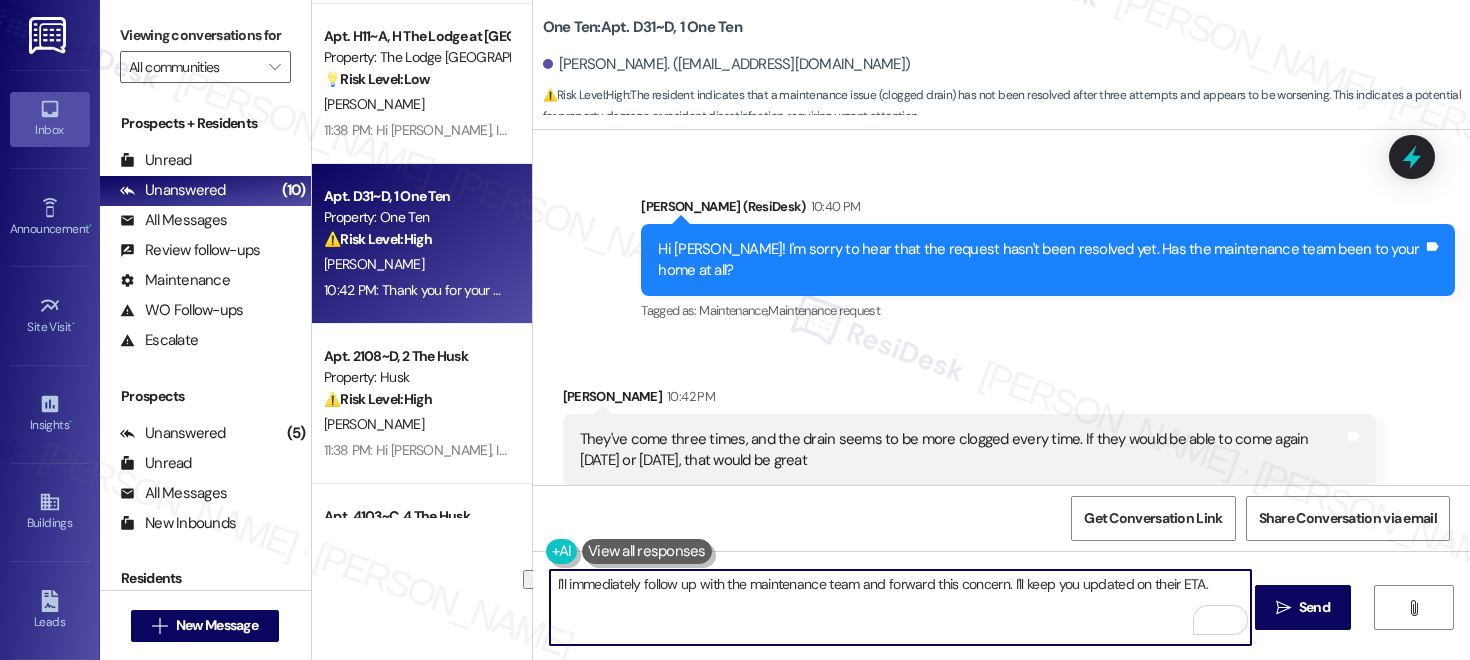 drag, startPoint x: 1004, startPoint y: 583, endPoint x: 1008, endPoint y: 606, distance: 23.345236 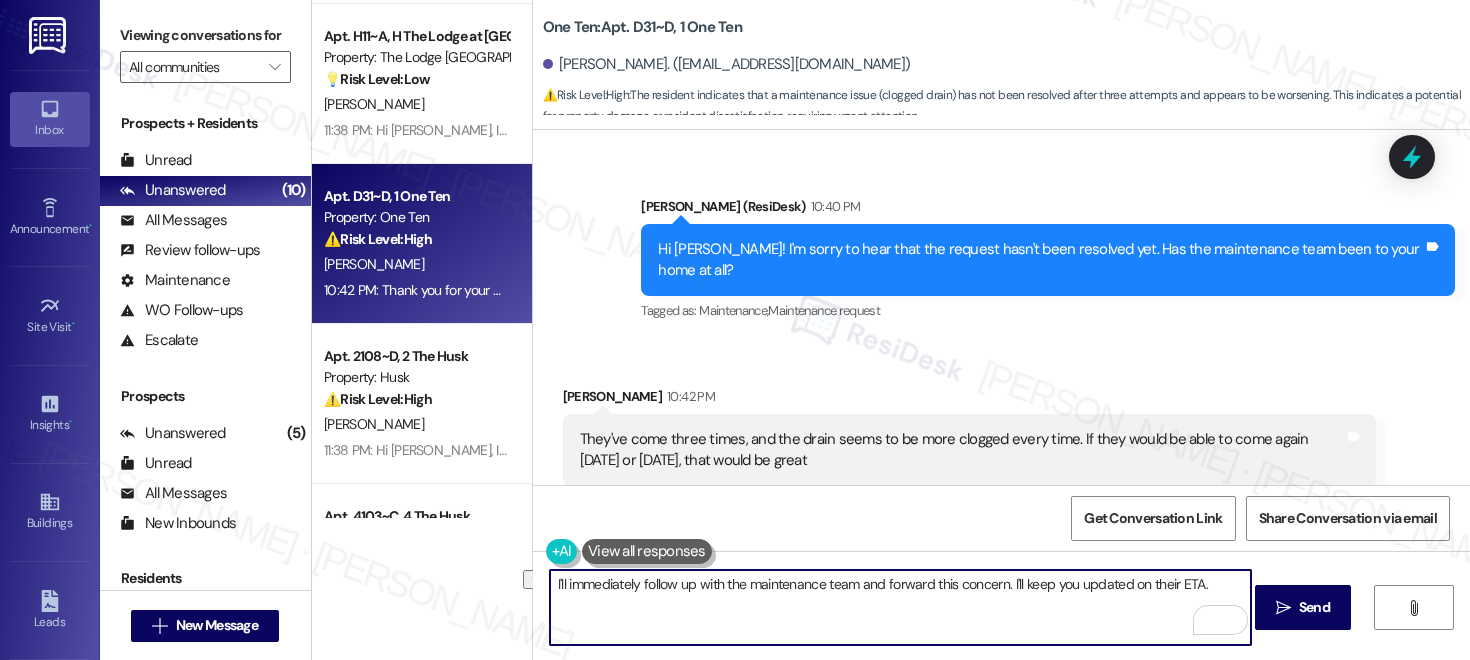 click on "I'll immediately follow up with the maintenance team and forward this concern. I'll keep you updated on their ETA." at bounding box center [900, 607] 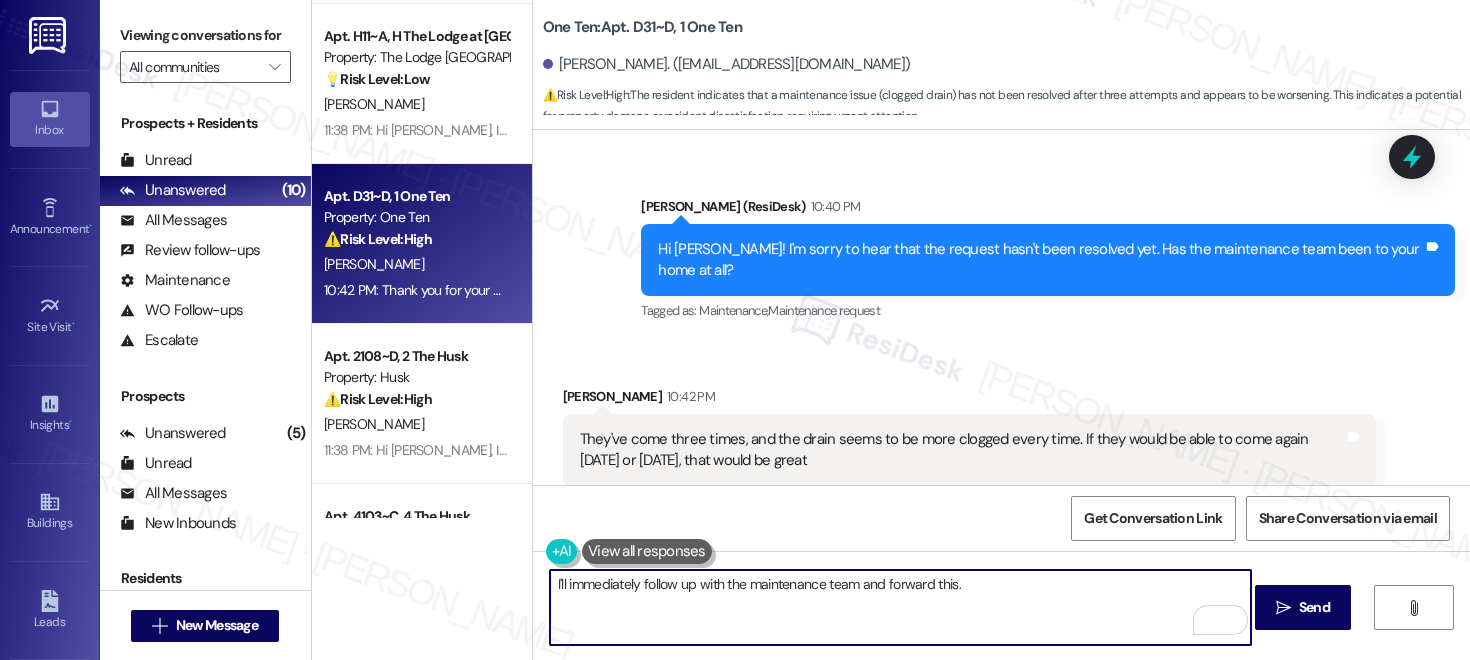 click on "I'll immediately follow up with the maintenance team and forward this." at bounding box center (900, 607) 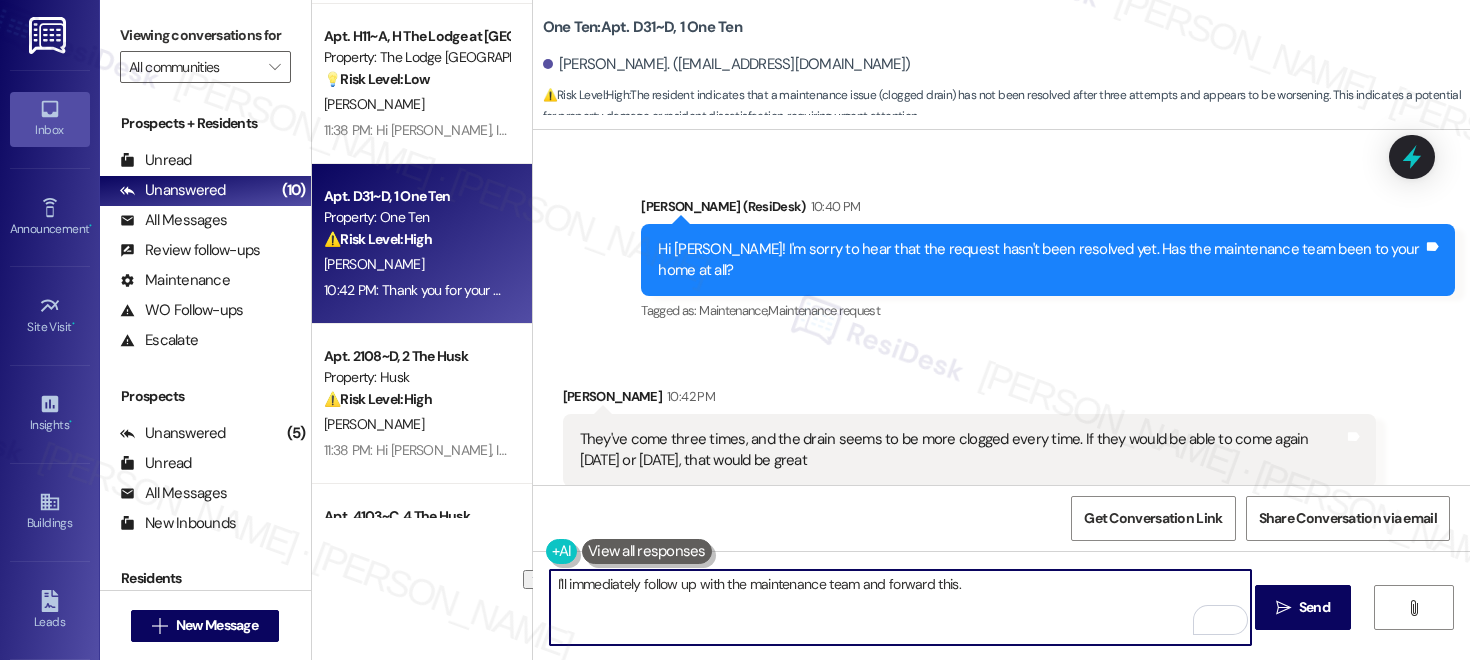click on "I'll immediately follow up with the maintenance team and forward this." at bounding box center (900, 607) 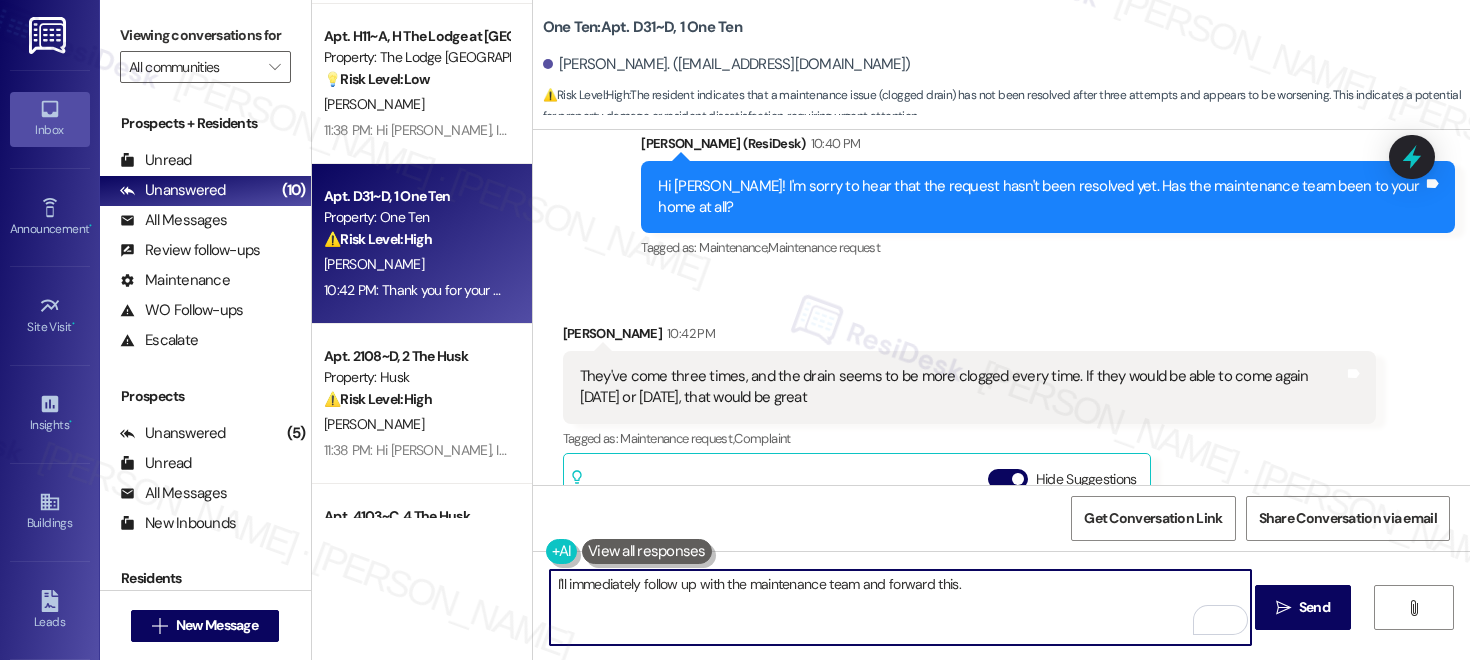scroll, scrollTop: 3005, scrollLeft: 0, axis: vertical 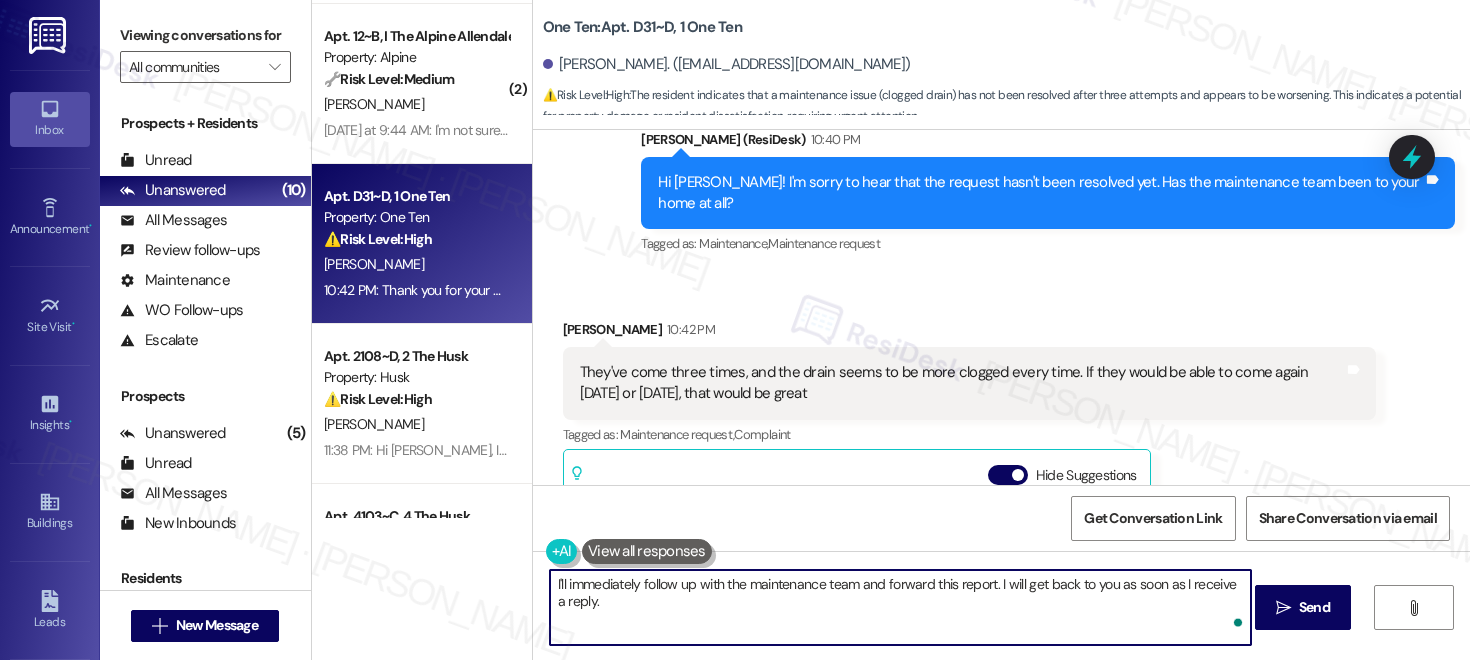 type on "I'll immediately follow up with the maintenance team and forward this report. I will get back to you as soon as I receive a reply." 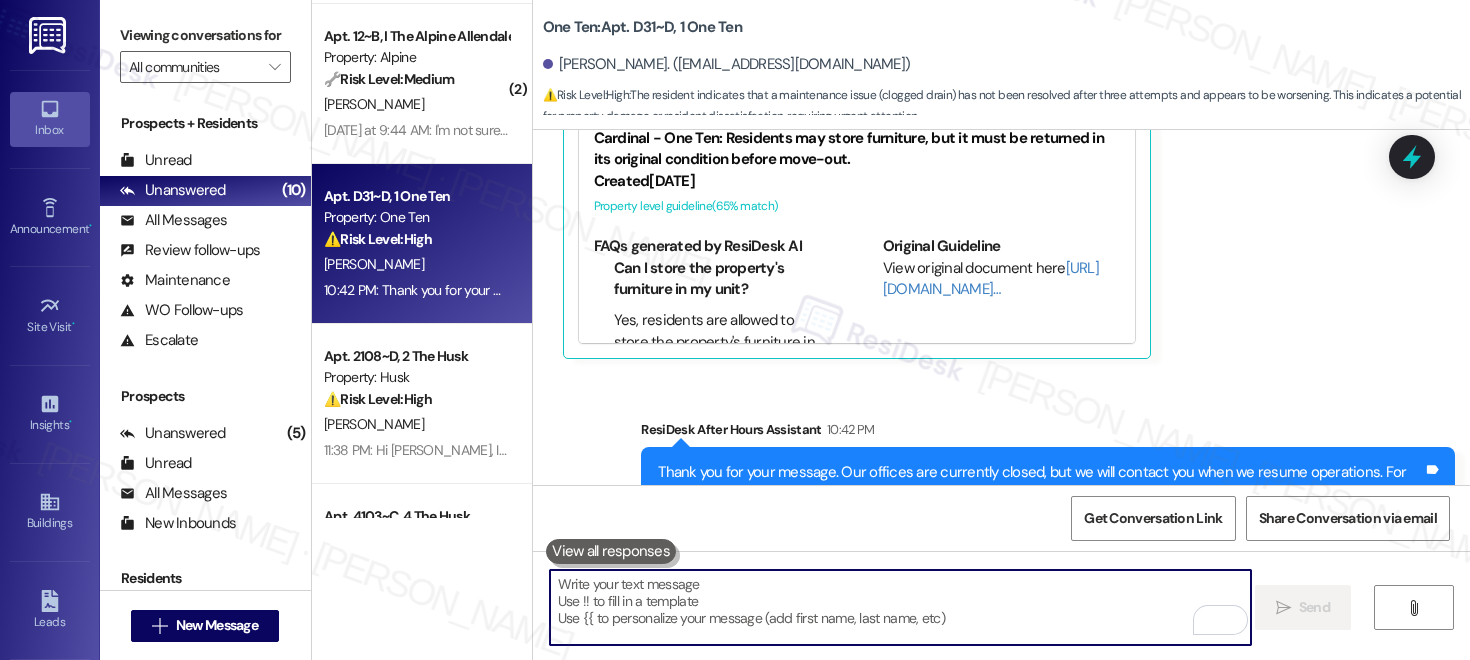 scroll, scrollTop: 3553, scrollLeft: 0, axis: vertical 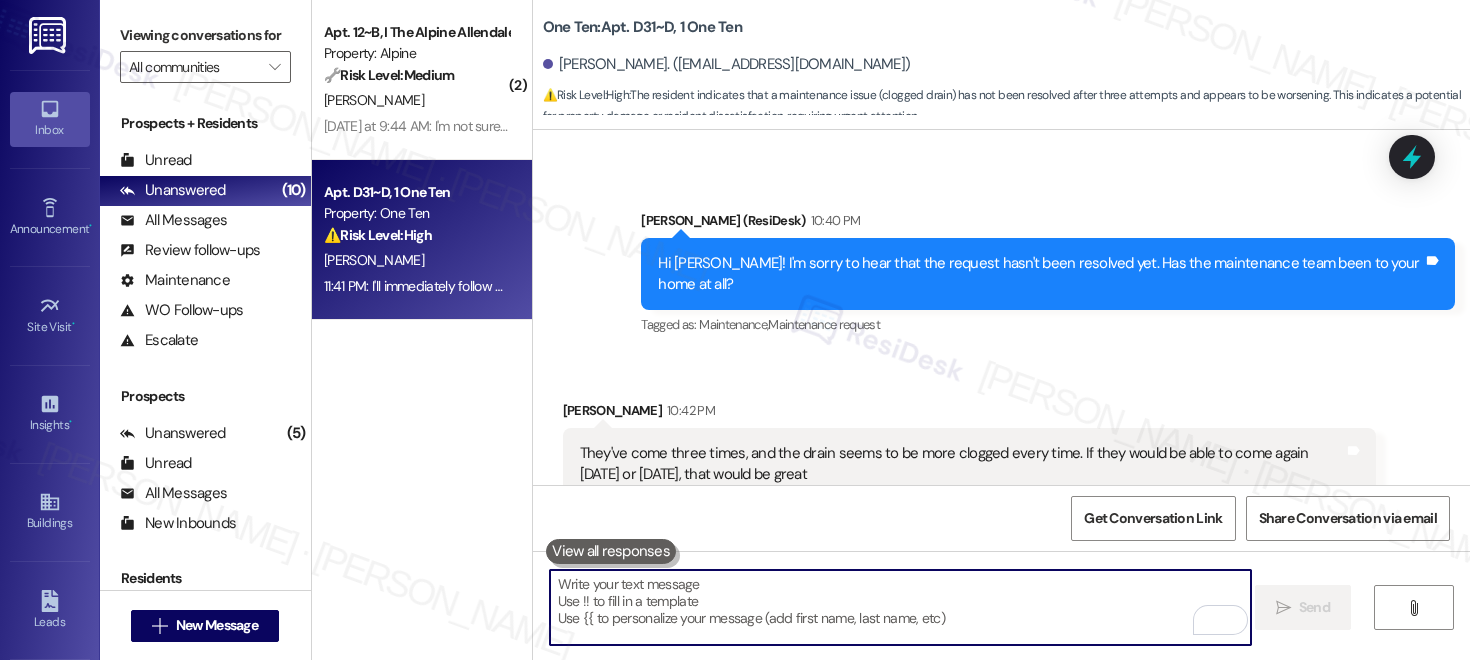 click at bounding box center [900, 607] 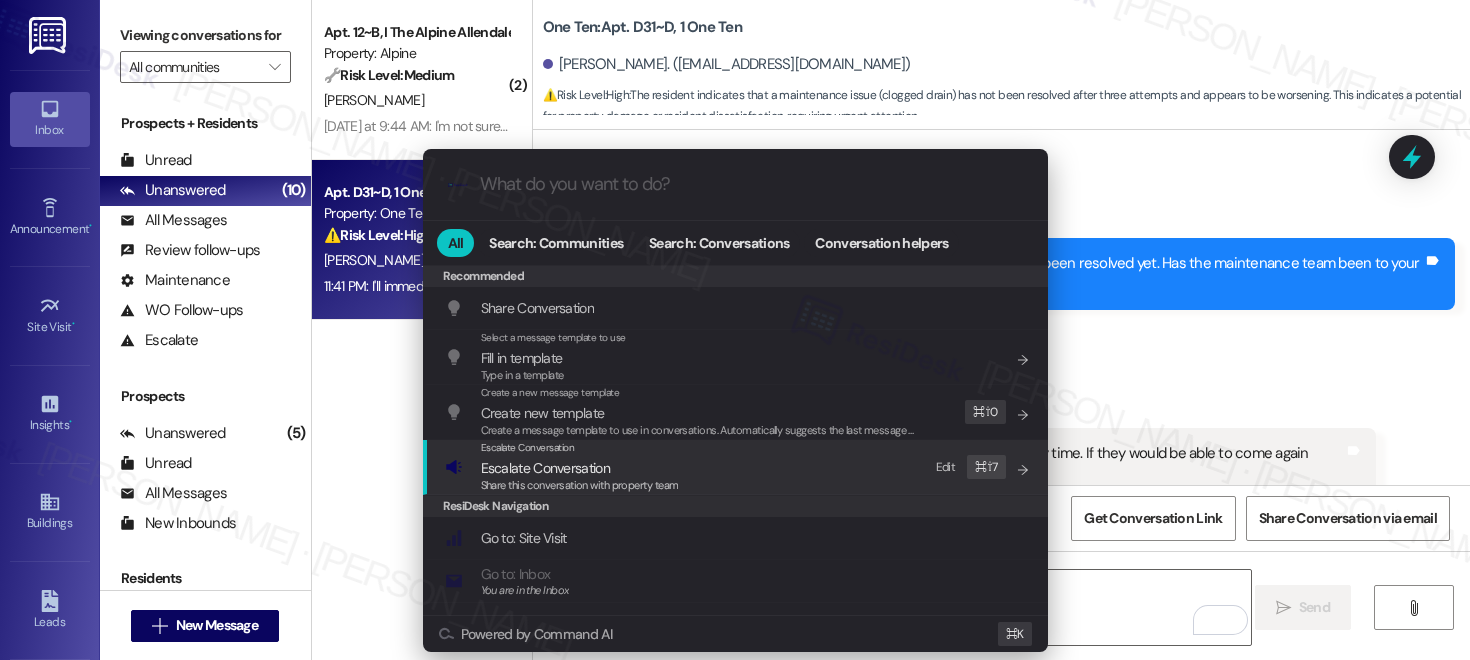 click on "Escalate Conversation" at bounding box center (580, 468) 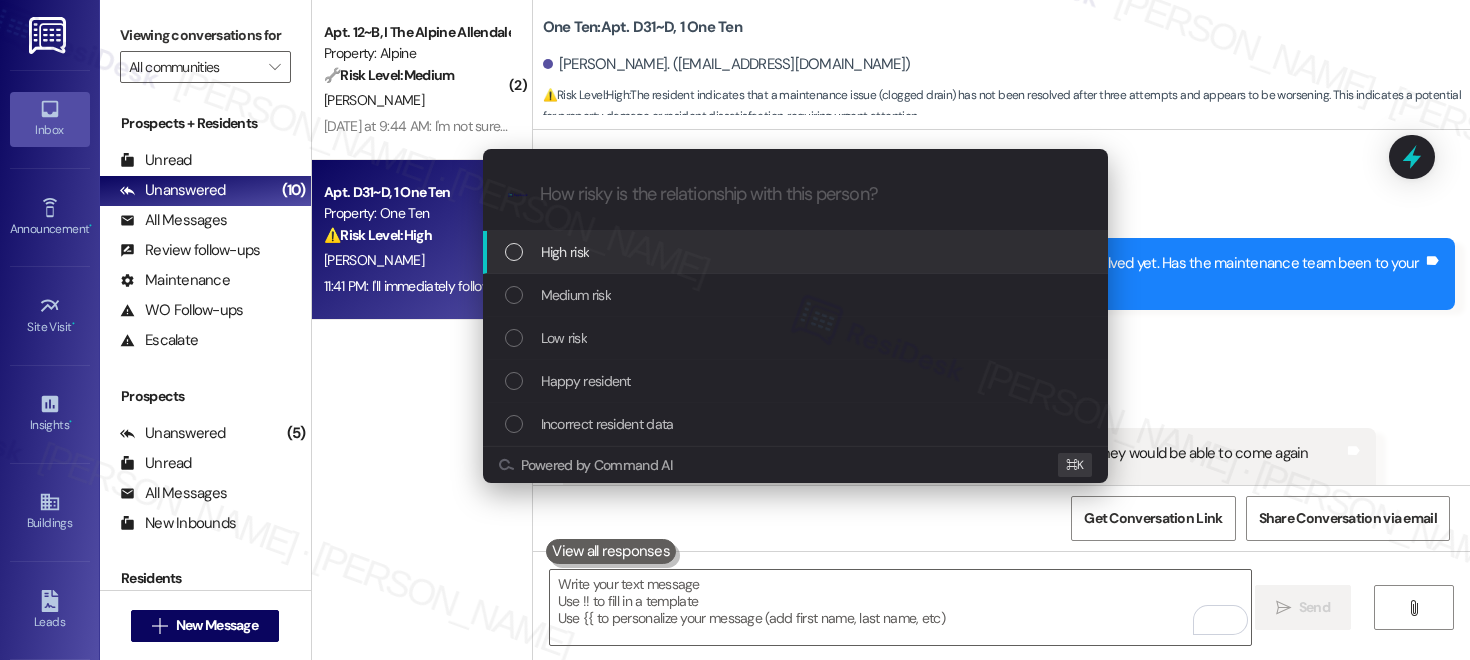click on "High risk" at bounding box center (795, 252) 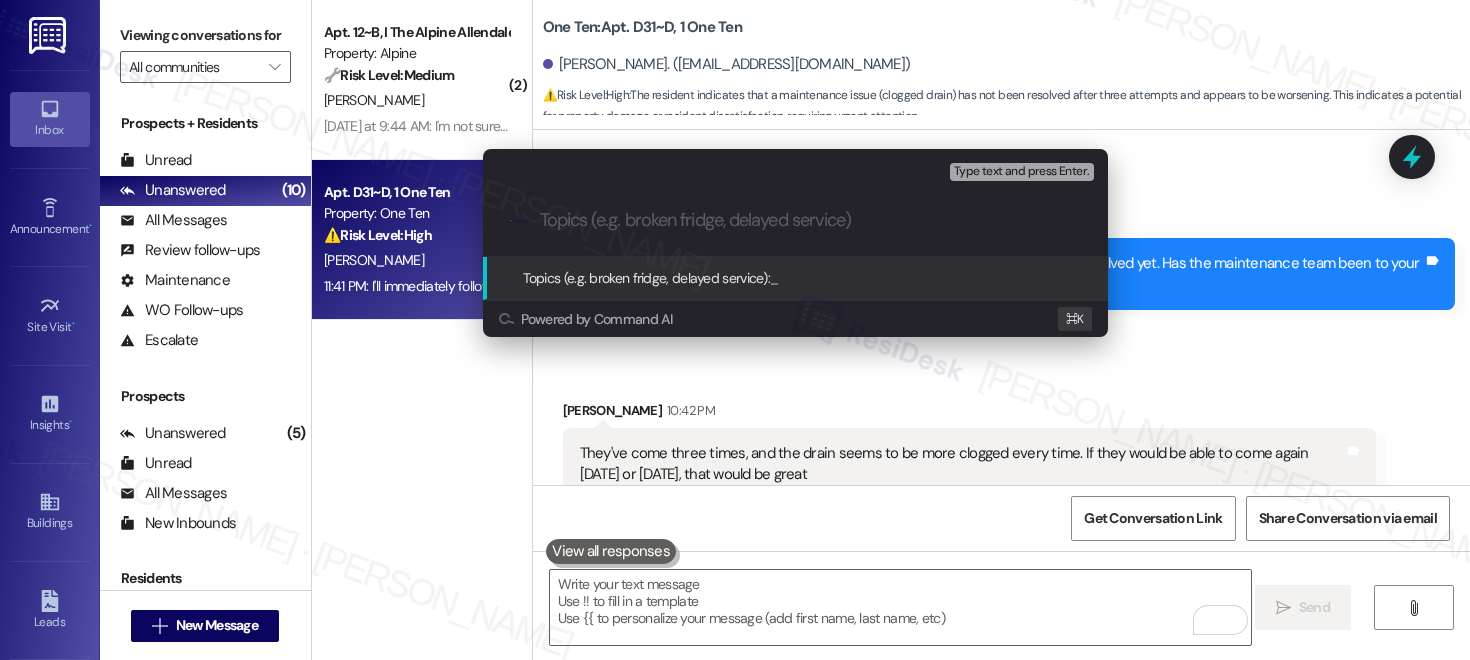 click at bounding box center (811, 220) 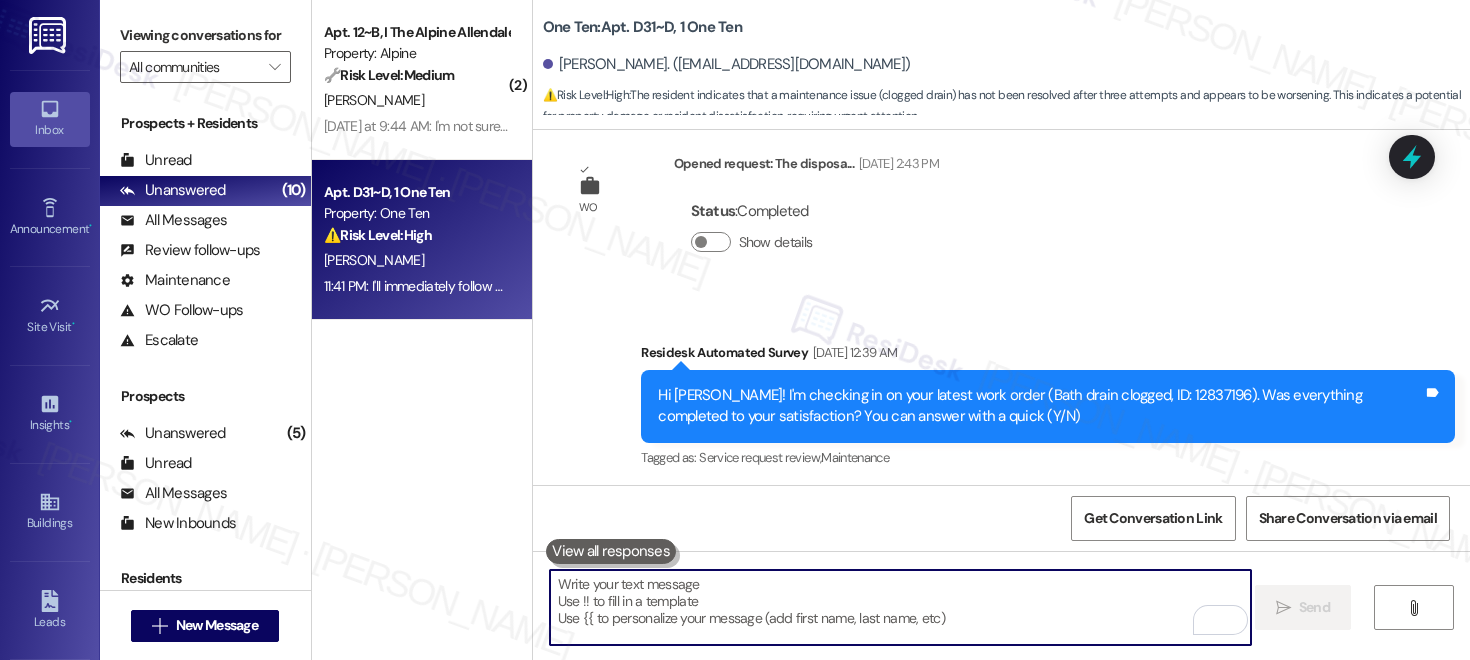 scroll, scrollTop: 2016, scrollLeft: 0, axis: vertical 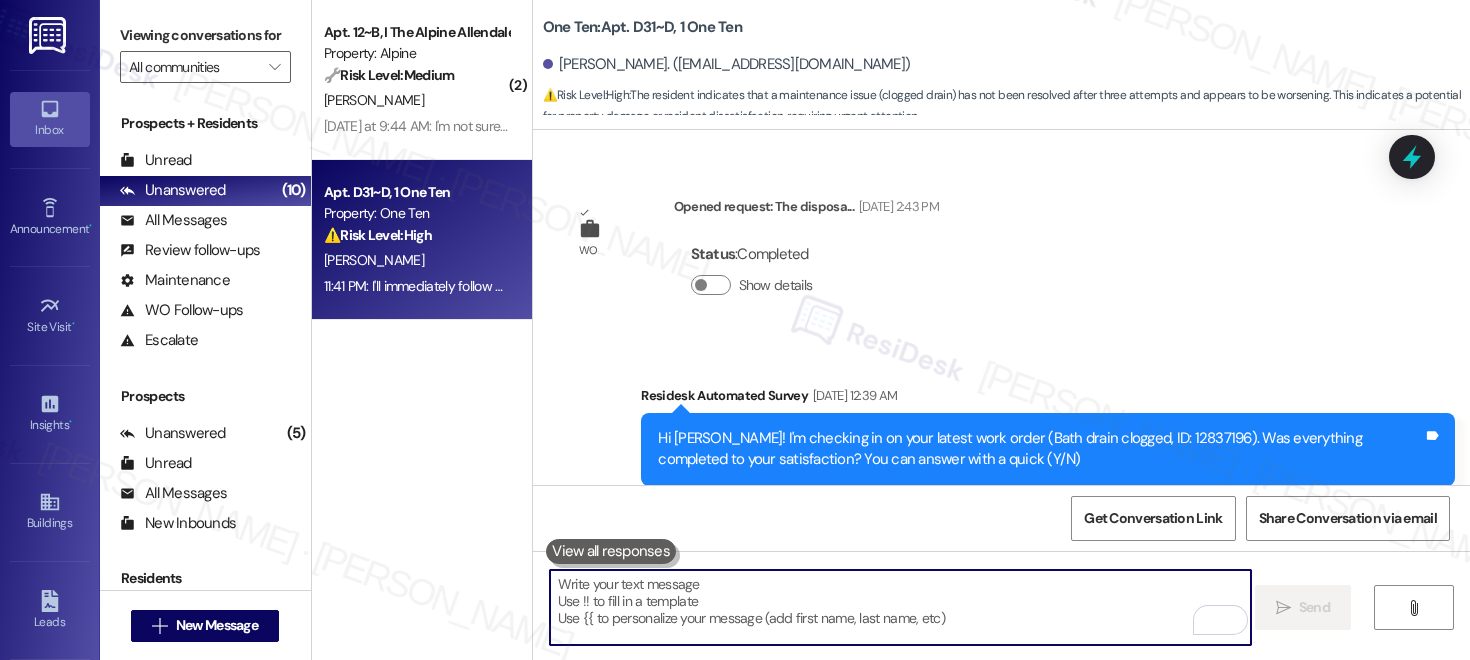 click on "Hi [PERSON_NAME]! I'm checking in on your latest work order (Bath drain clogged, ID: 12837196). Was everything completed to your satisfaction? You can answer with a quick (Y/N)" at bounding box center (1040, 449) 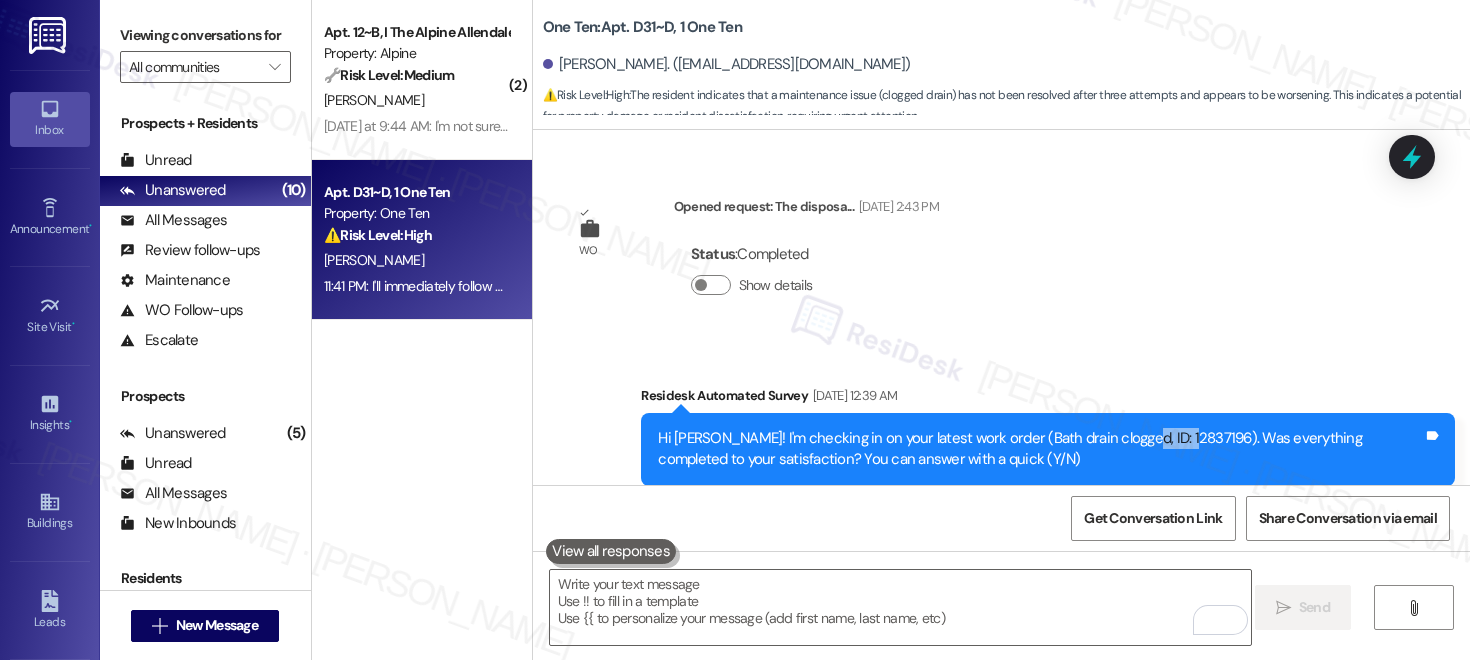 copy on "12837196" 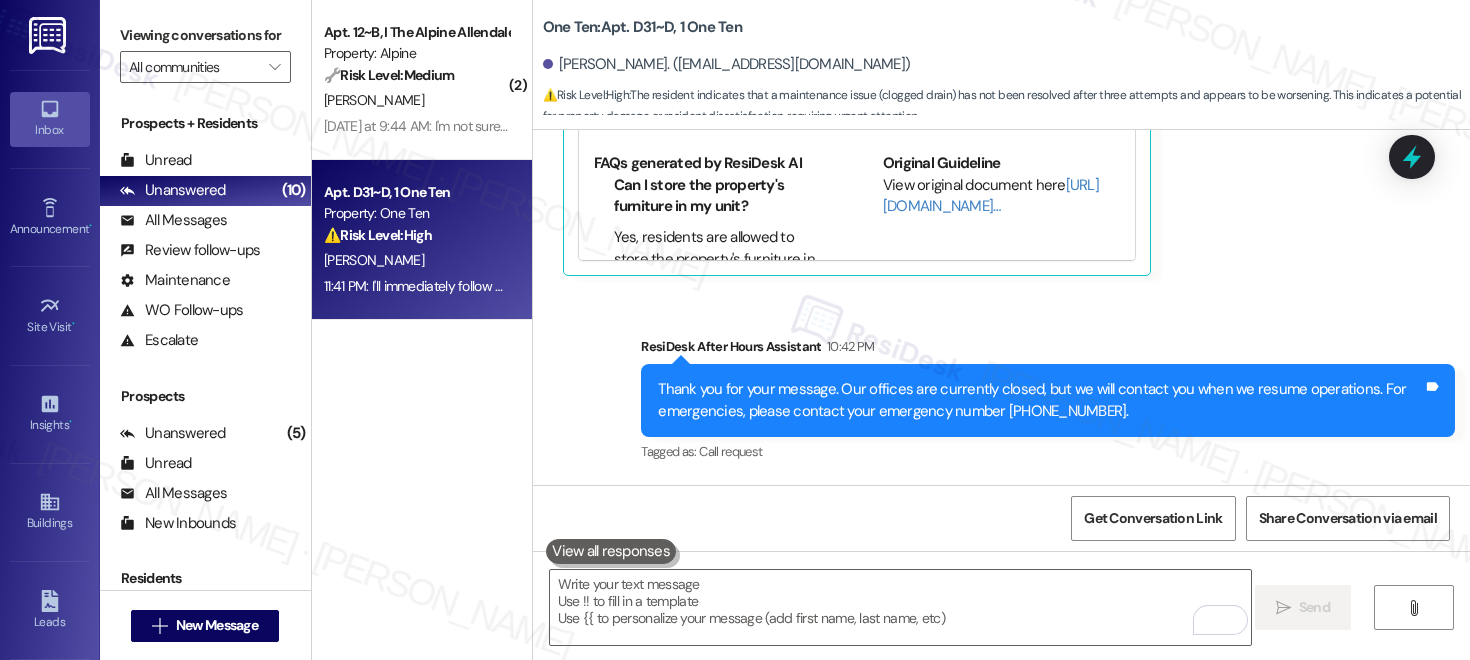 scroll, scrollTop: 3553, scrollLeft: 0, axis: vertical 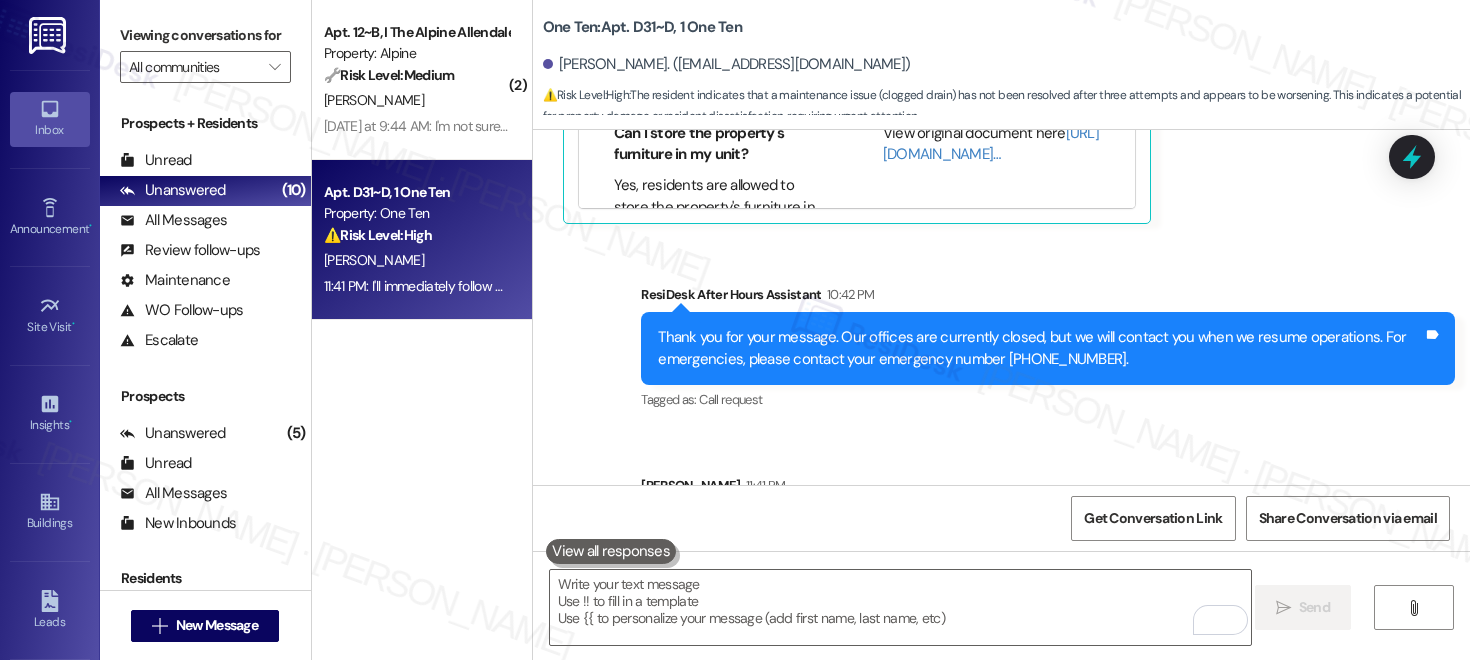 click on " Send " at bounding box center (1001, 626) 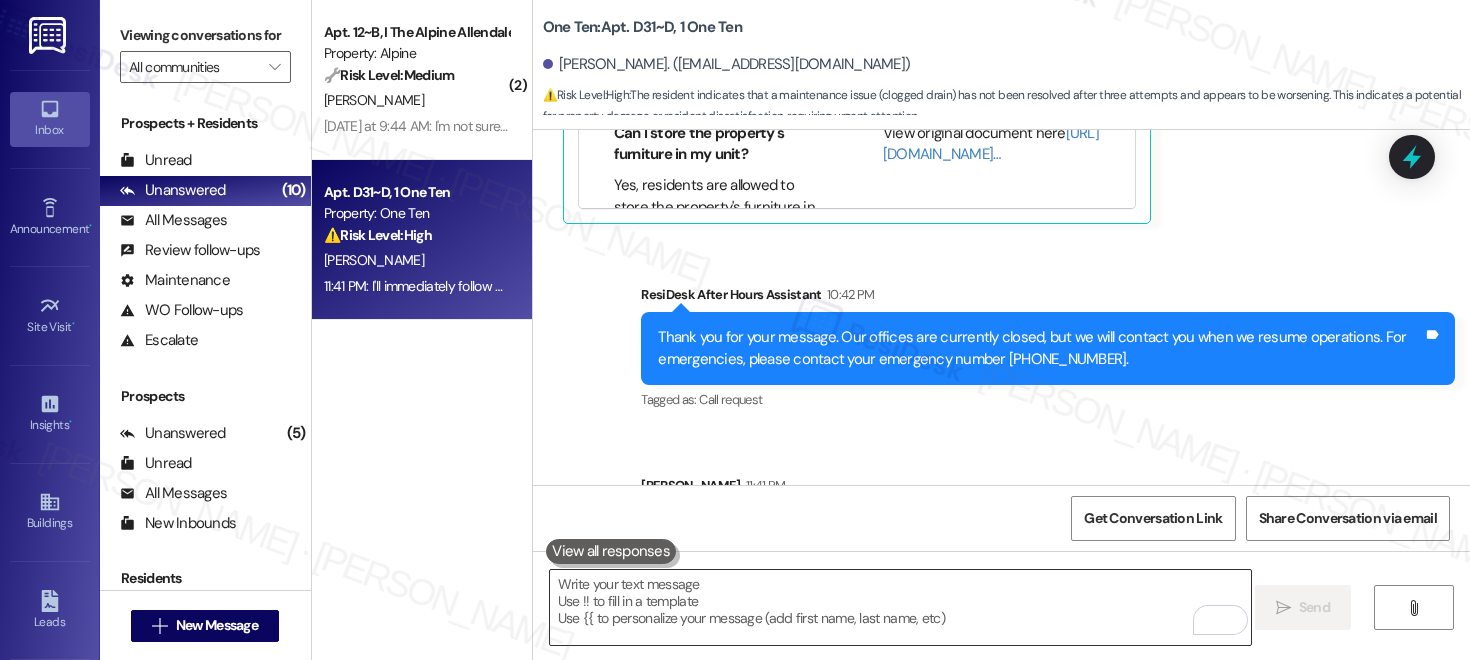 click at bounding box center [900, 607] 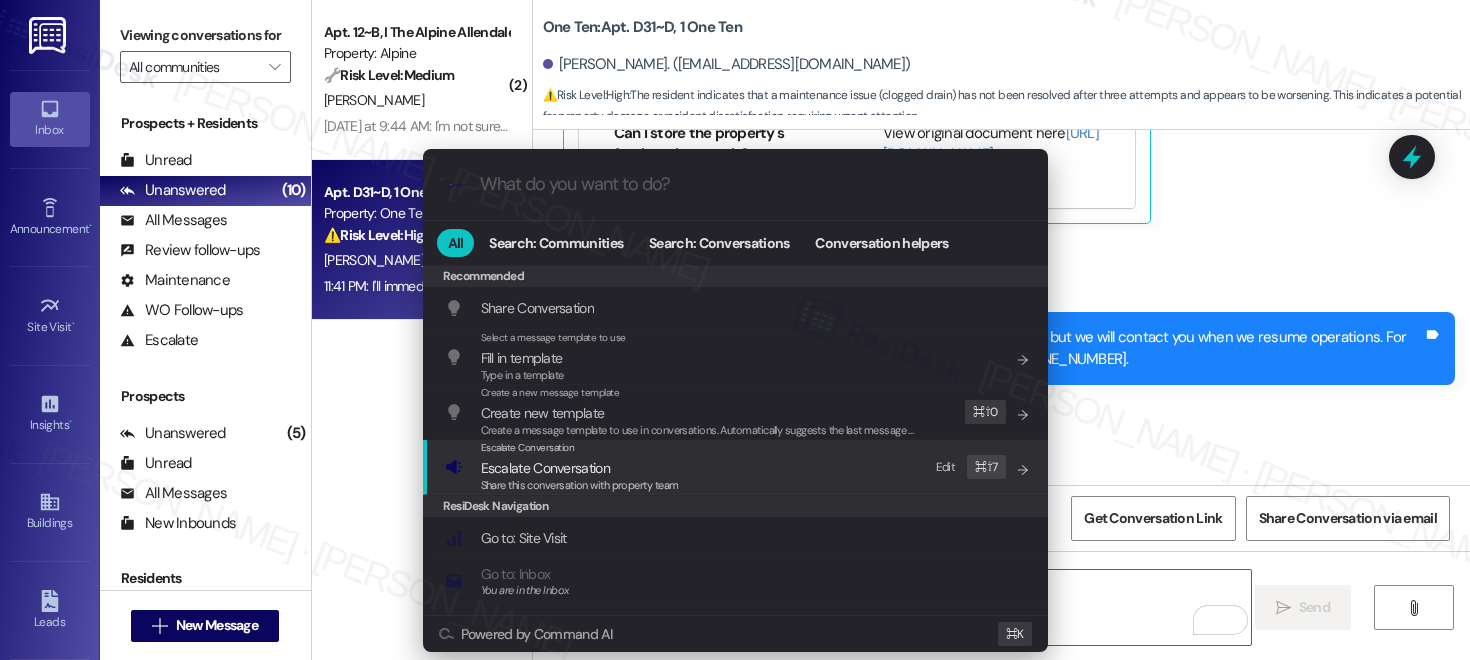 click on "Escalate Conversation" at bounding box center [580, 468] 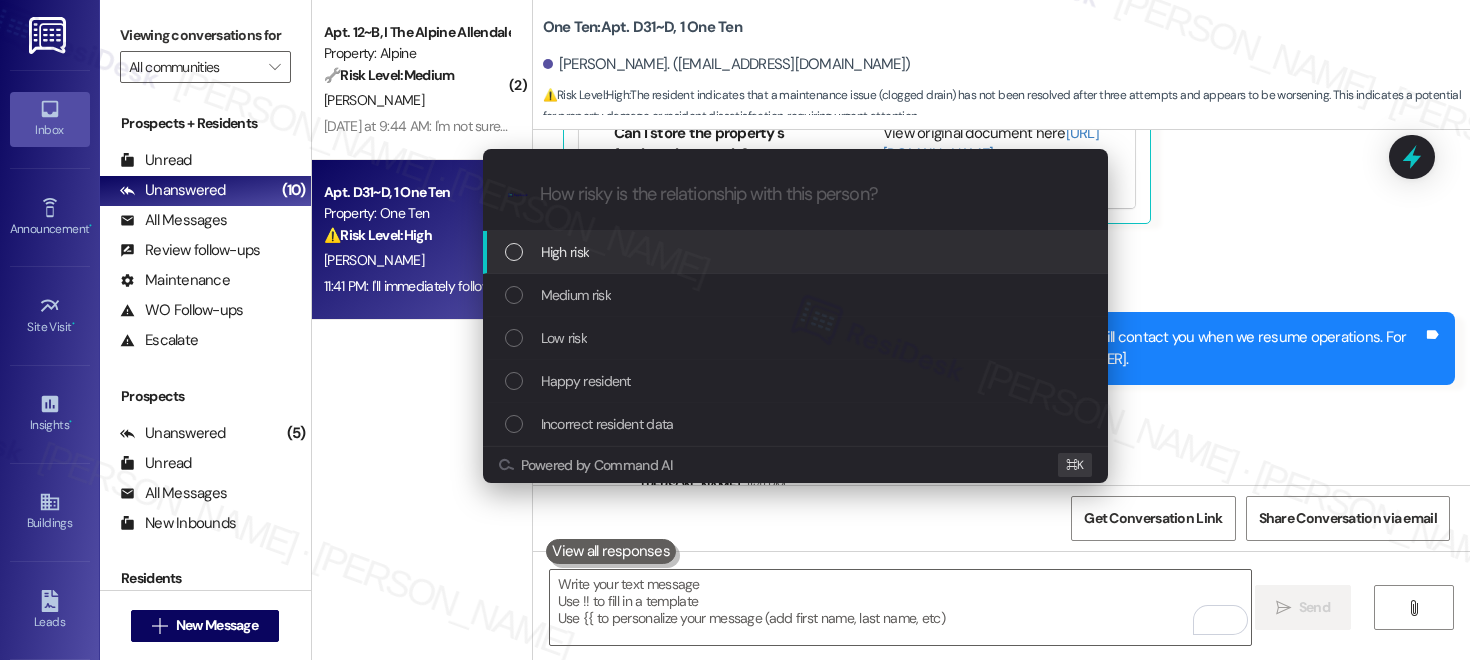 click on "High risk" at bounding box center [797, 252] 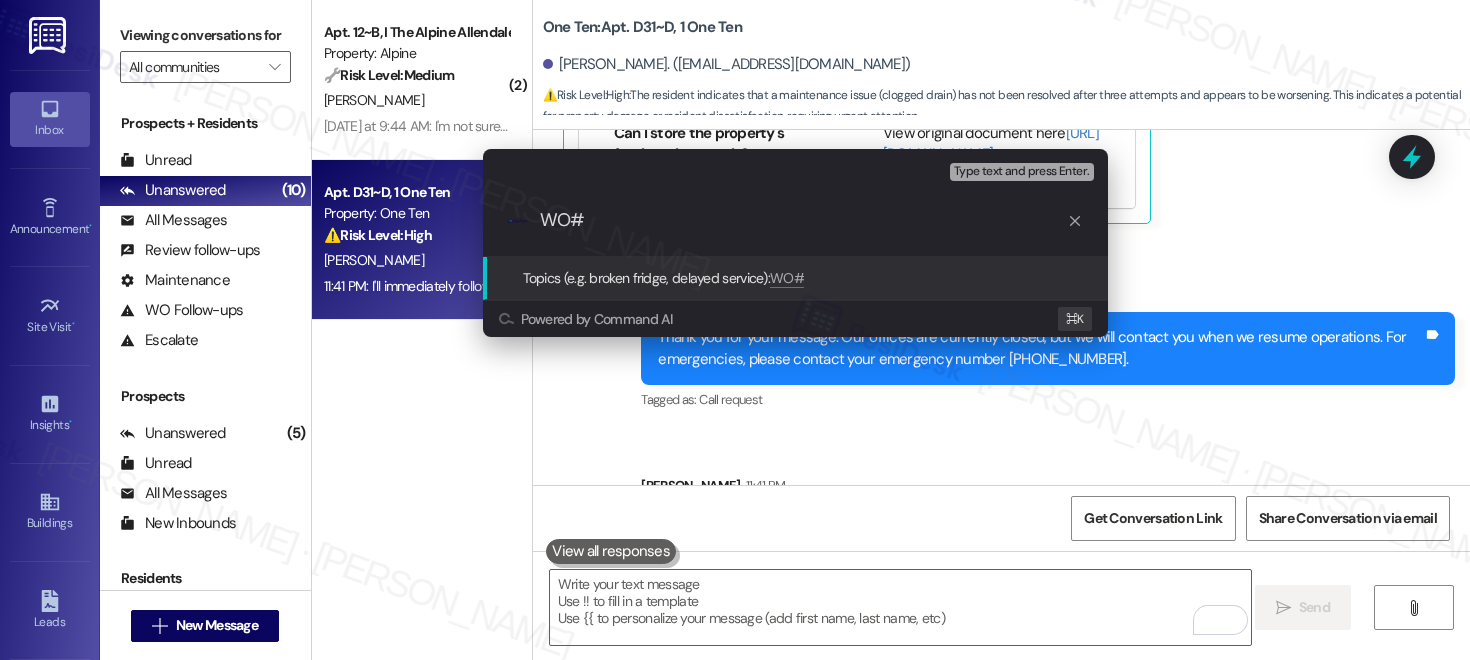 paste on "12837196" 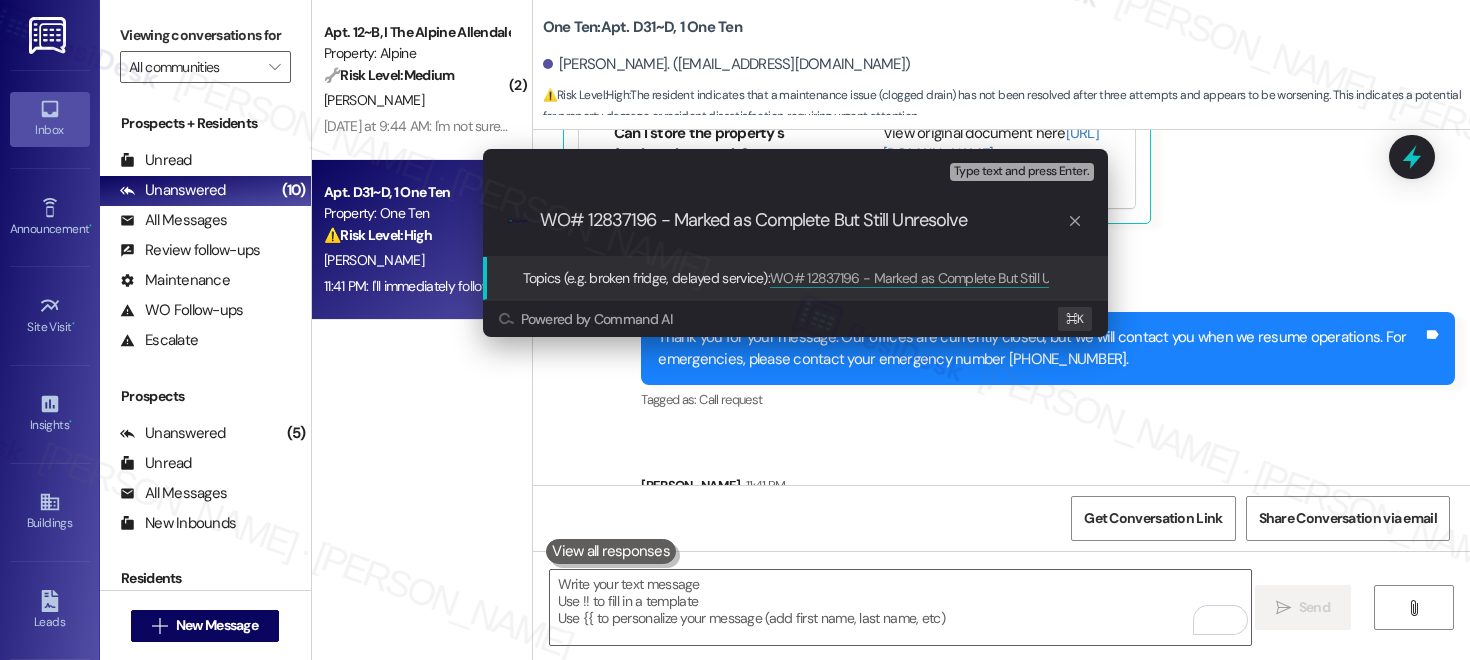type on "WO# 12837196 - Marked as Complete But Still Unresolved" 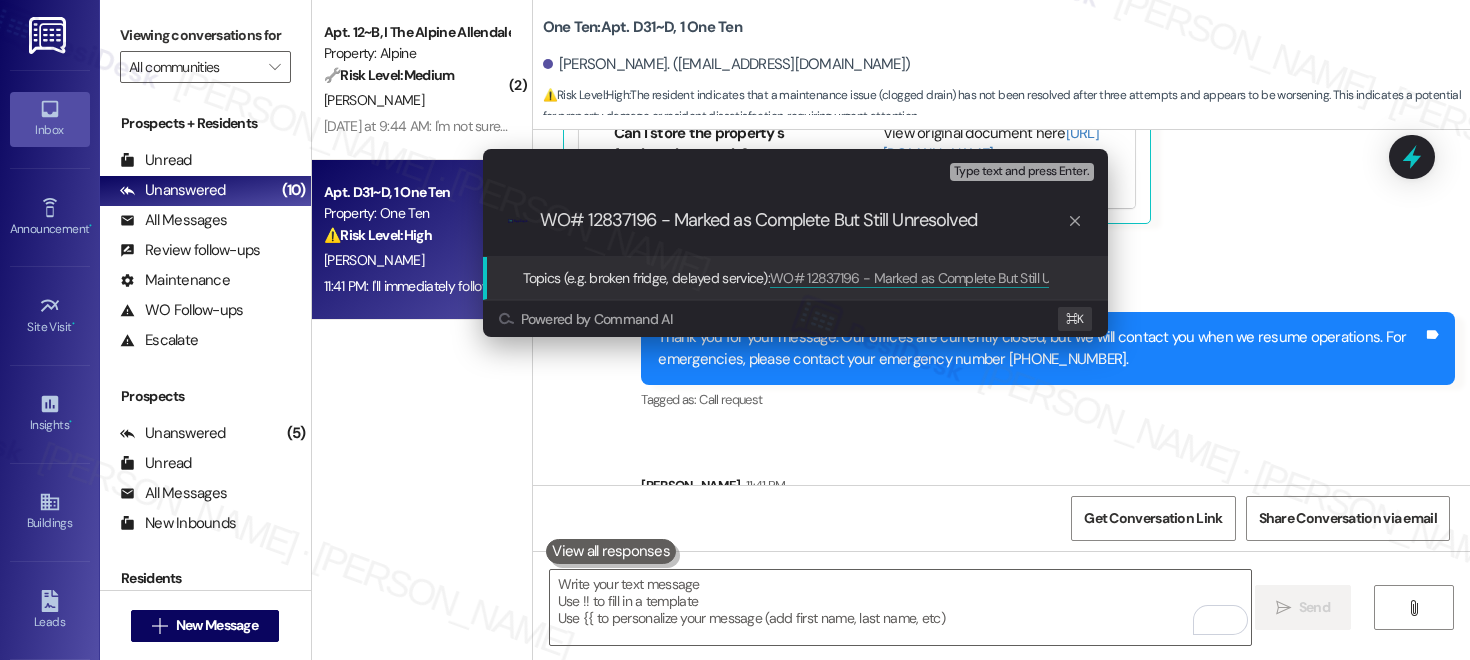type 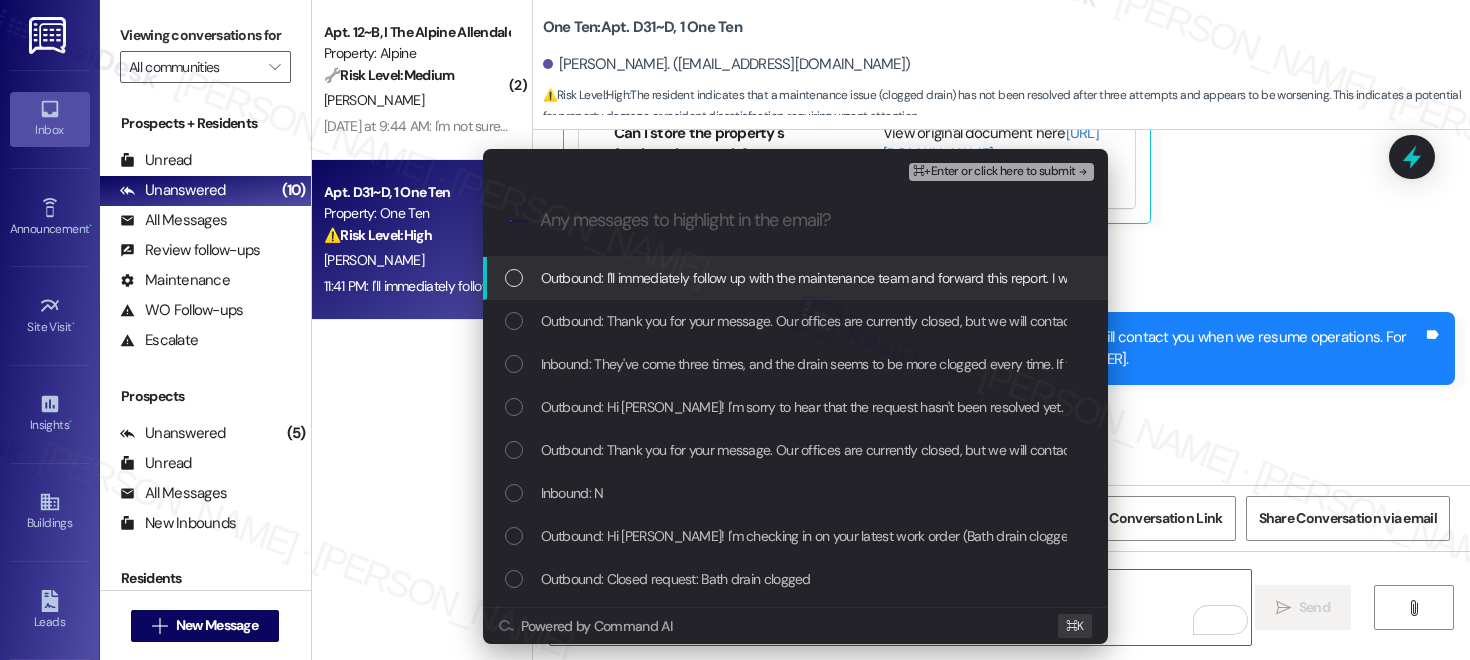 click on "Outbound: I'll immediately follow up with the maintenance team and forward this report. I will get back to you as soon as I receive a reply." at bounding box center (935, 278) 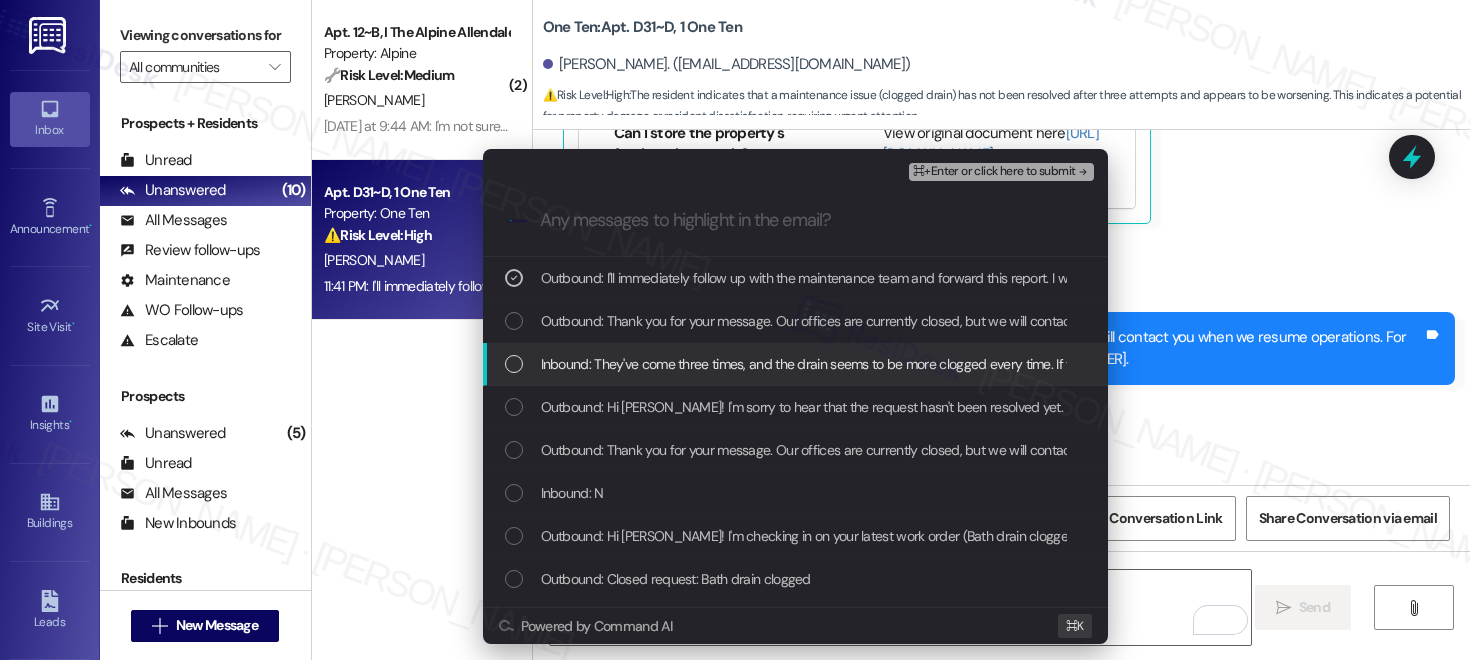 click on "Inbound: They've come three times, and the drain seems to be more clogged every time. If they would be able to come again [DATE] or [DATE], that would be great" at bounding box center (1011, 364) 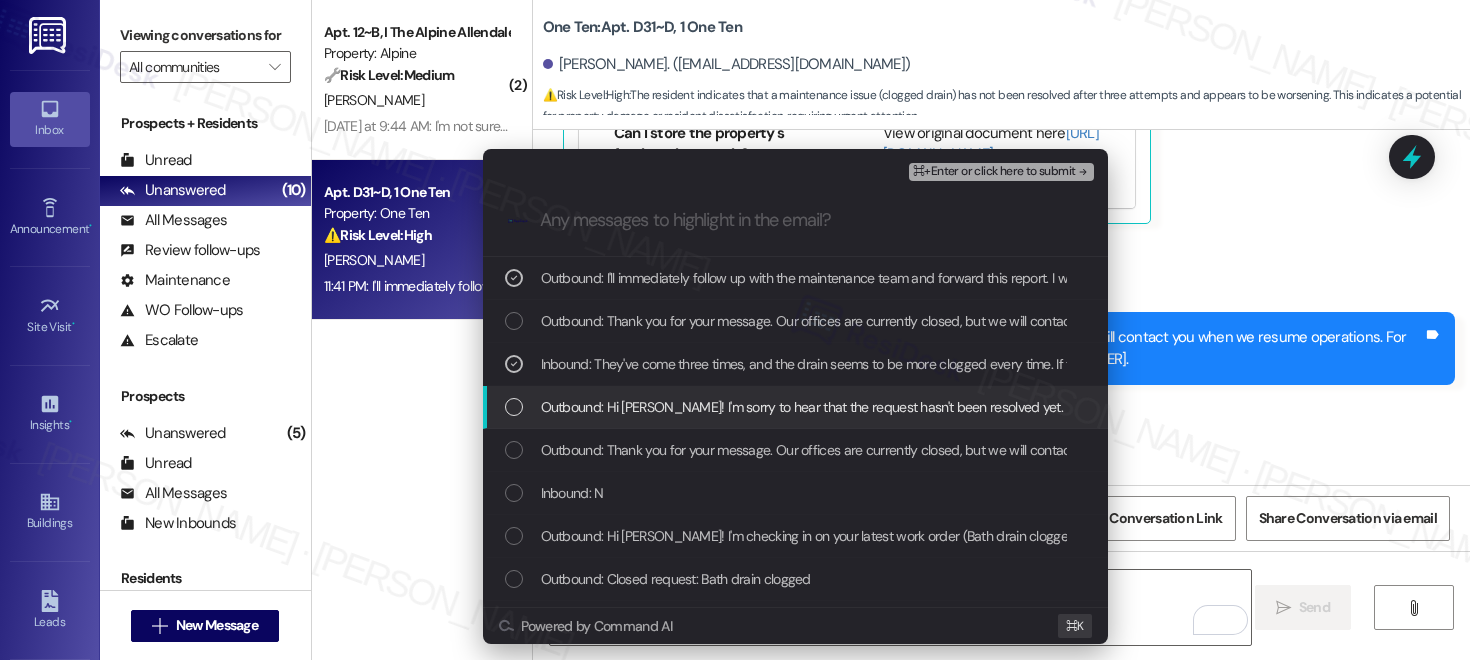click on "Outbound: Hi [PERSON_NAME]! I'm sorry to hear that the request hasn't been resolved yet. Has the maintenance team been to your home at all?" at bounding box center (958, 407) 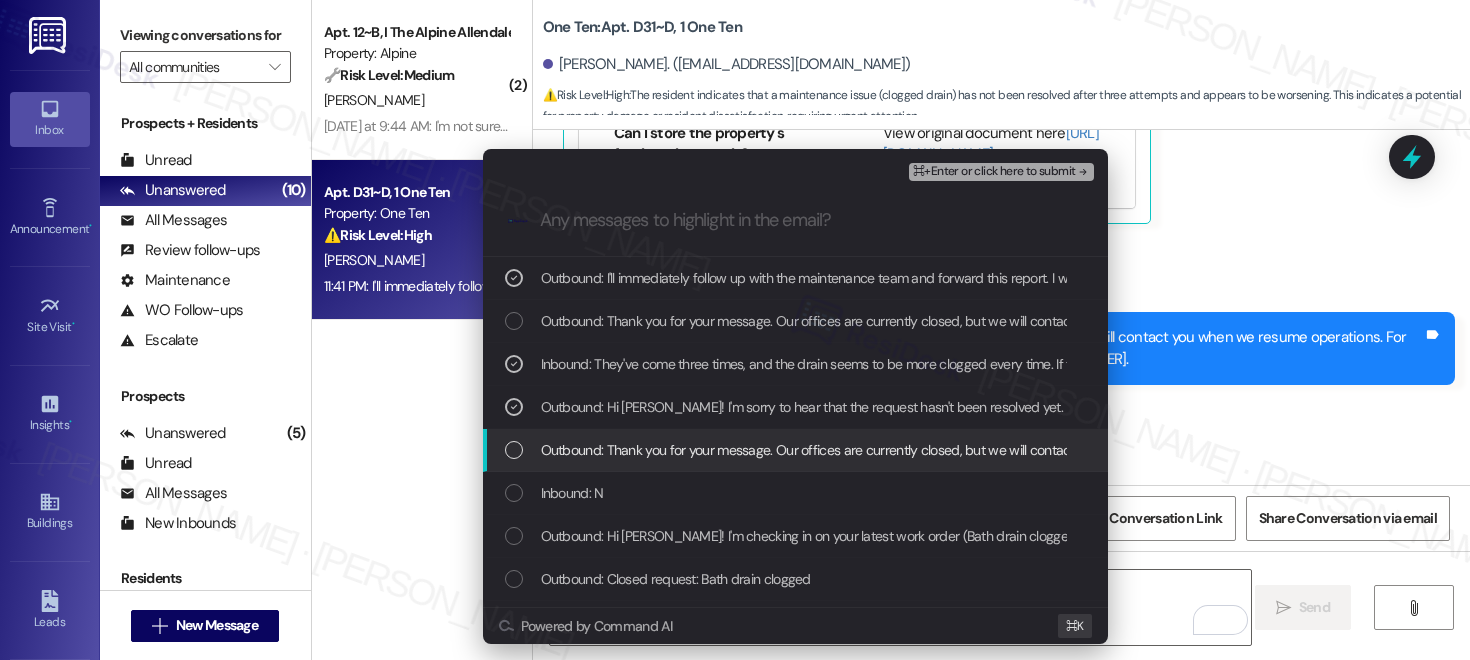click on "Outbound: Thank you for your message. Our offices are currently closed, but we will contact you when we resume operations. For emergencies, please contact your emergency number [PHONE_NUMBER]." at bounding box center (1133, 450) 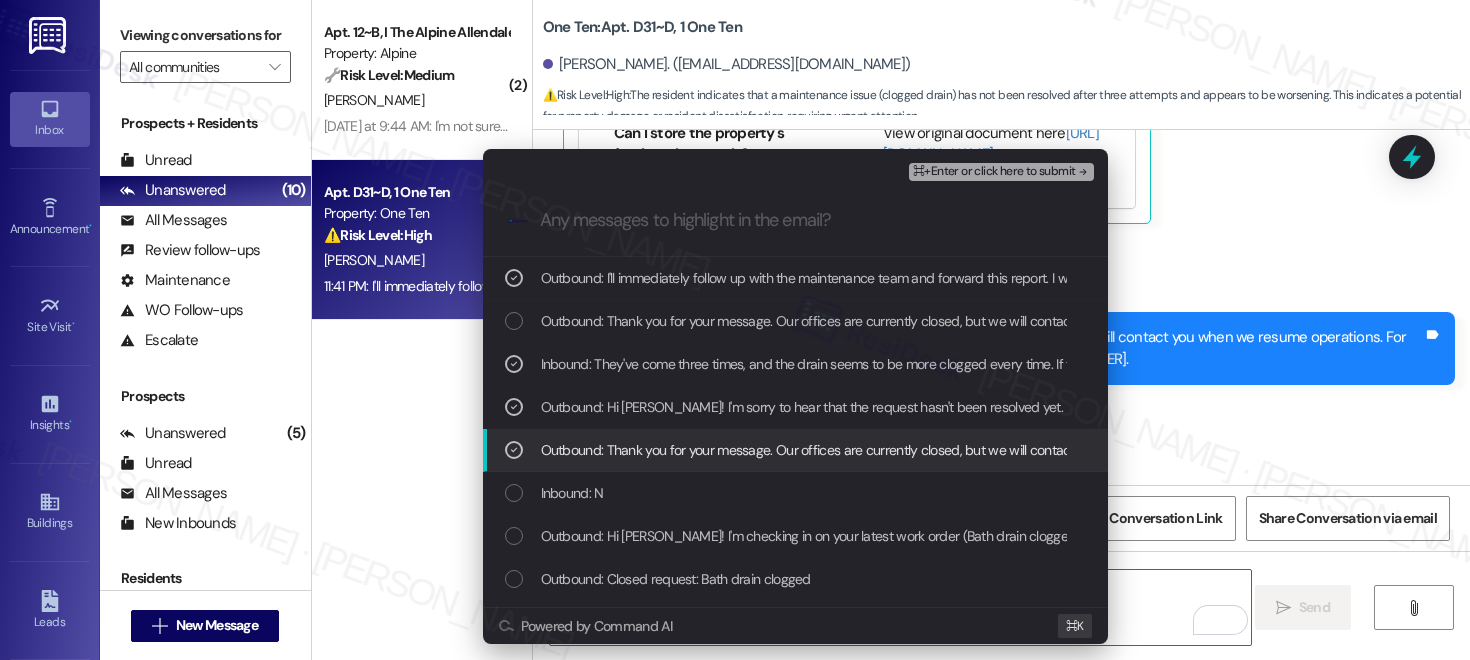 click on "Outbound: Thank you for your message. Our offices are currently closed, but we will contact you when we resume operations. For emergencies, please contact your emergency number [PHONE_NUMBER]." at bounding box center [1133, 450] 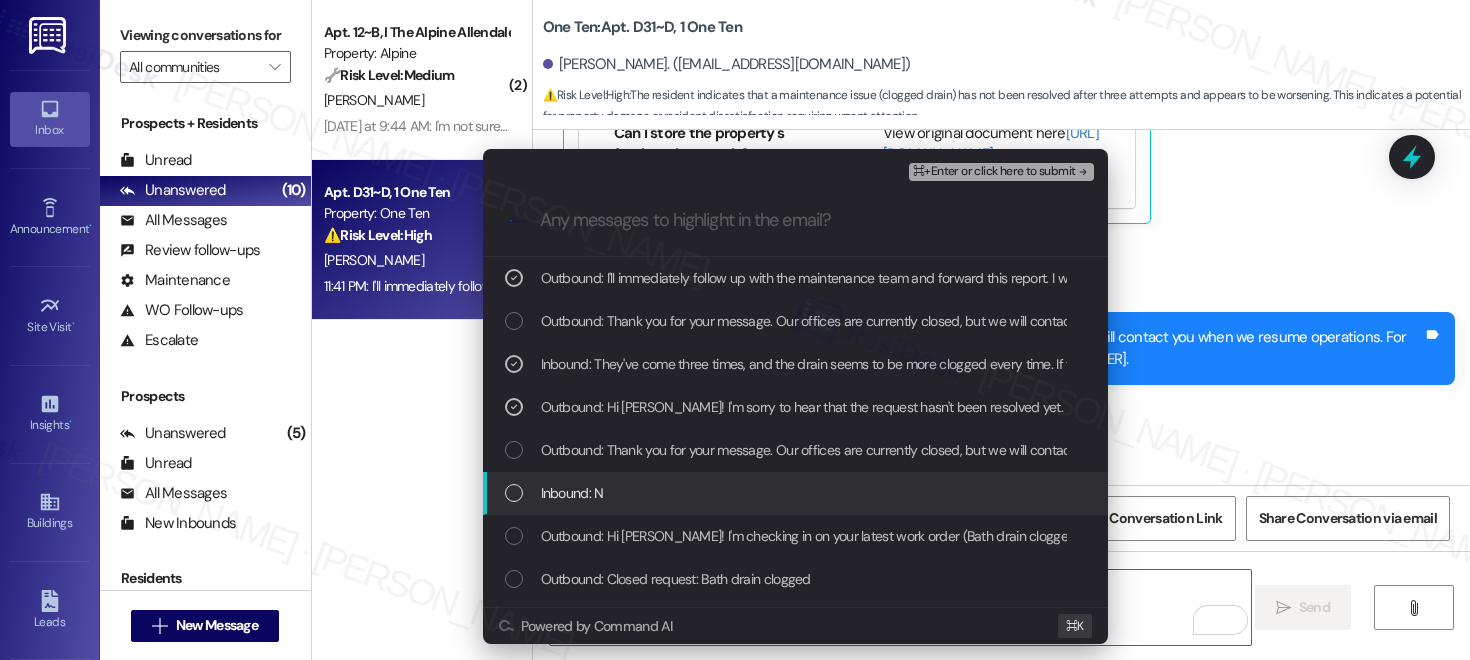 click on "Inbound: N" at bounding box center [797, 493] 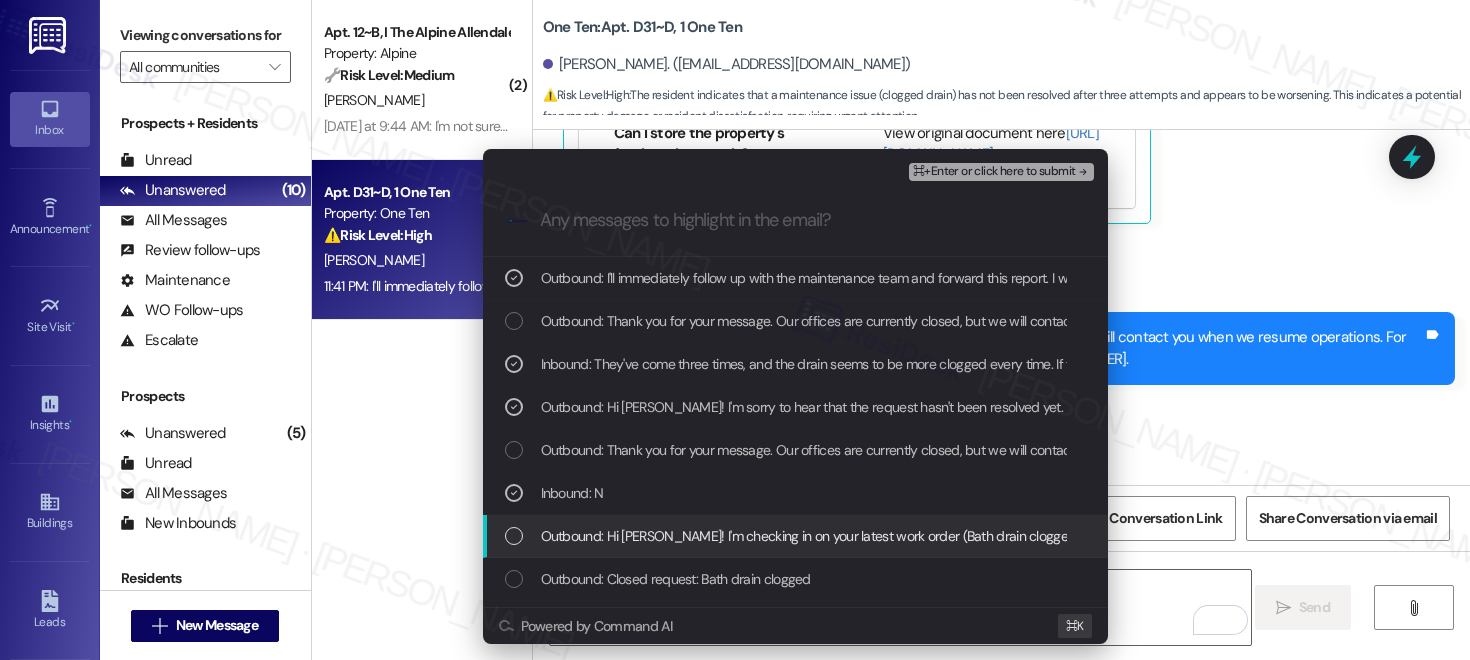 click on "Outbound: Hi [PERSON_NAME]! I'm checking in on your latest work order (Bath drain clogged, ID: 12837196). Was everything completed to your satisfaction? You can answer with a quick (Y/N)" at bounding box center [1090, 536] 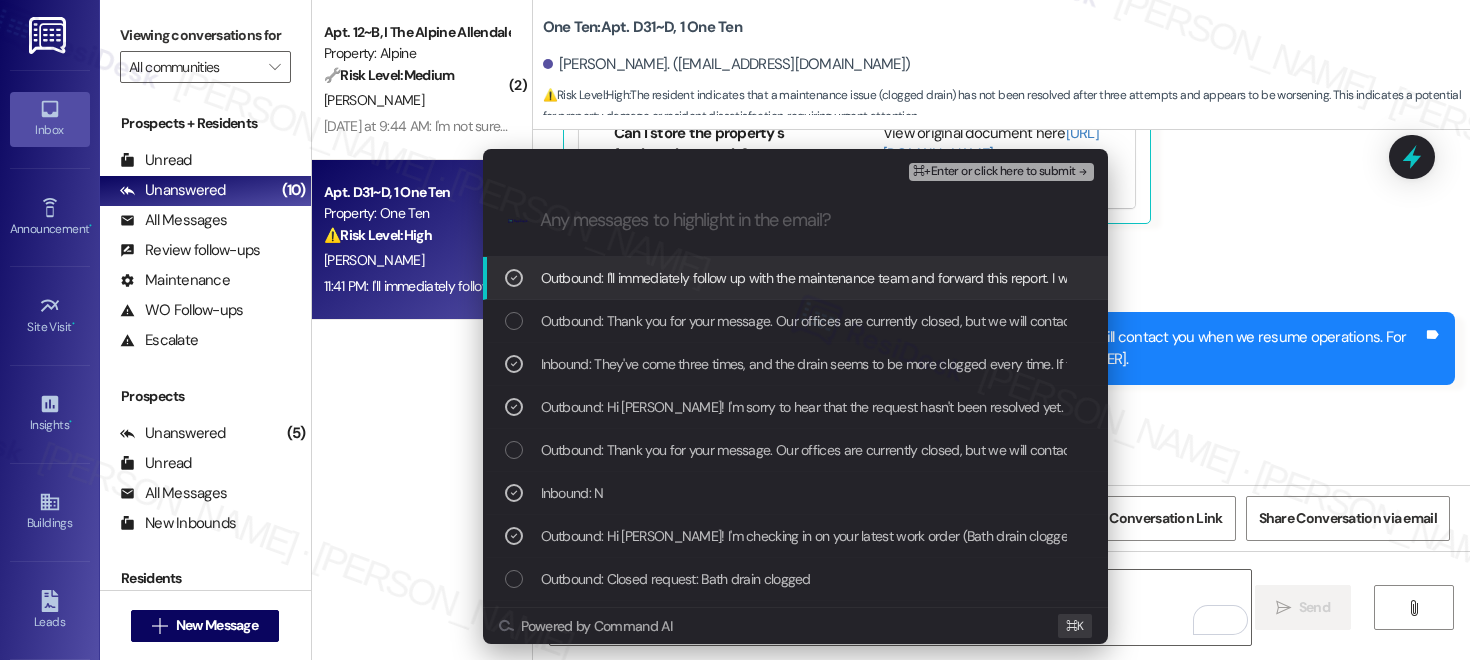 click on "⌘+Enter or click here to submit" at bounding box center (994, 172) 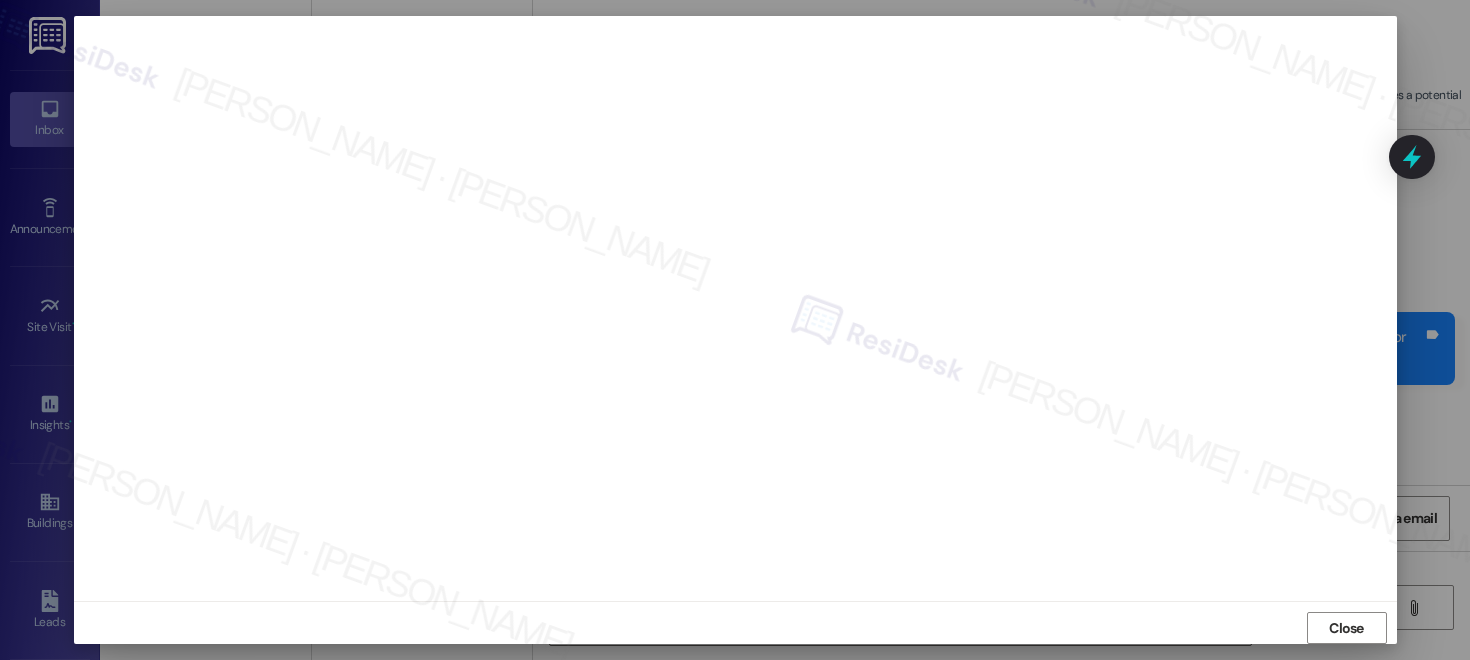 scroll, scrollTop: 19, scrollLeft: 0, axis: vertical 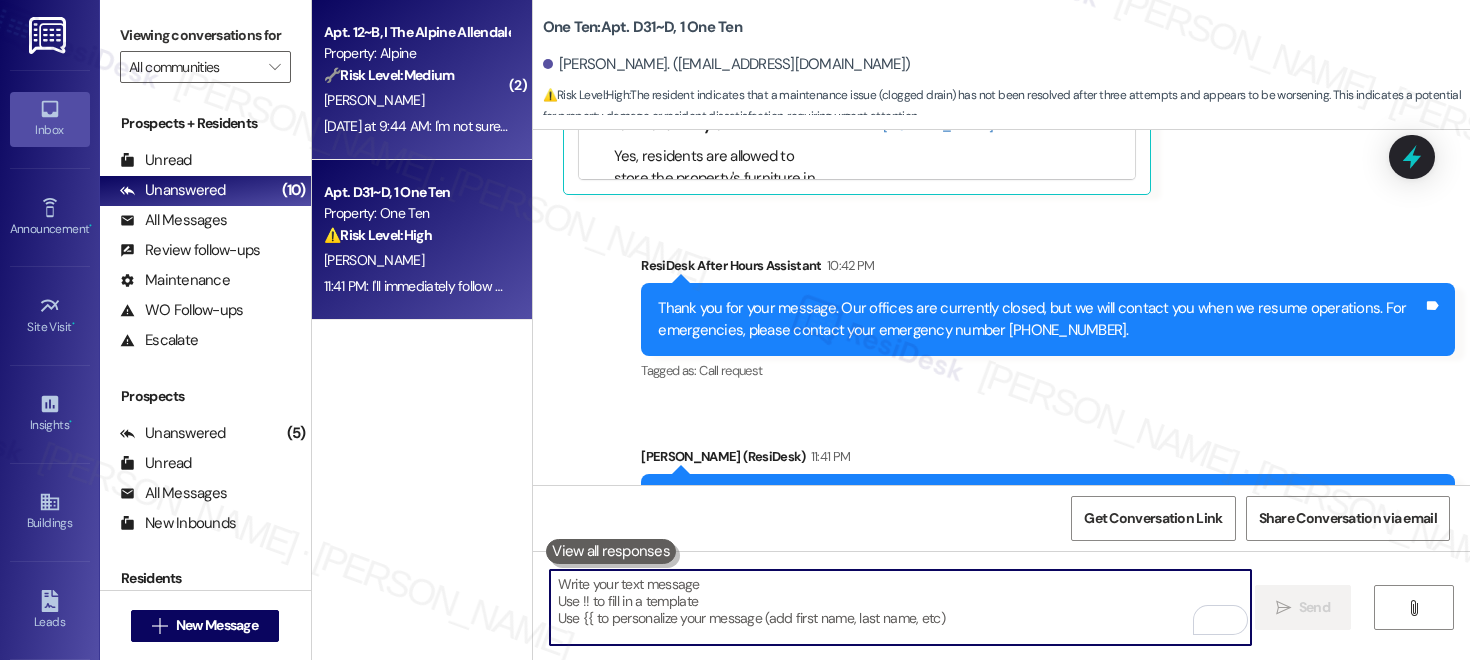 click on "[PERSON_NAME]" at bounding box center [416, 100] 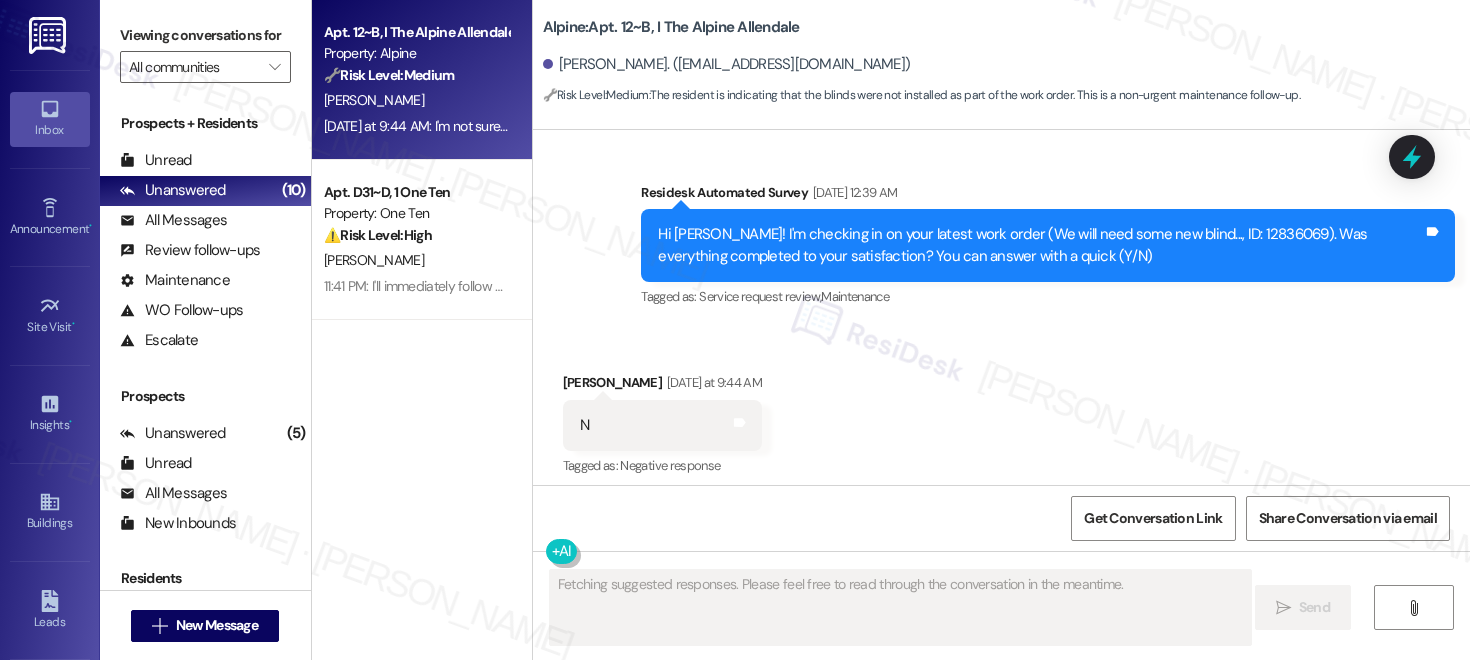 scroll, scrollTop: 9107, scrollLeft: 0, axis: vertical 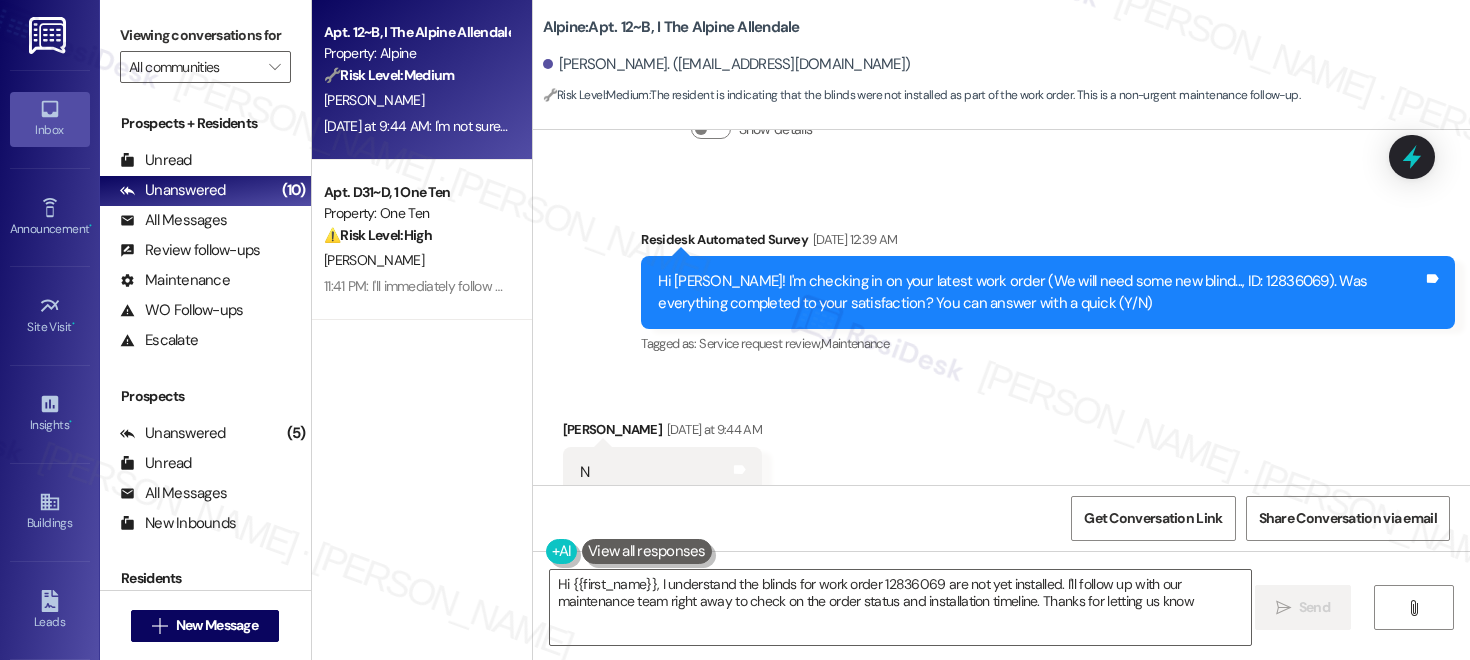 type on "Hi {{first_name}}, I understand the blinds for work order 12836069 are not yet installed. I'll follow up with our maintenance team right away to check on the order status and installation timeline. Thanks for letting us know!" 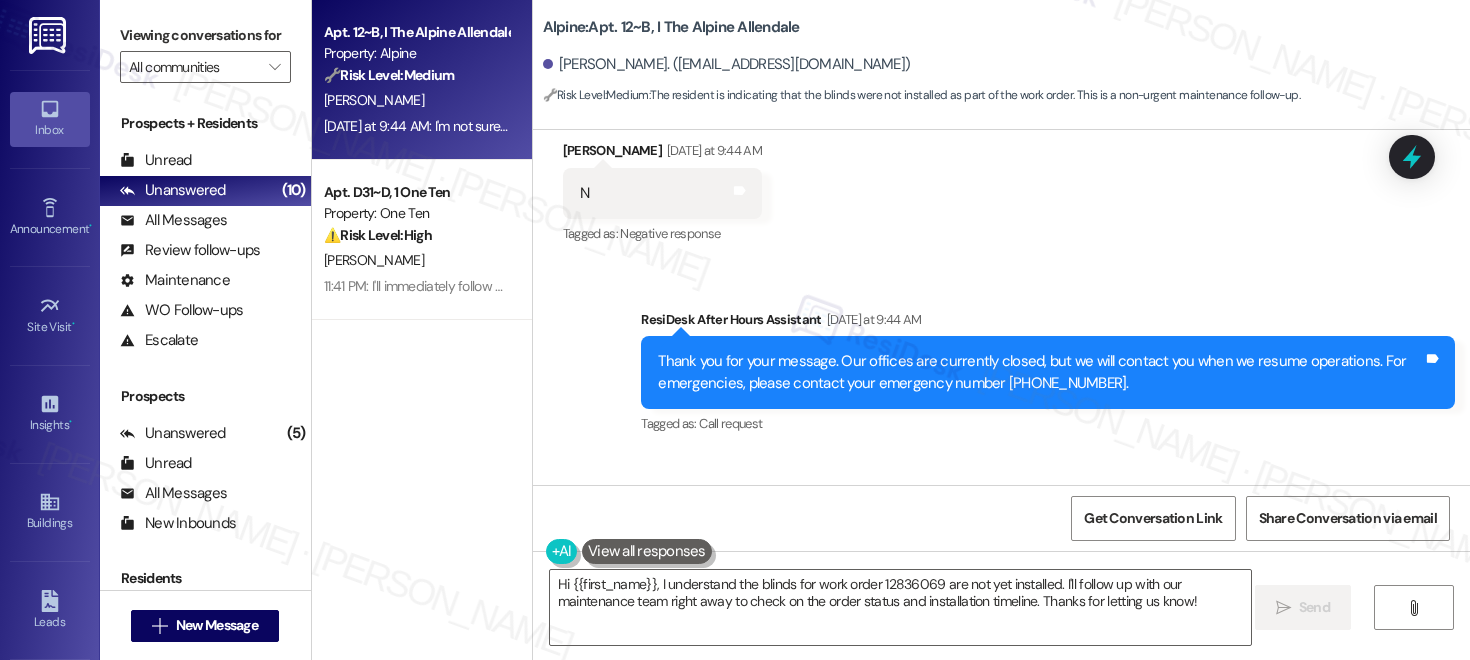 scroll, scrollTop: 9581, scrollLeft: 0, axis: vertical 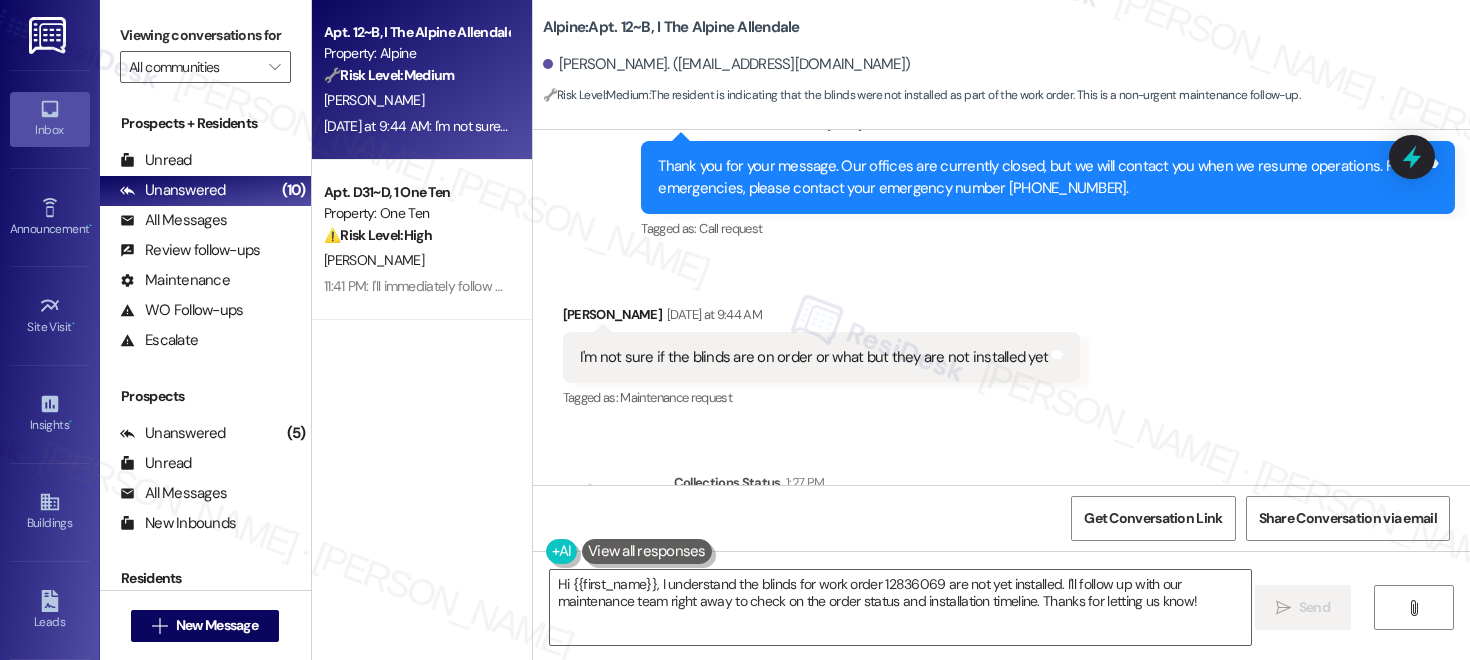 click on "I'm not sure if the blinds are on order or what but they are not installed yet" at bounding box center (814, 357) 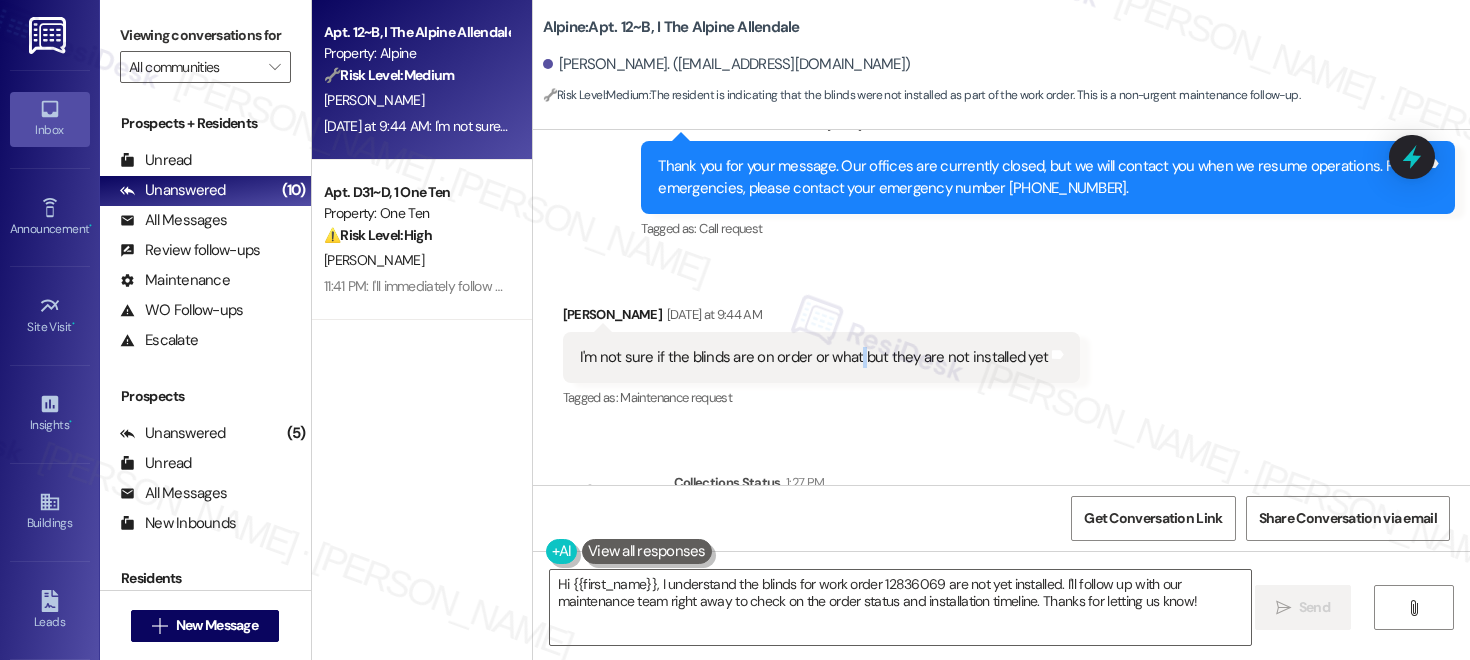 click on "I'm not sure if the blinds are on order or what but they are not installed yet" at bounding box center [814, 357] 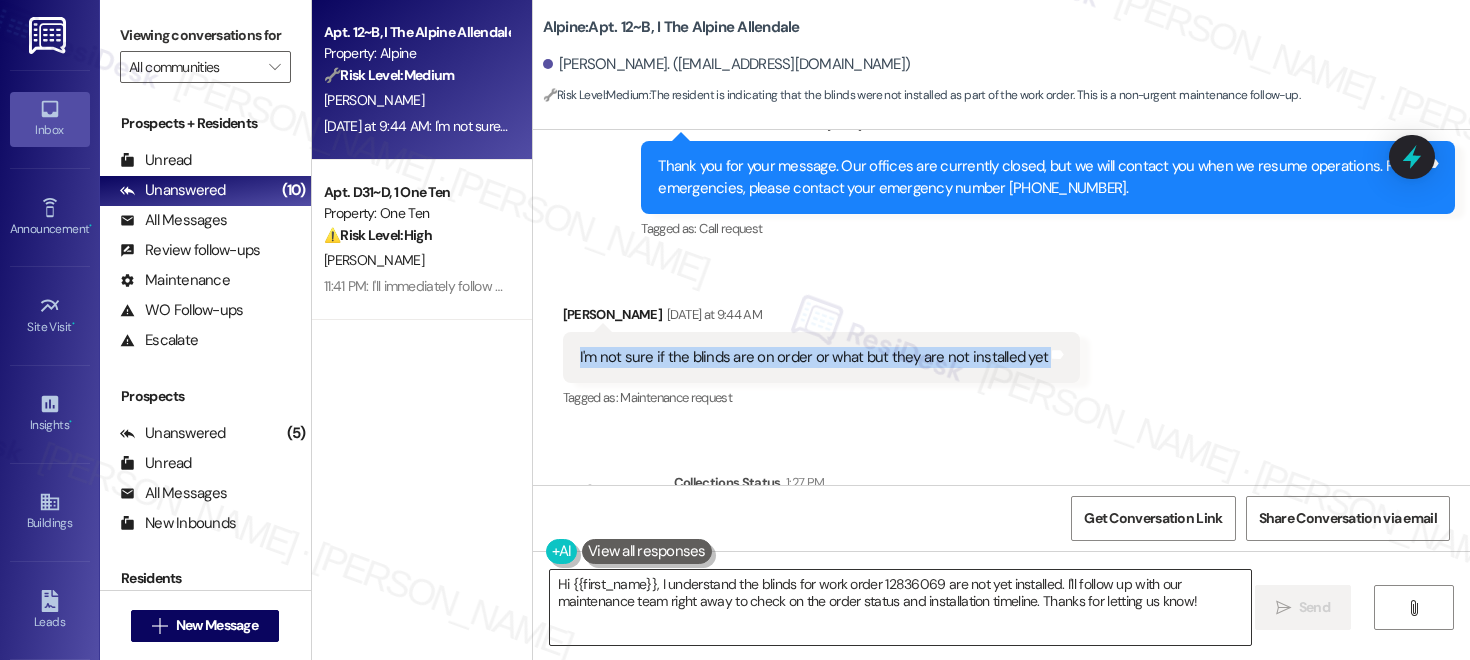 click on "Hi {{first_name}}, I understand the blinds for work order 12836069 are not yet installed. I'll follow up with our maintenance team right away to check on the order status and installation timeline. Thanks for letting us know!" at bounding box center [900, 607] 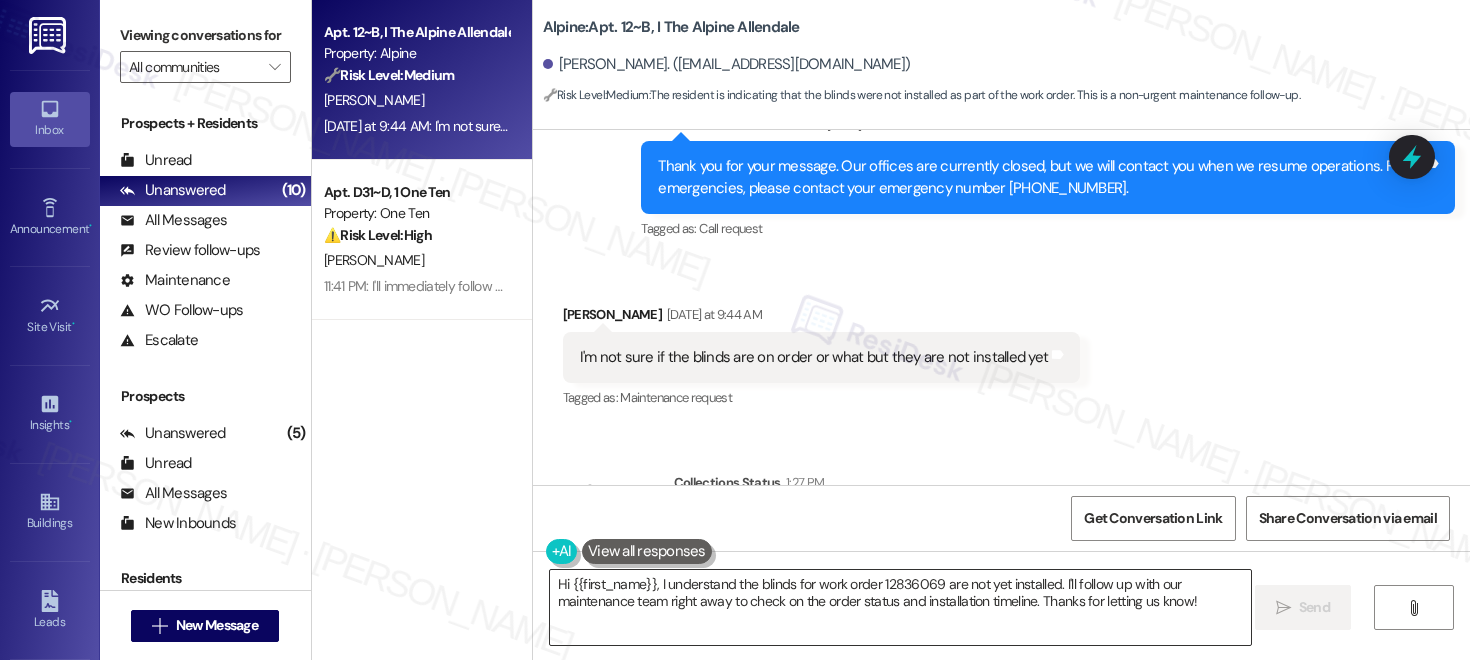 click on "Hi {{first_name}}, I understand the blinds for work order 12836069 are not yet installed. I'll follow up with our maintenance team right away to check on the order status and installation timeline. Thanks for letting us know!" at bounding box center [900, 607] 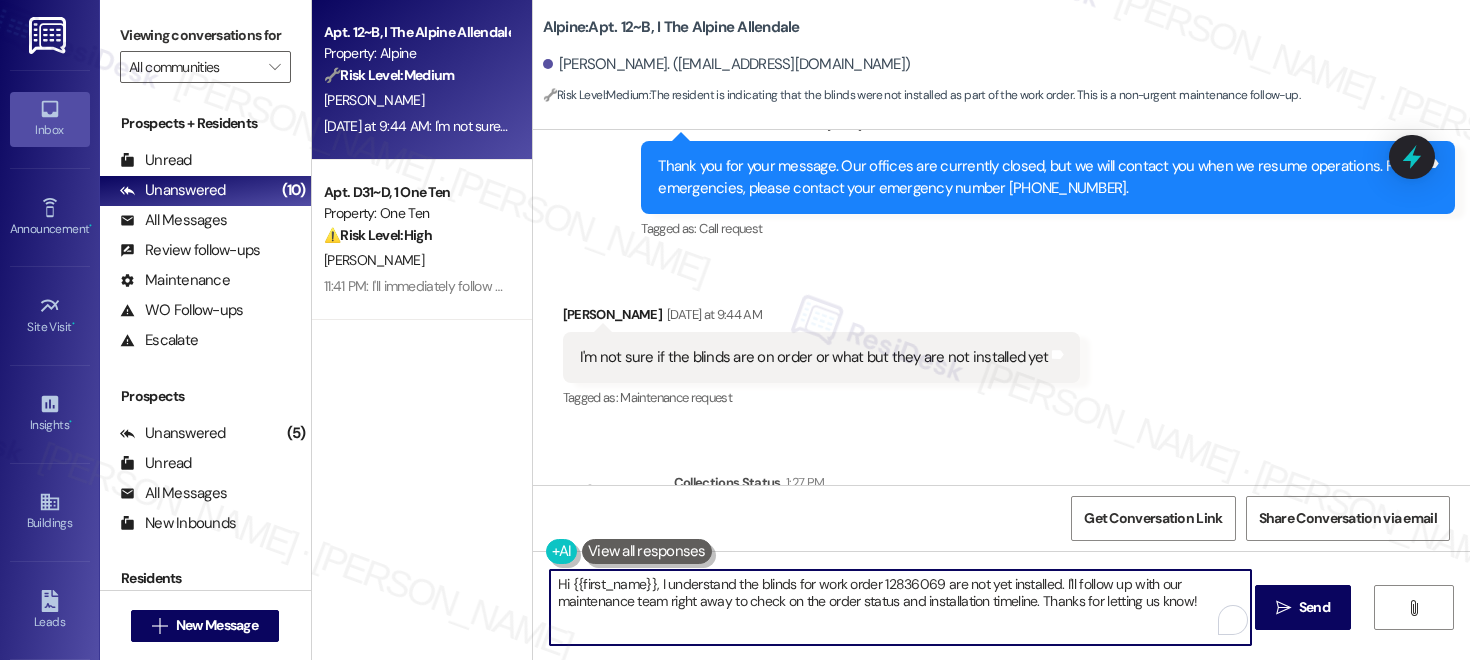 click on "Hi {{first_name}}, I understand the blinds for work order 12836069 are not yet installed. I'll follow up with our maintenance team right away to check on the order status and installation timeline. Thanks for letting us know!" at bounding box center [900, 607] 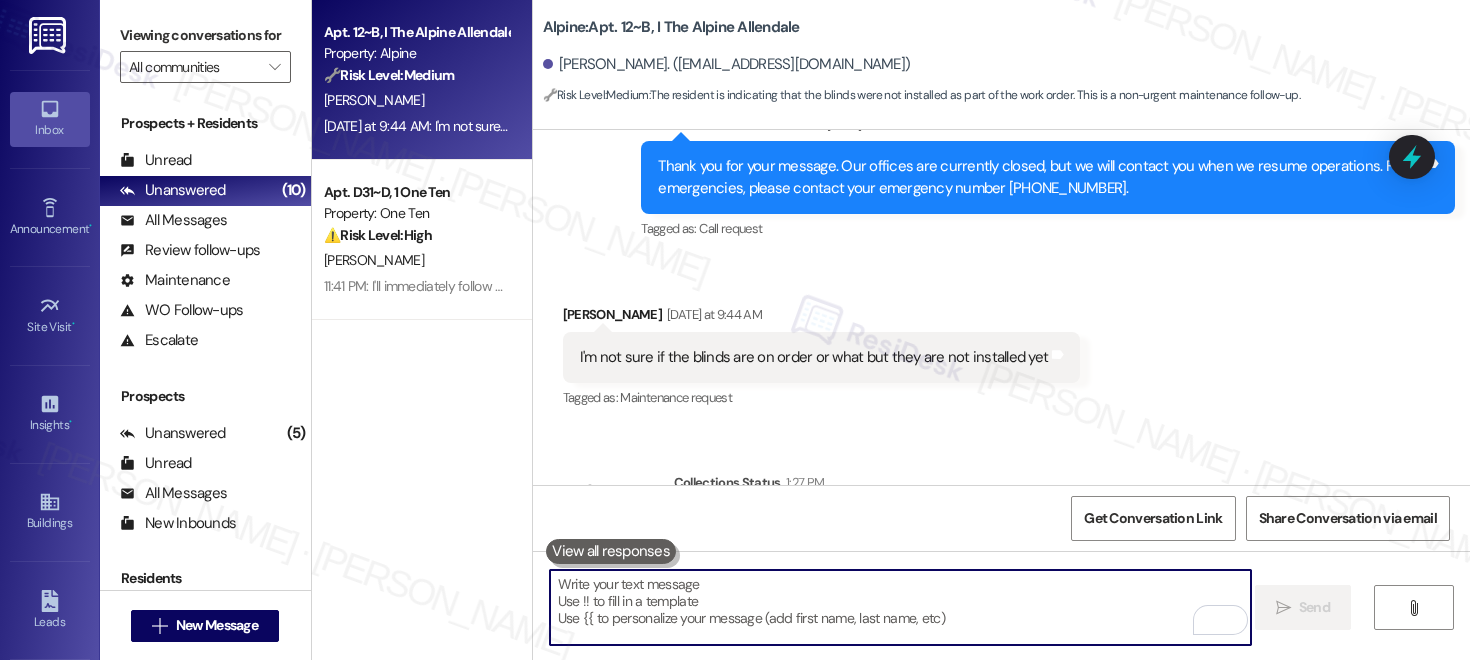 type 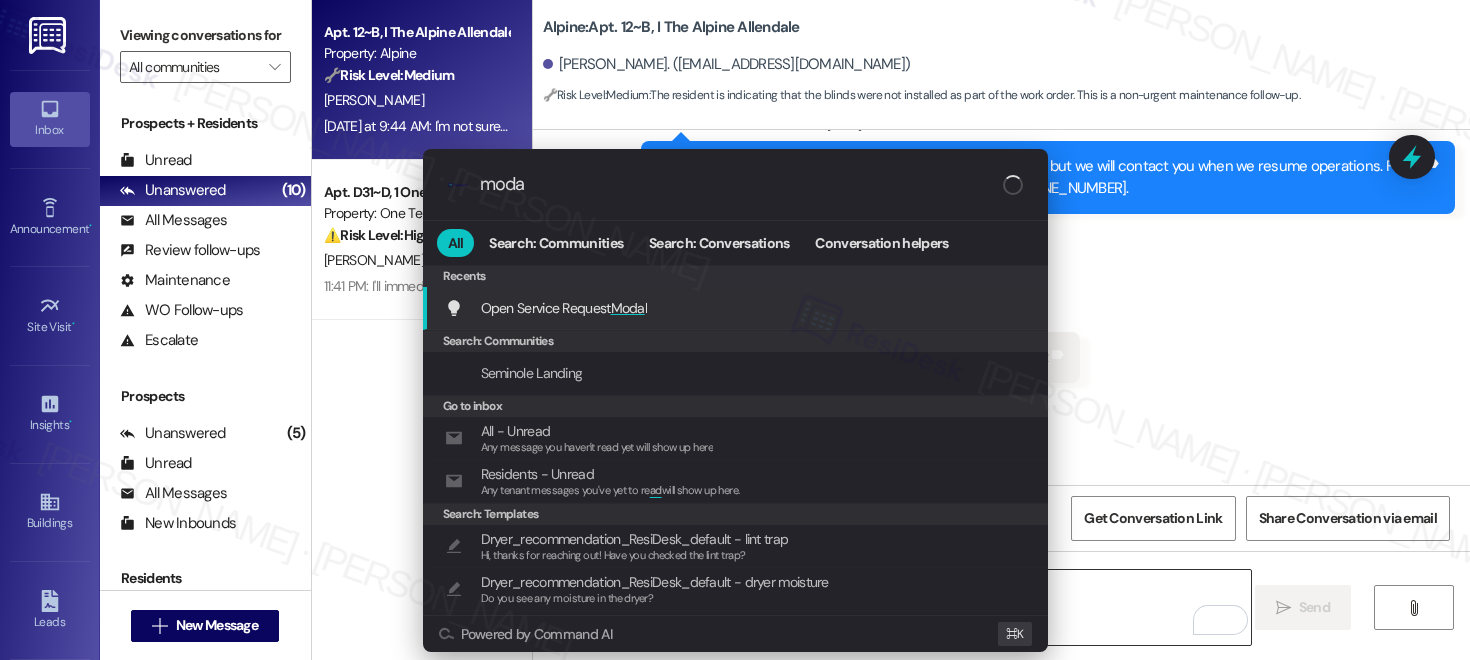 type on "modal" 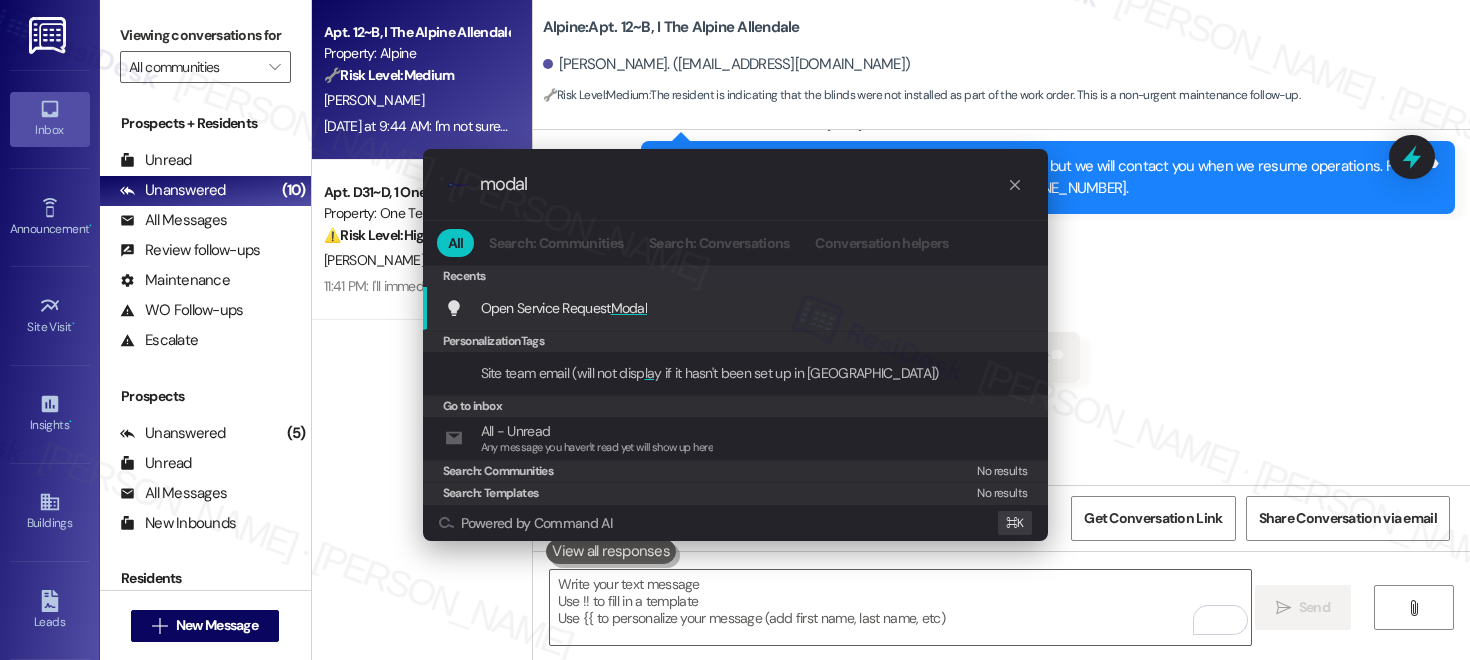 click on "Open Service Request  Modal Add shortcut" at bounding box center [737, 308] 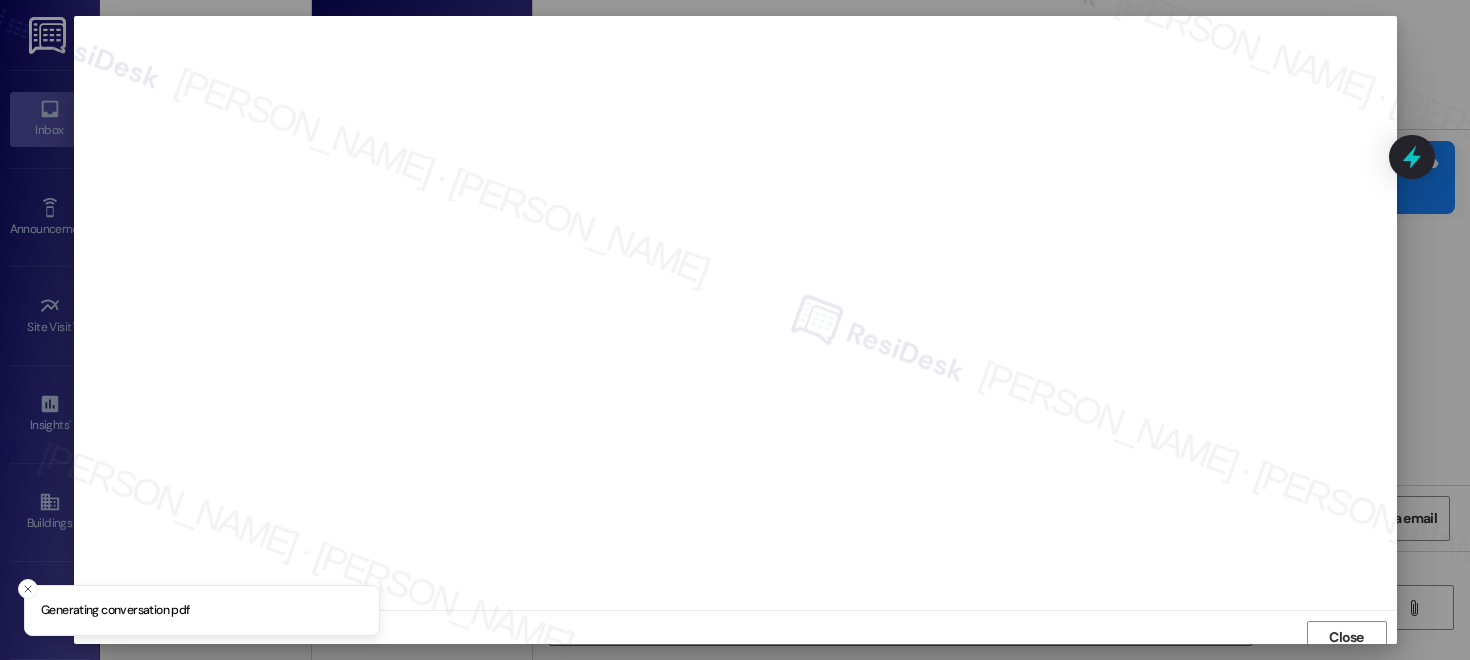 scroll, scrollTop: 9, scrollLeft: 0, axis: vertical 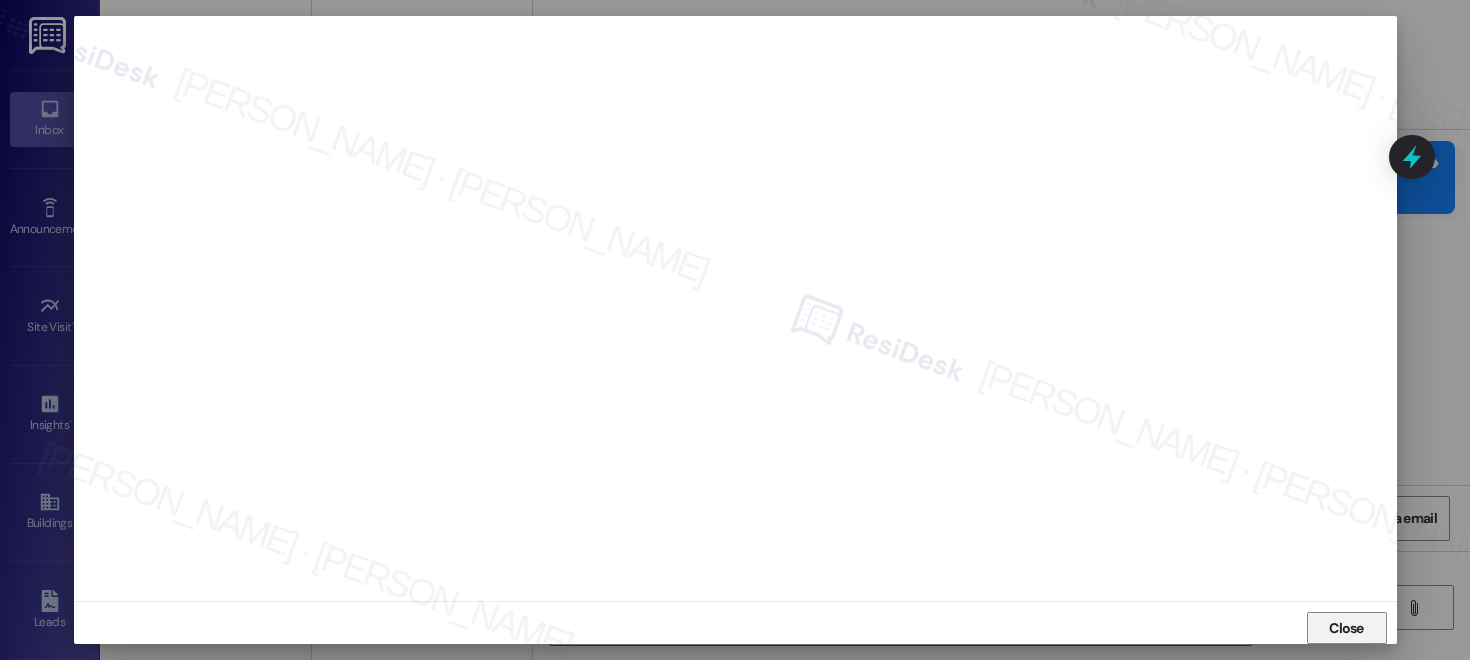 click on "Close" at bounding box center [1346, 628] 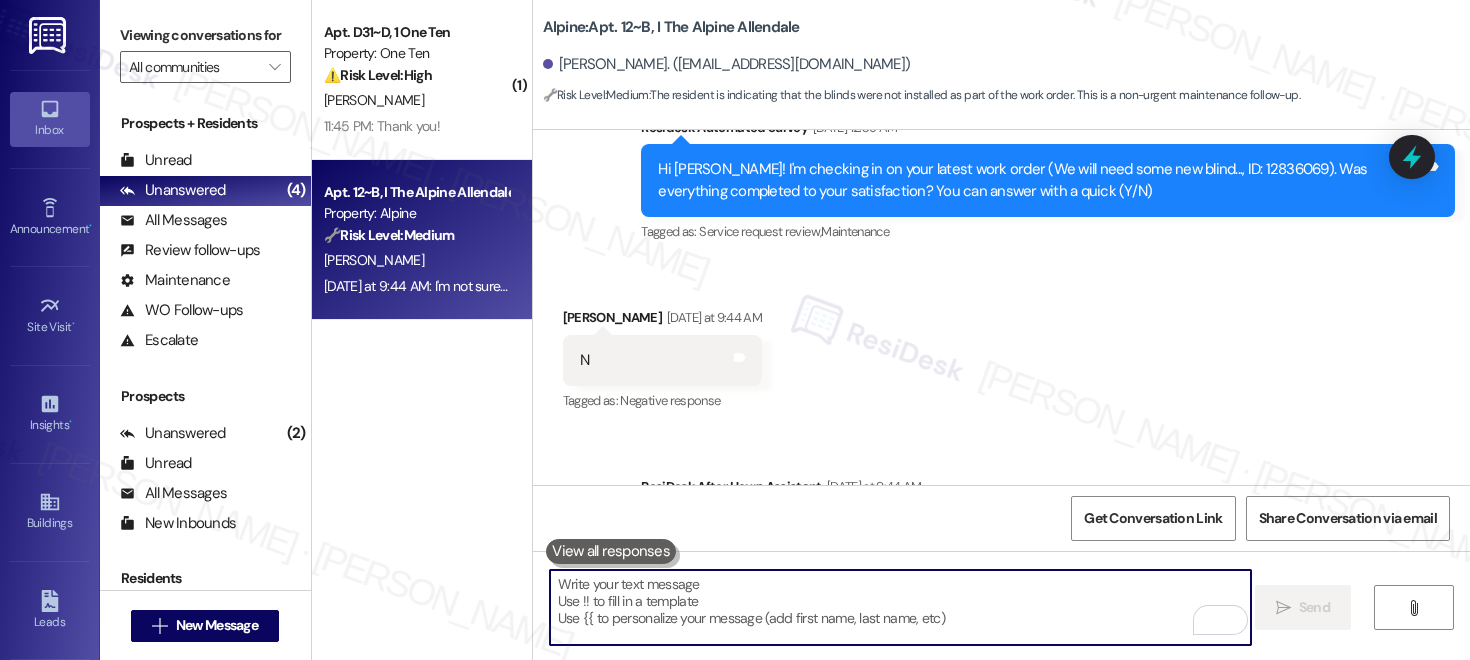 scroll, scrollTop: 9581, scrollLeft: 0, axis: vertical 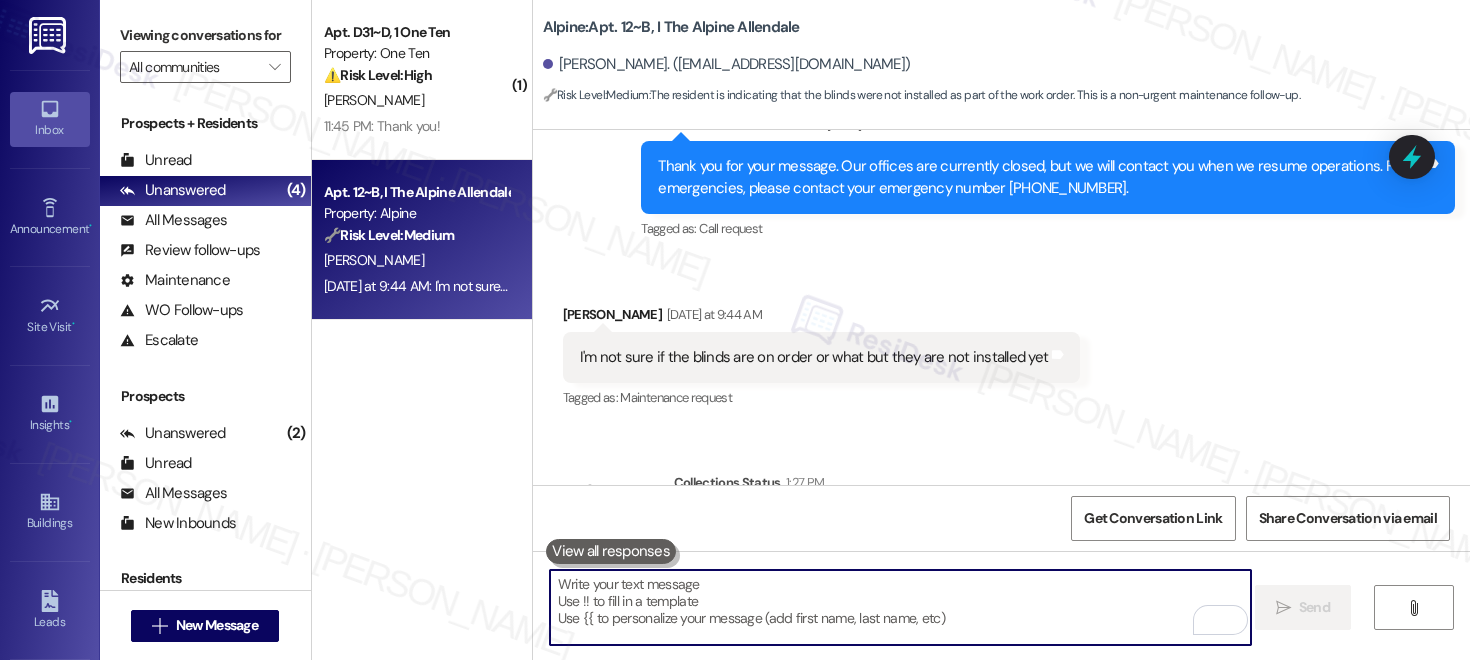 click at bounding box center [900, 607] 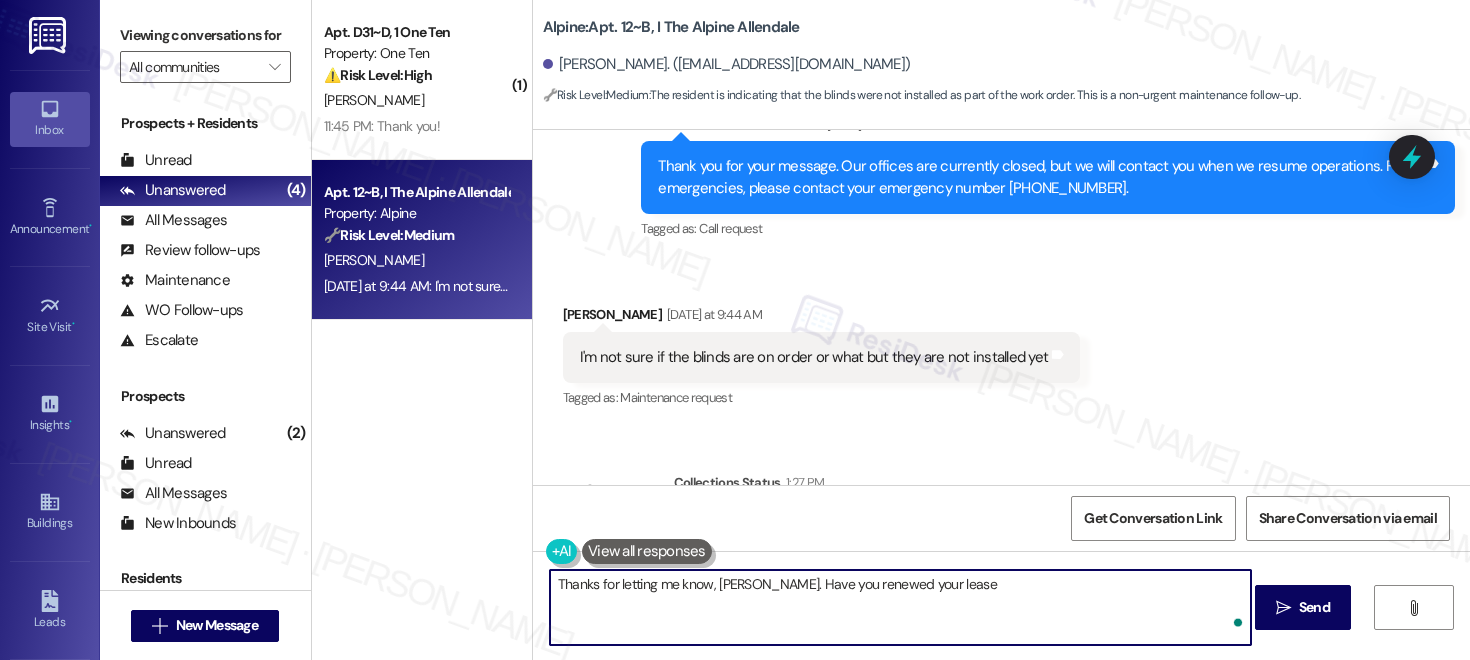 type on "Thanks for letting me know, [PERSON_NAME]. Have you renewed your lease?" 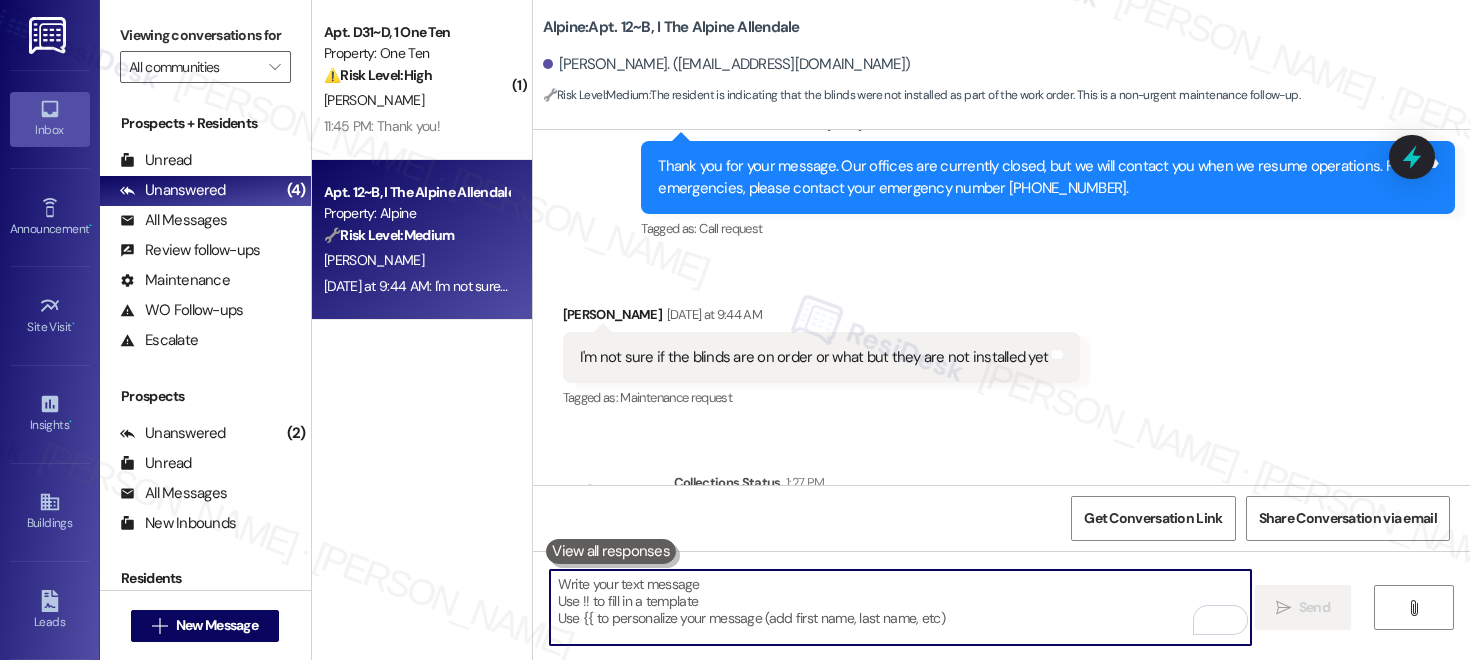 click at bounding box center [900, 607] 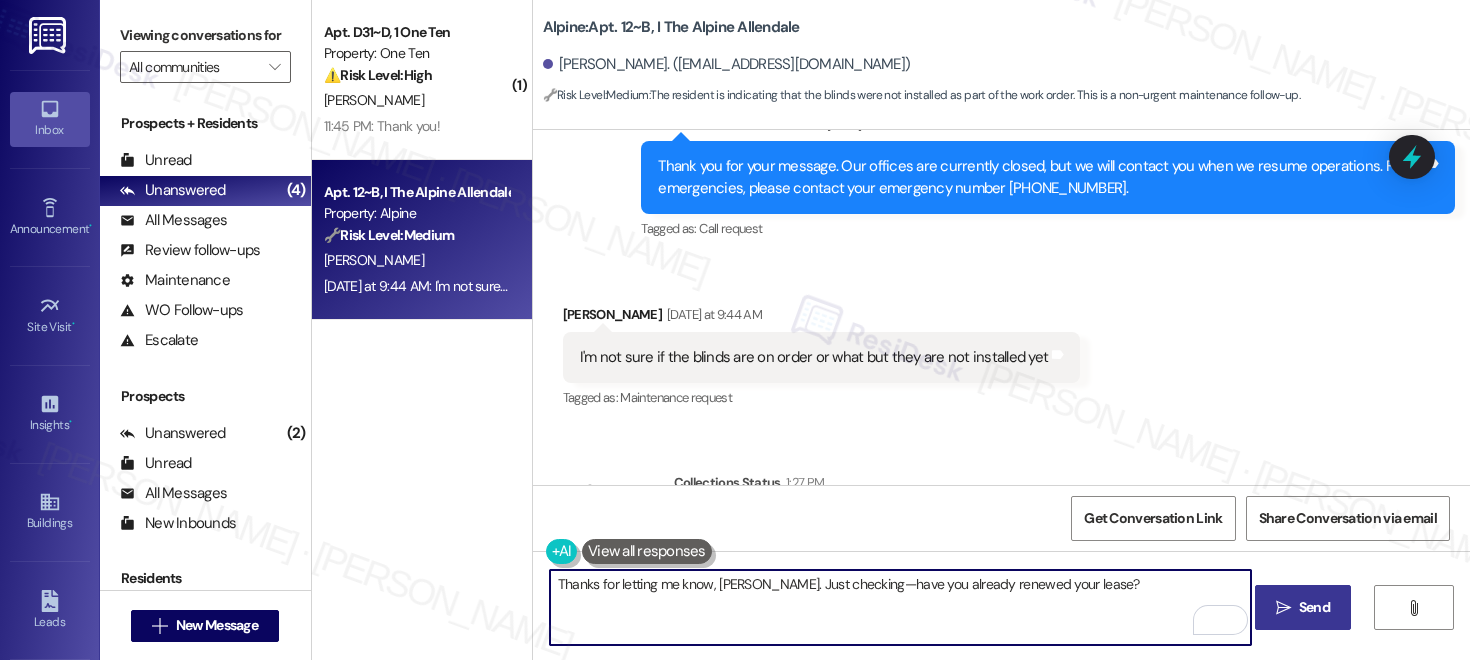 type on "Thanks for letting me know, [PERSON_NAME]. Just checking—have you already renewed your lease?" 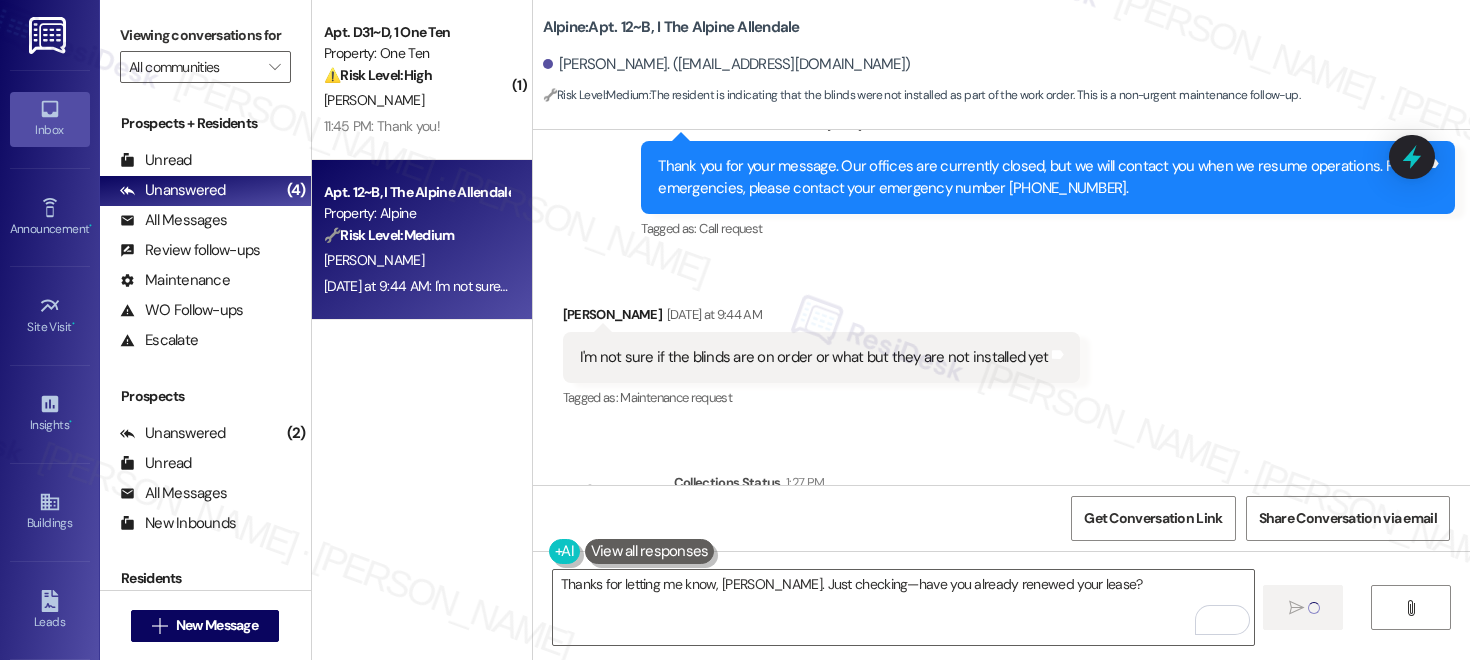 type 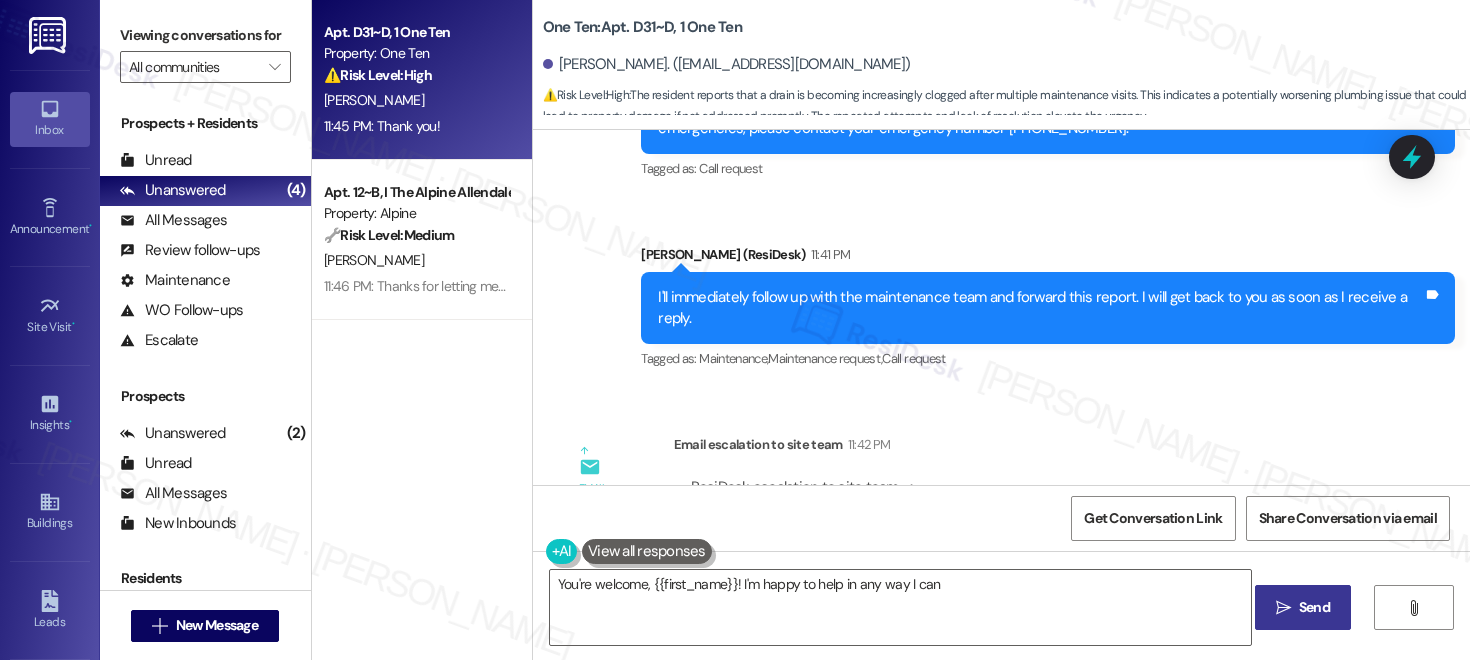 scroll, scrollTop: 3355, scrollLeft: 0, axis: vertical 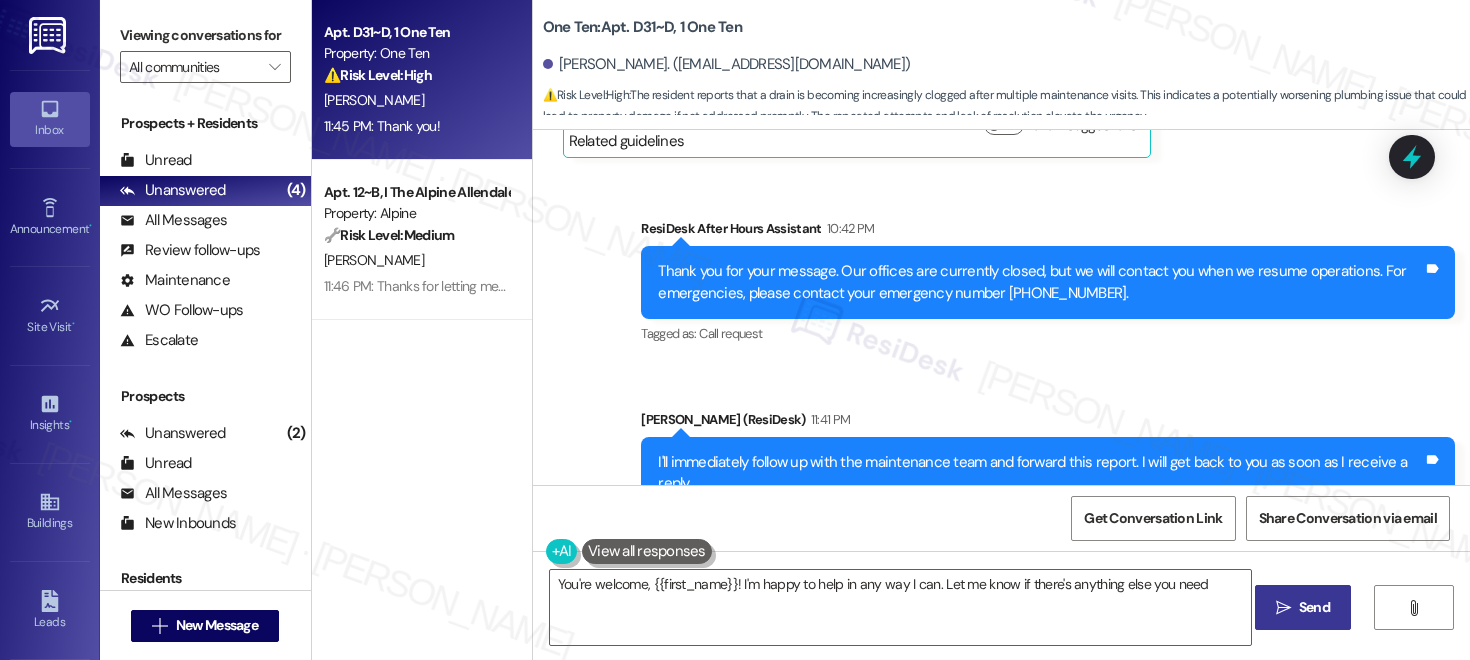 type on "You're welcome, {{first_name}}! I'm happy to help in any way I can. Let me know if there's anything else you need!" 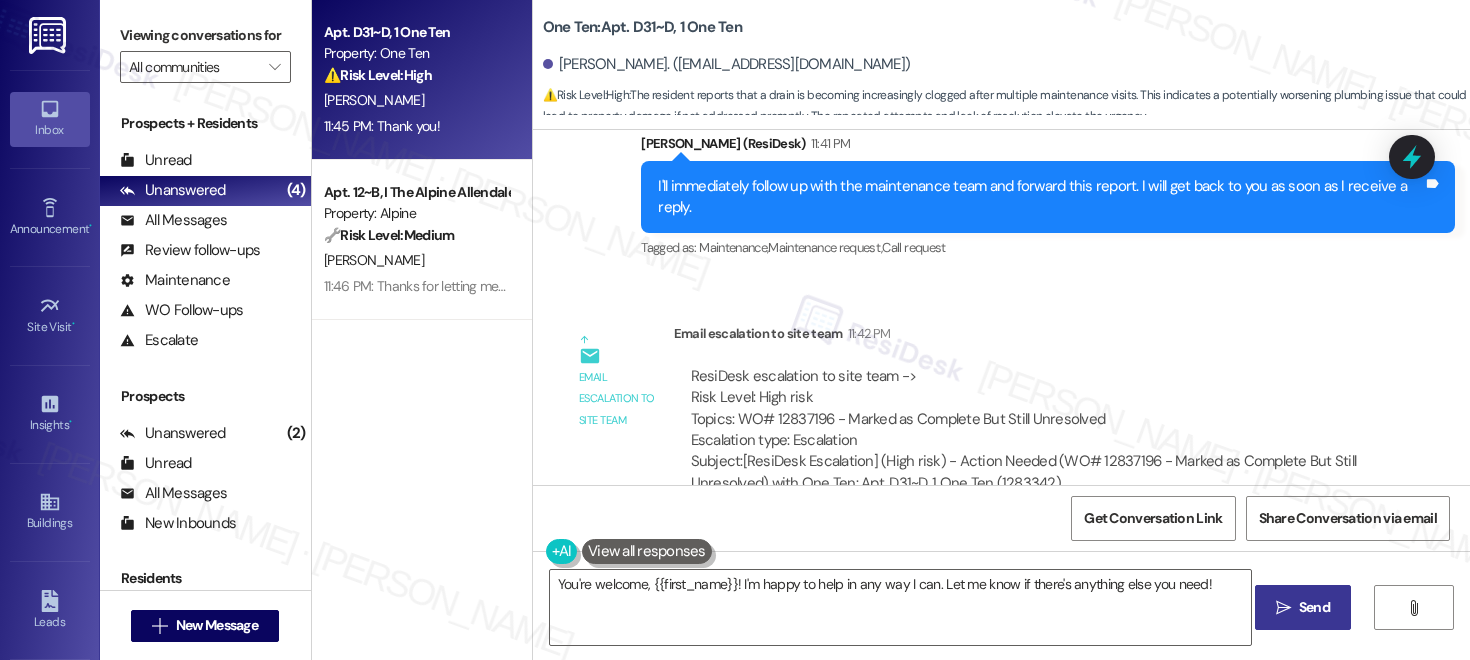 scroll, scrollTop: 3733, scrollLeft: 0, axis: vertical 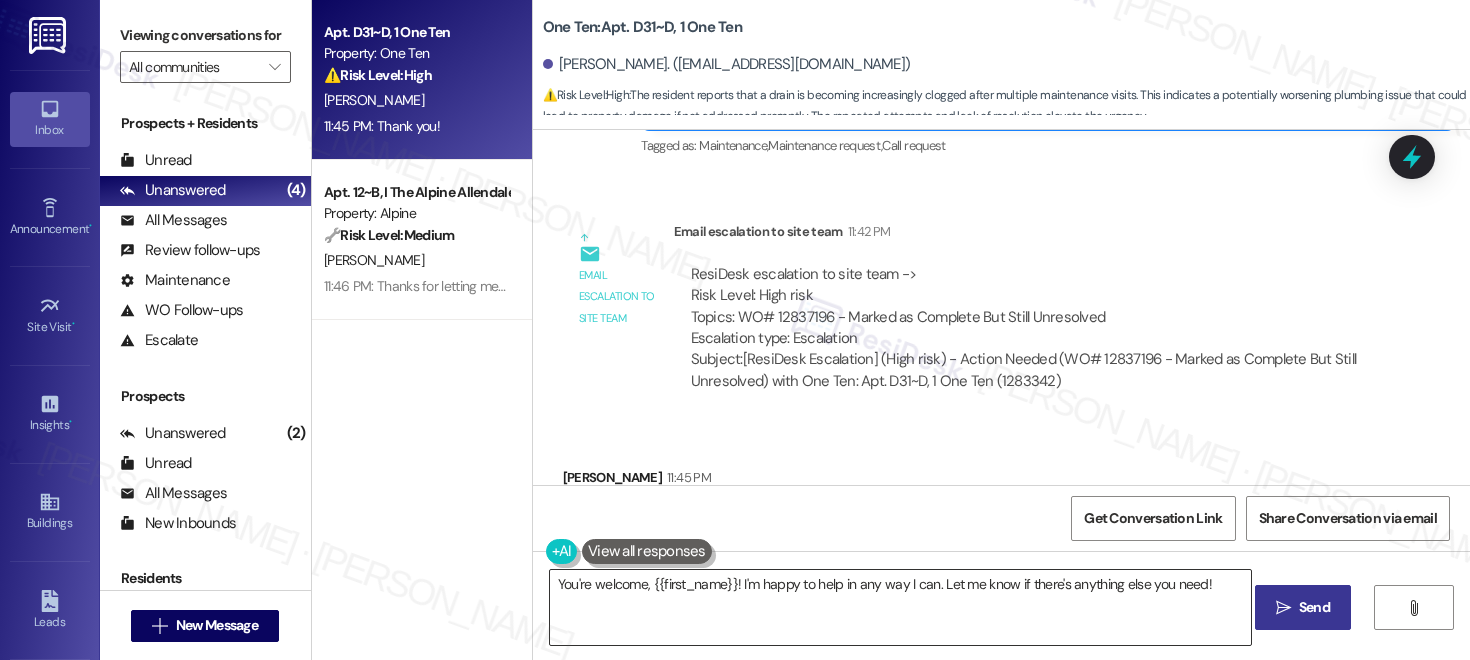 click on "You're welcome, {{first_name}}! I'm happy to help in any way I can. Let me know if there's anything else you need!" at bounding box center (900, 607) 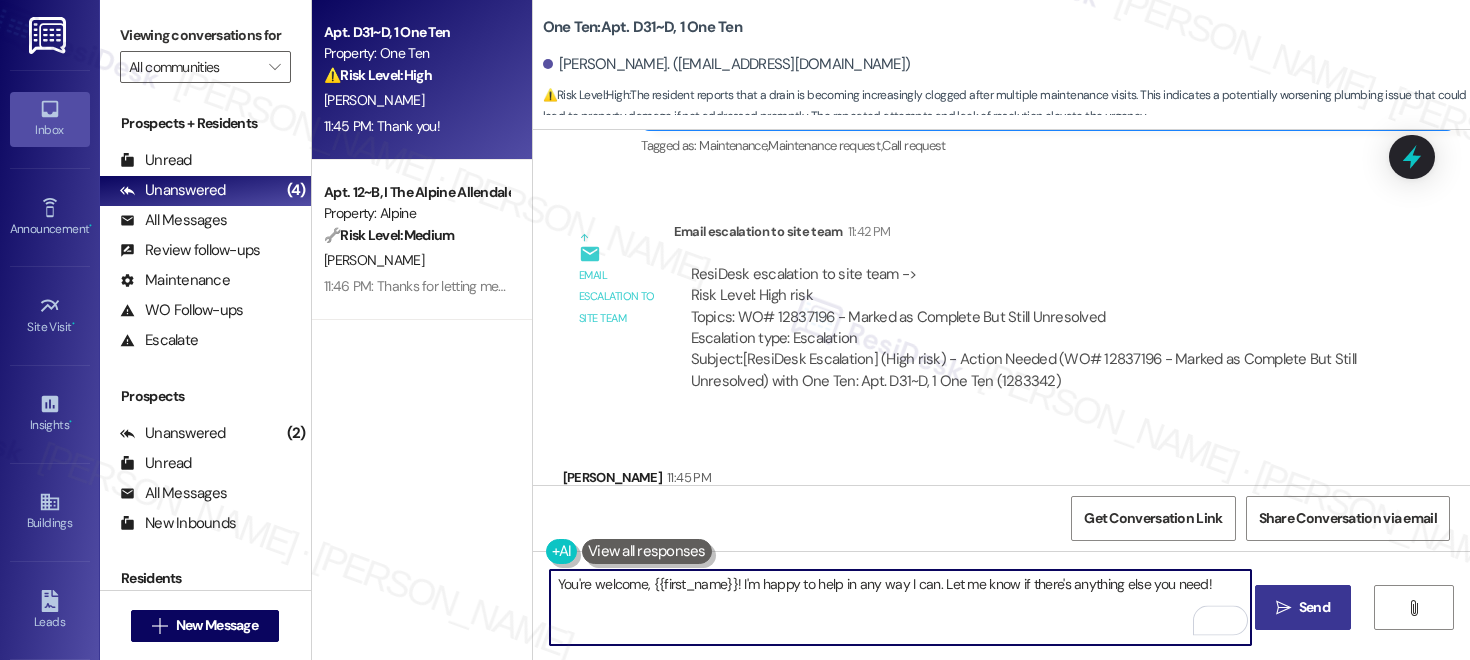 click on "You're welcome, {{first_name}}! I'm happy to help in any way I can. Let me know if there's anything else you need!" at bounding box center (900, 607) 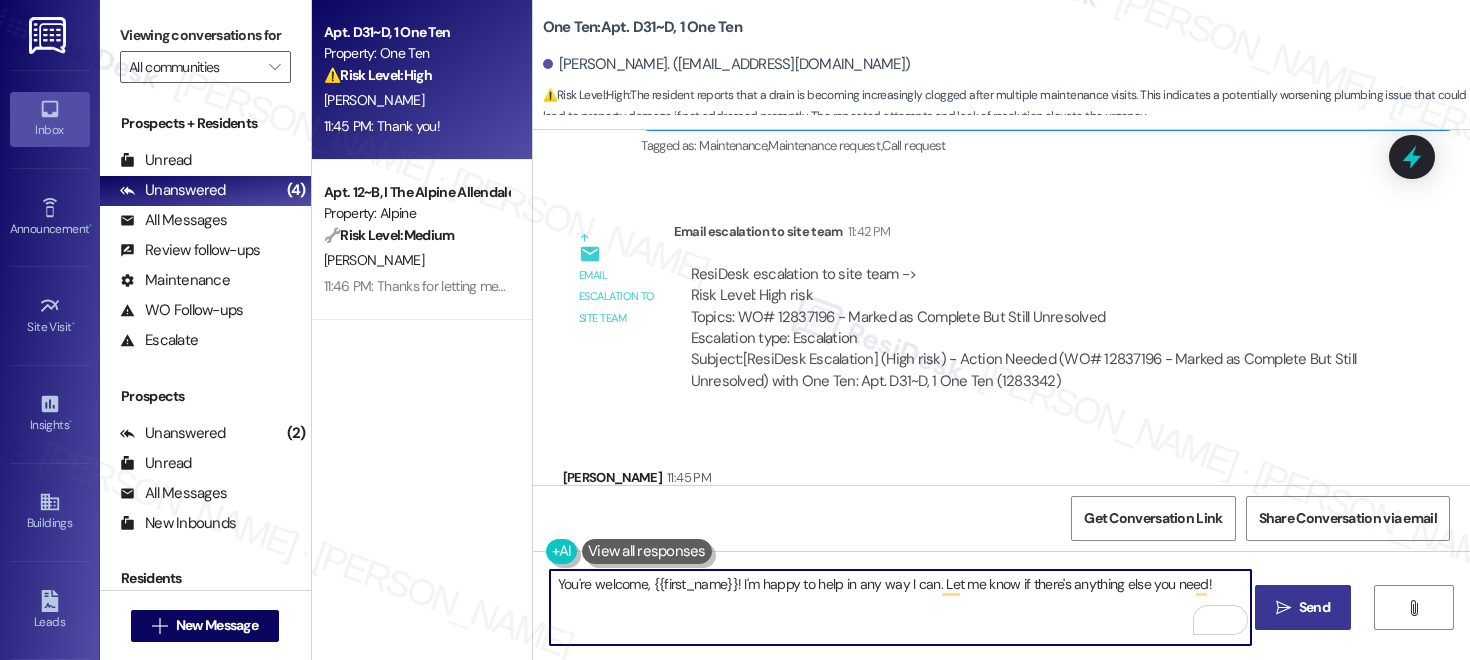 click on "You're welcome, {{first_name}}! I'm happy to help in any way I can. Let me know if there's anything else you need!" at bounding box center (900, 607) 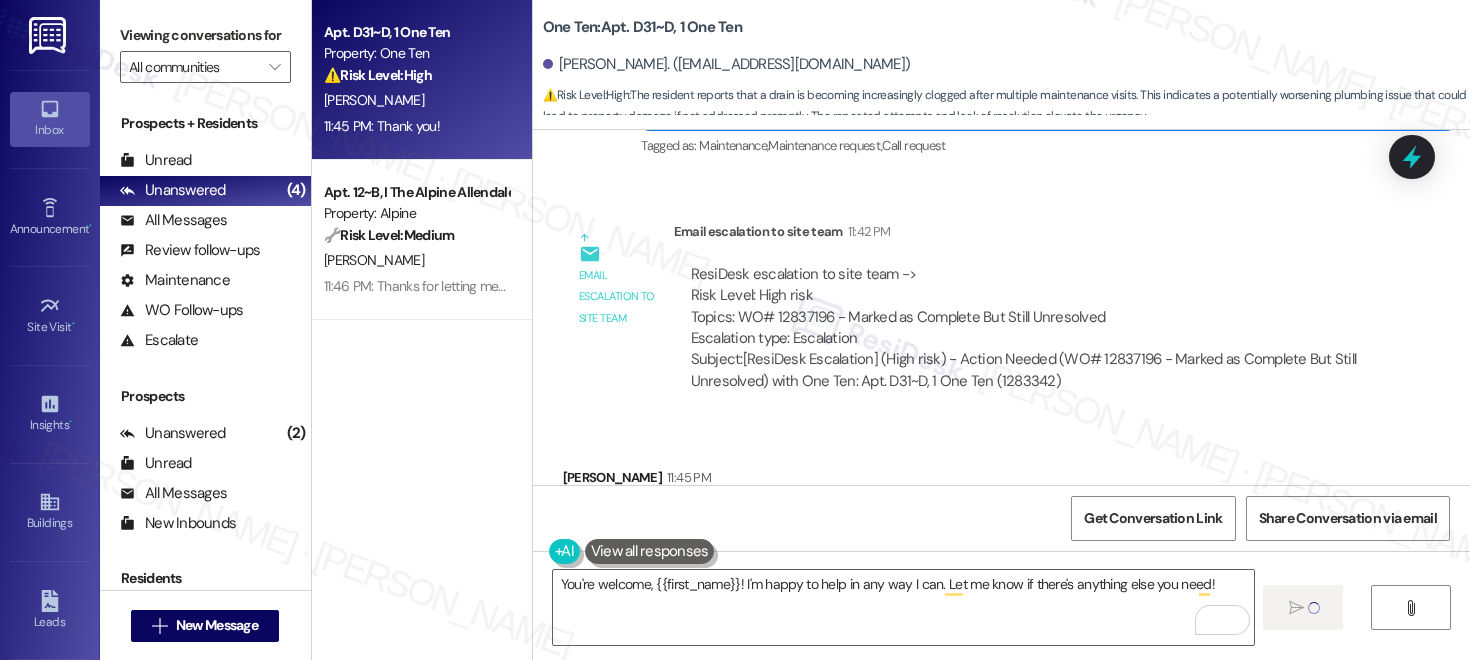type 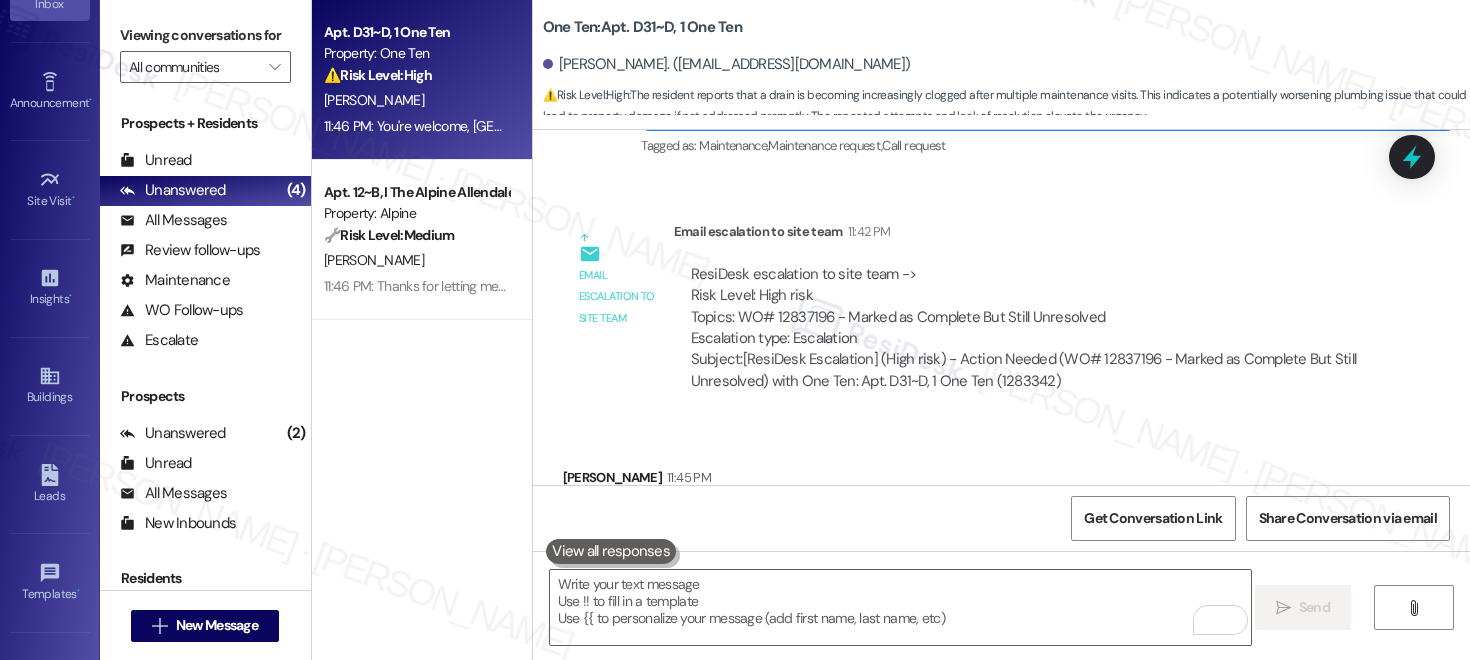 scroll, scrollTop: 294, scrollLeft: 0, axis: vertical 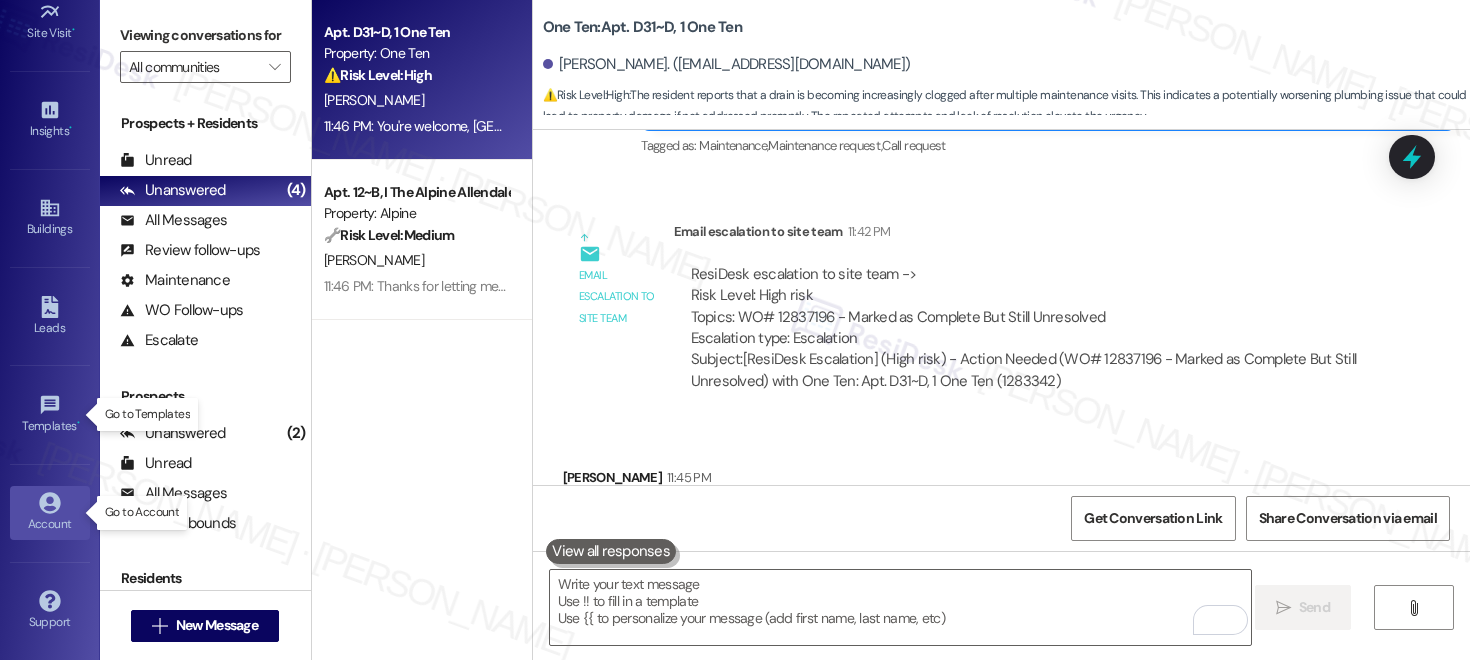 click on "Account" at bounding box center (50, 524) 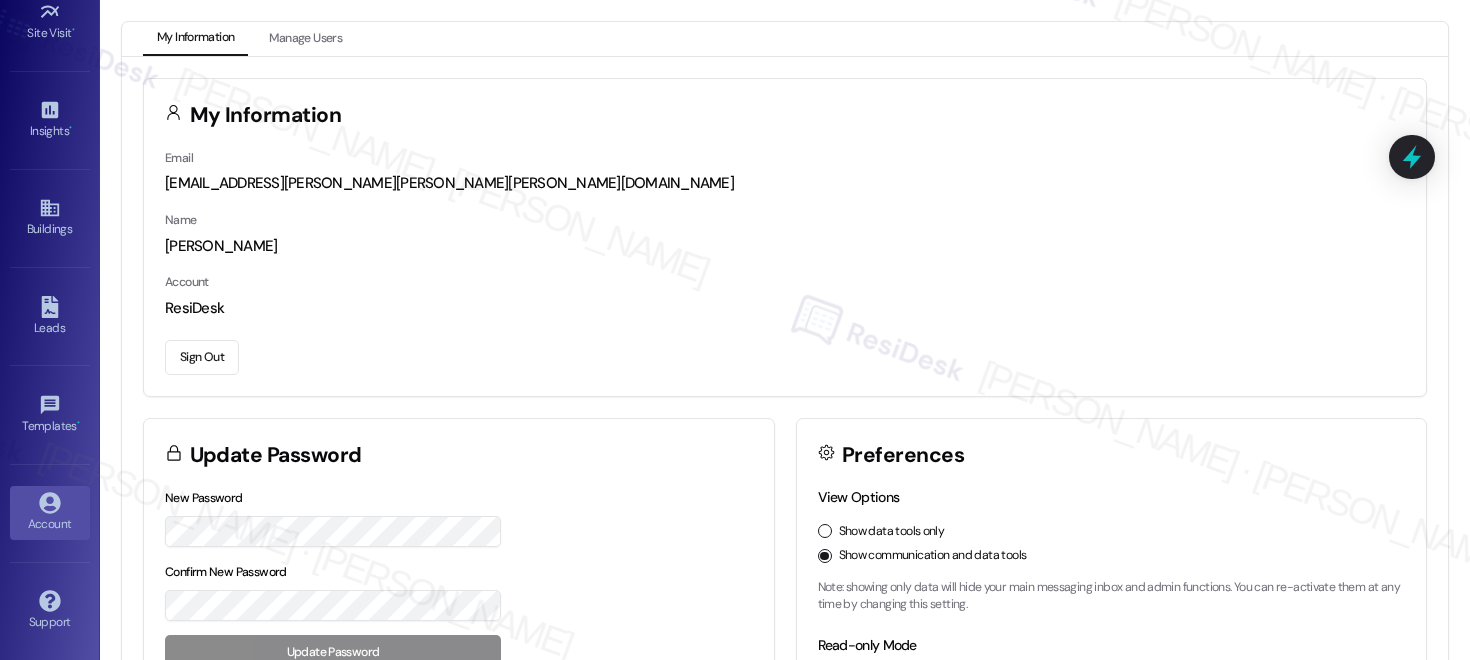 click on "Sign Out" at bounding box center [202, 357] 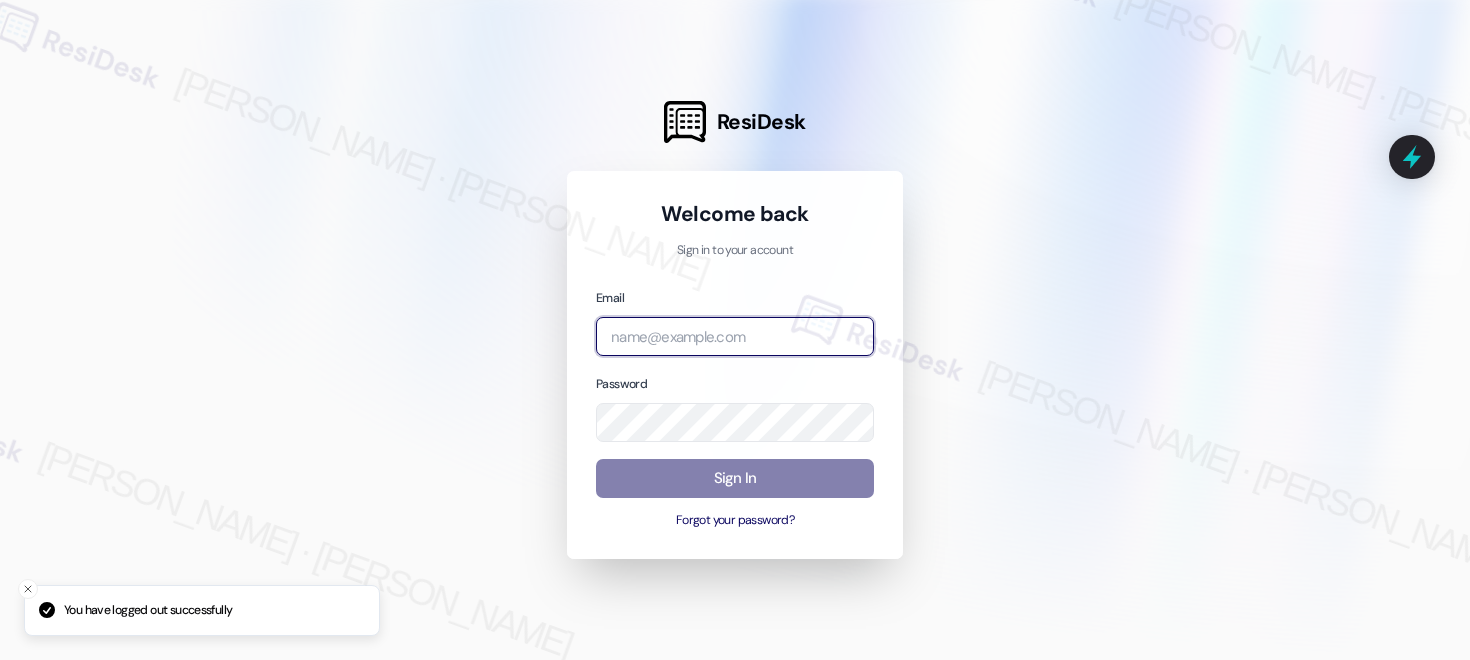 click at bounding box center (735, 336) 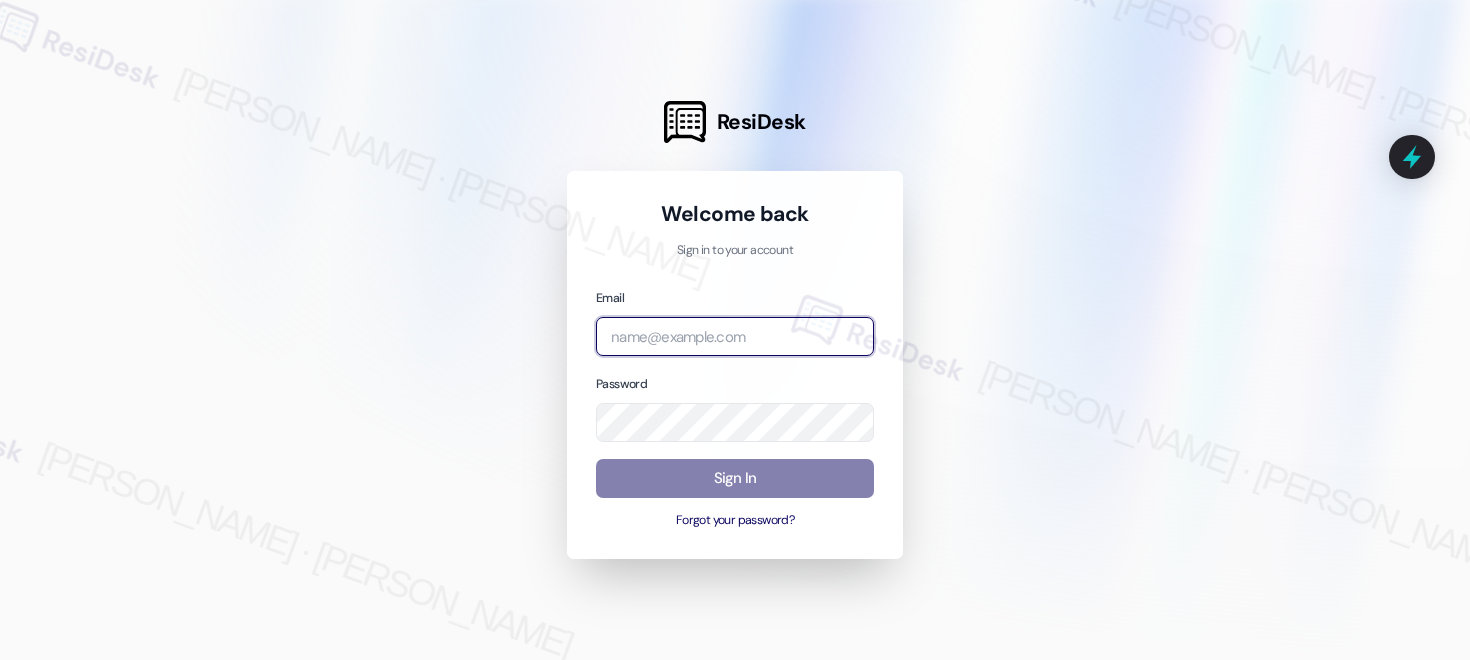click at bounding box center (0, 660) 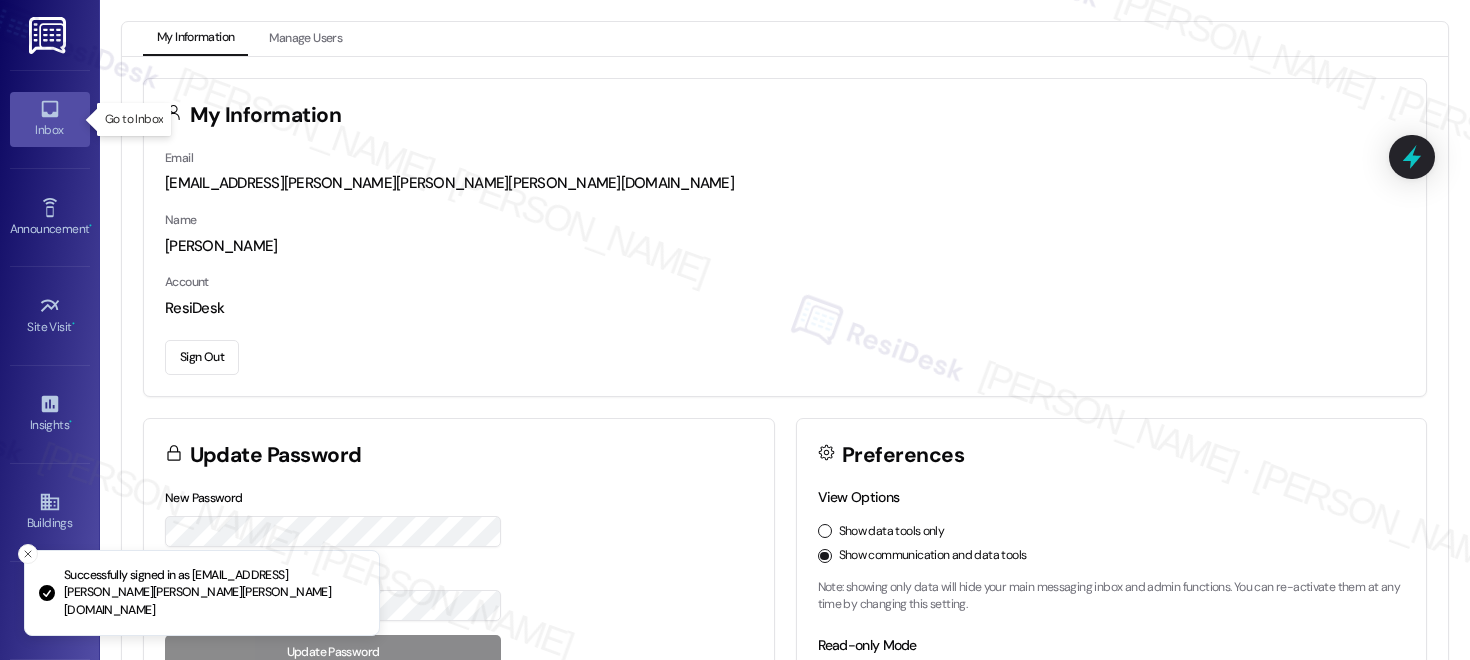 click 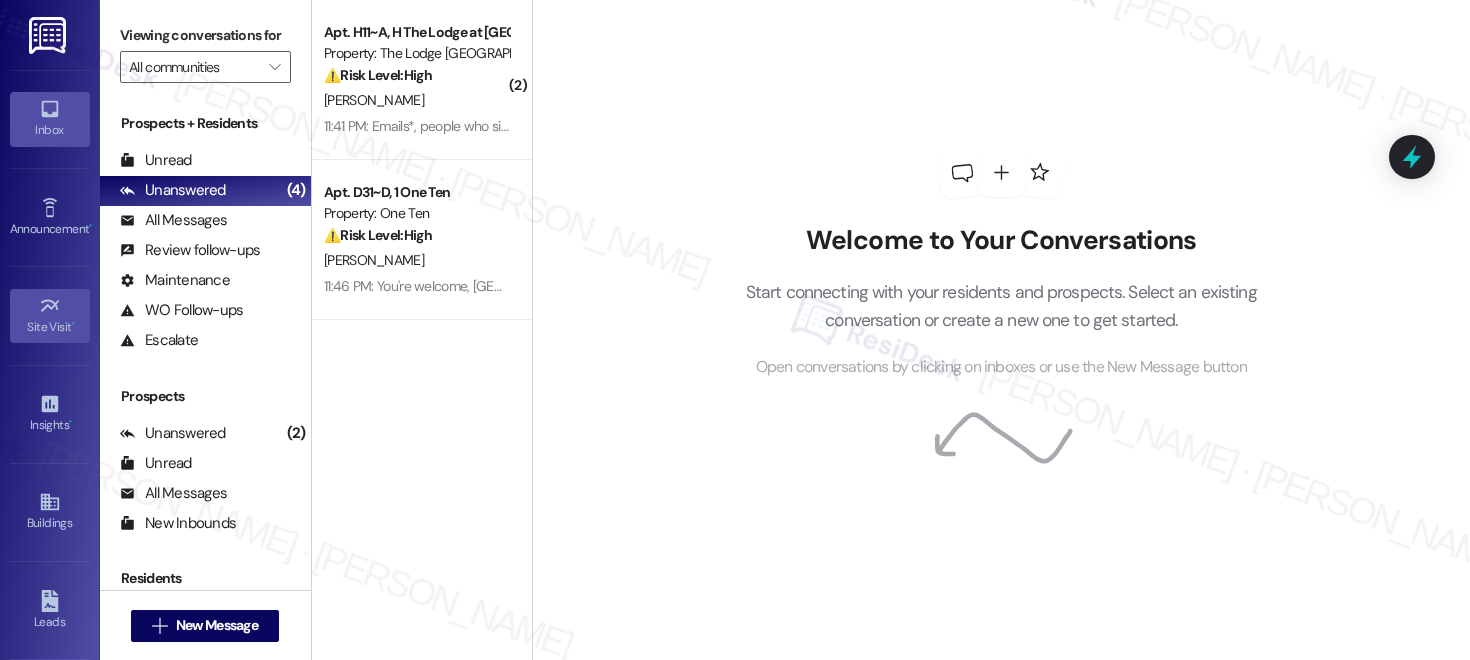 scroll, scrollTop: 294, scrollLeft: 0, axis: vertical 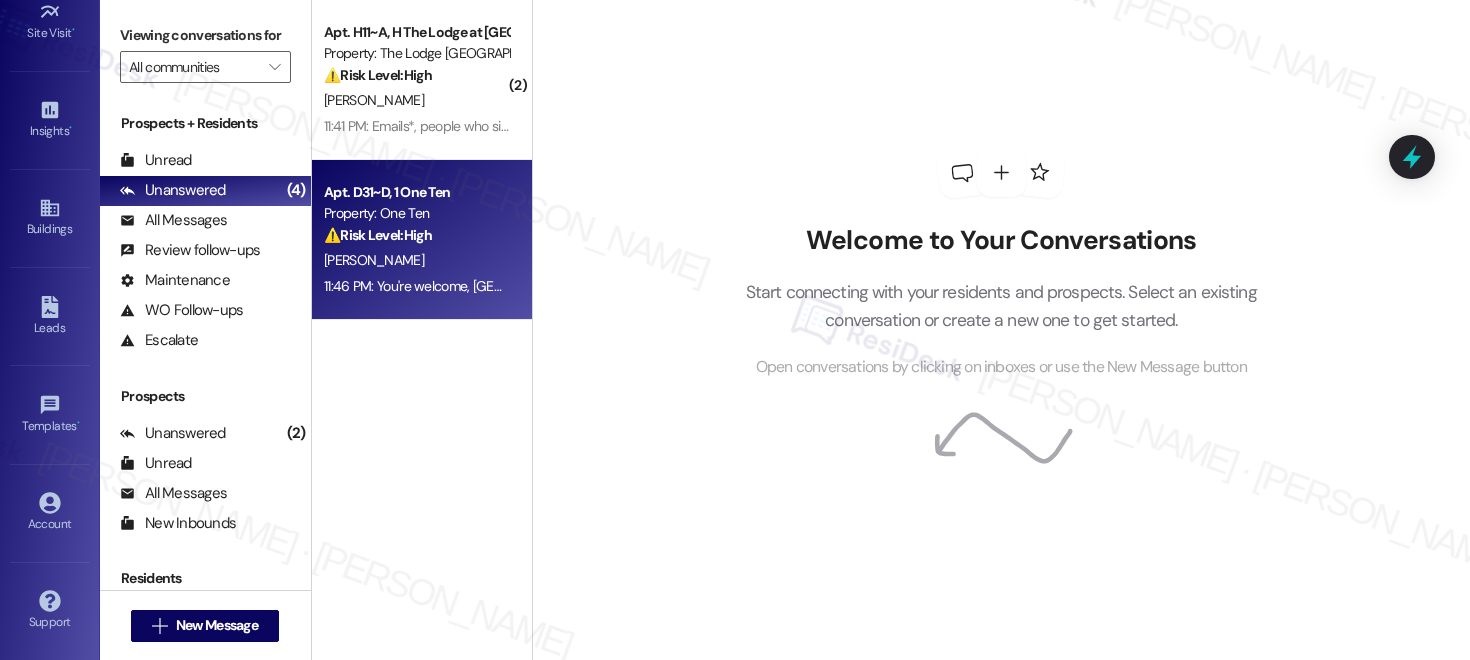 click on "Apt. D31~D, 1 One Ten Property: One Ten ⚠️  Risk Level:  High The resident reports that a drain is becoming increasingly clogged after multiple maintenance visits. This indicates a potentially worsening plumbing issue that could lead to property damage if not addressed promptly. The repeated attempts and lack of resolution elevate the urgency." at bounding box center [416, 214] 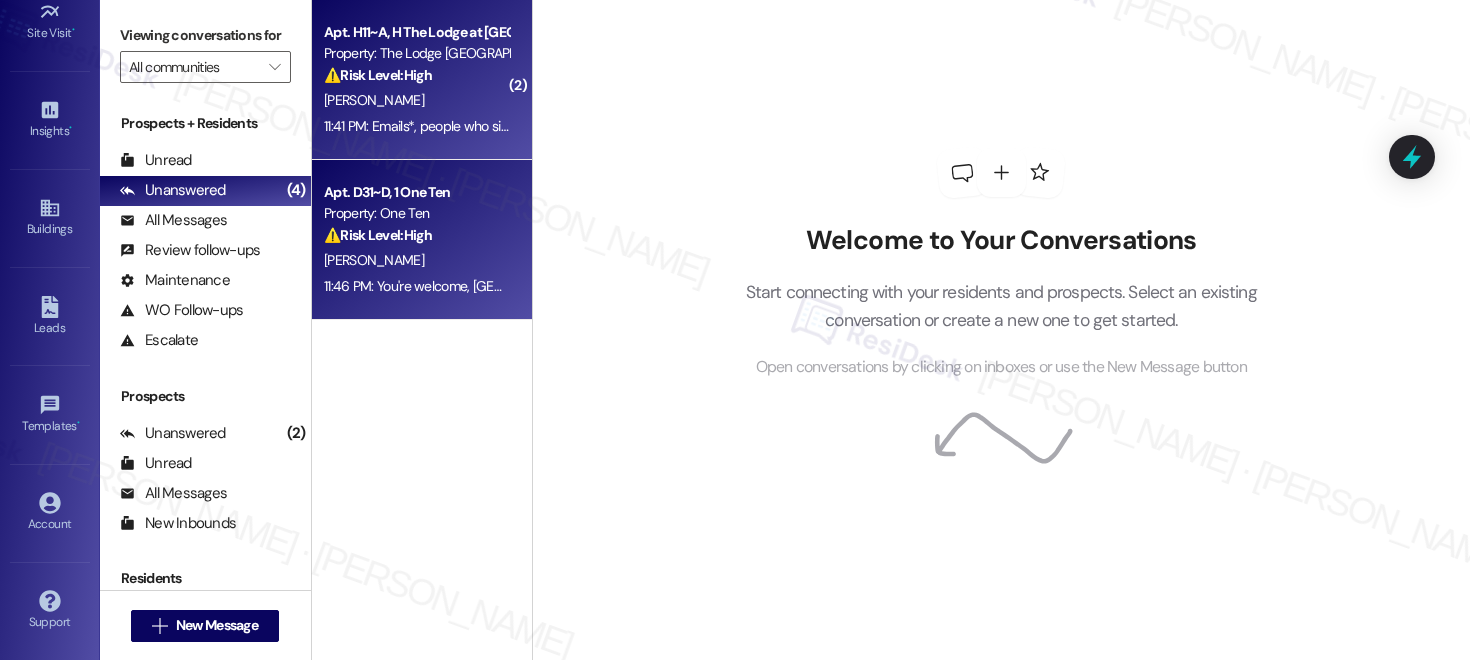 click on "[PERSON_NAME]" at bounding box center (416, 100) 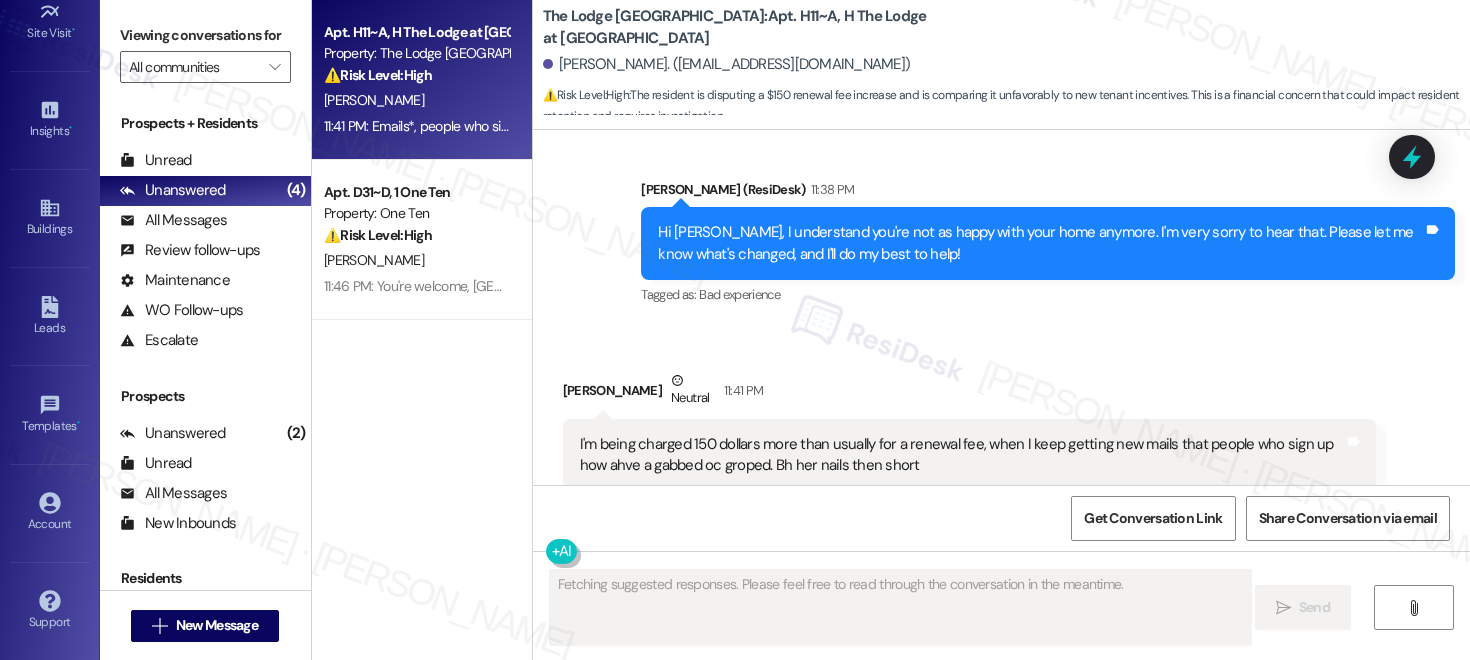 scroll, scrollTop: 2446, scrollLeft: 0, axis: vertical 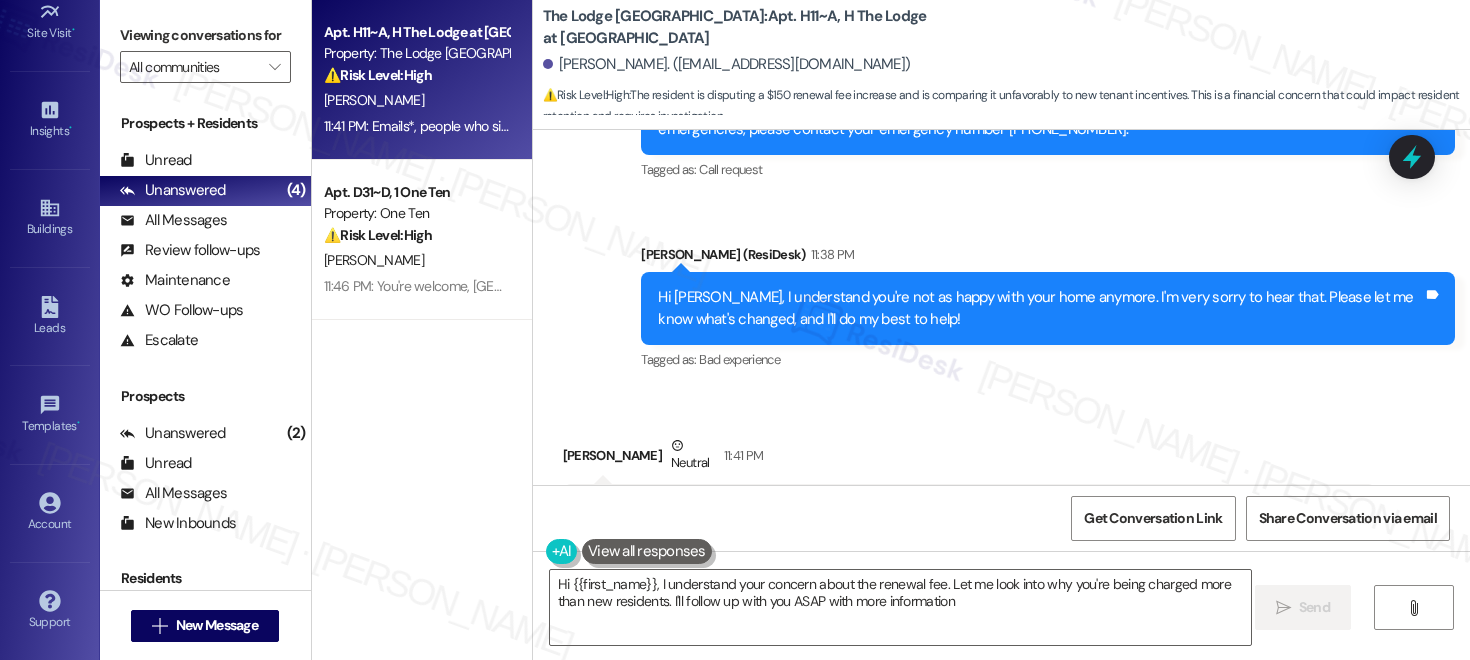 type on "Hi {{first_name}}, I understand your concern about the renewal fee. Let me look into why you're being charged more than new residents. I'll follow up with you ASAP with more information." 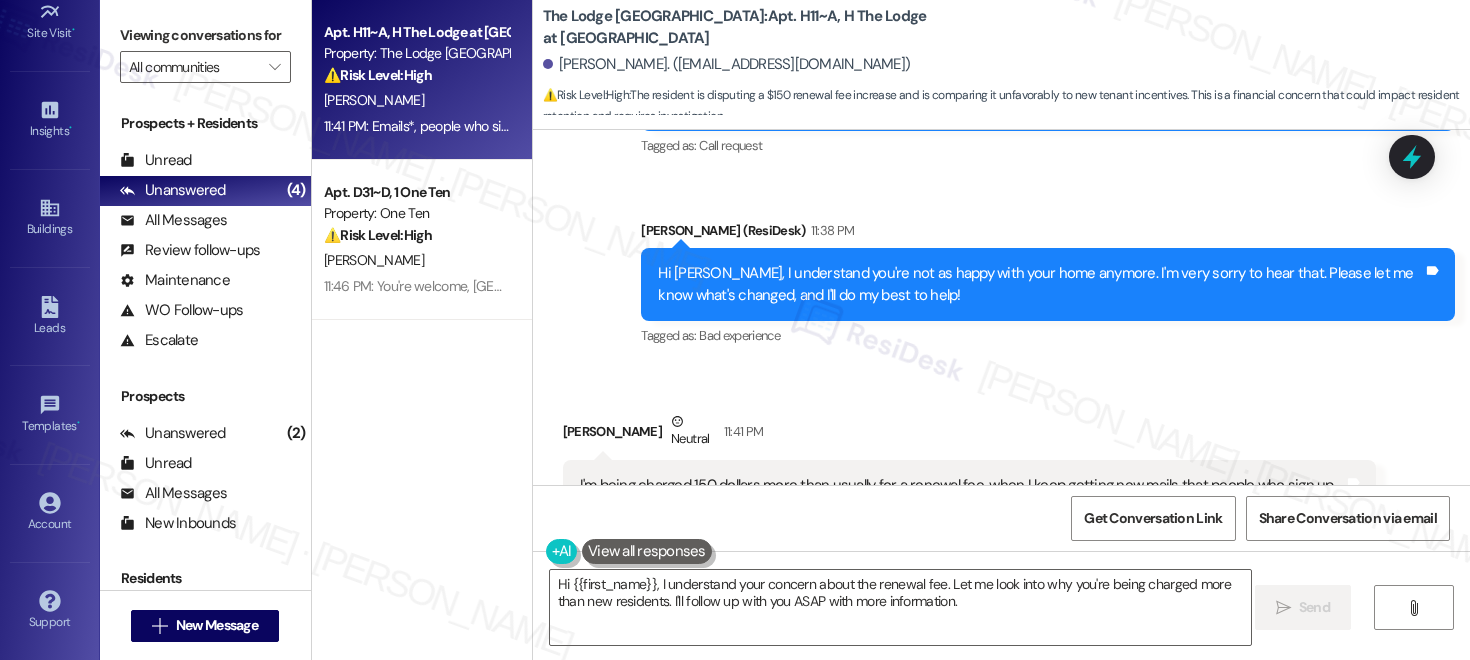 scroll, scrollTop: 2478, scrollLeft: 0, axis: vertical 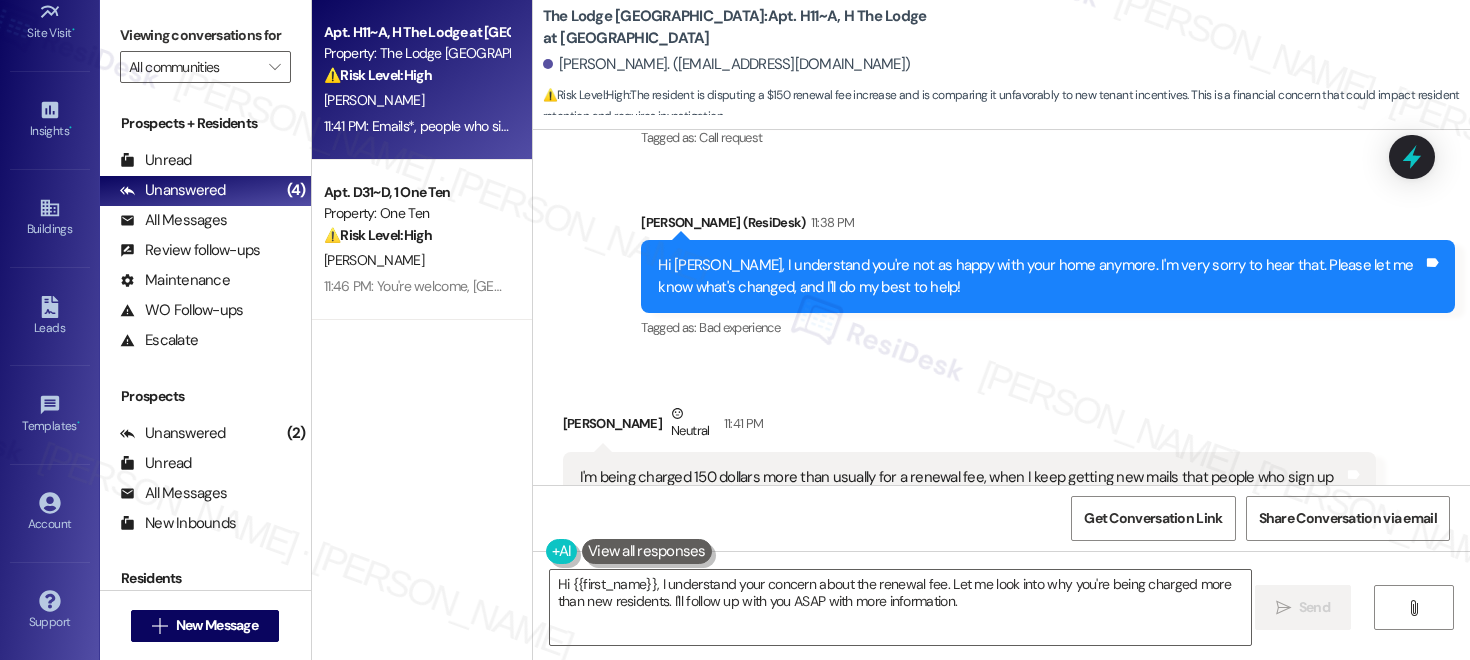 click on "I'm being charged 150 dollars more than usually for a renewal fee, when I keep getting new mails that people who sign up how  ahve a gabbed oc groped. Bh her nails then short" at bounding box center (962, 488) 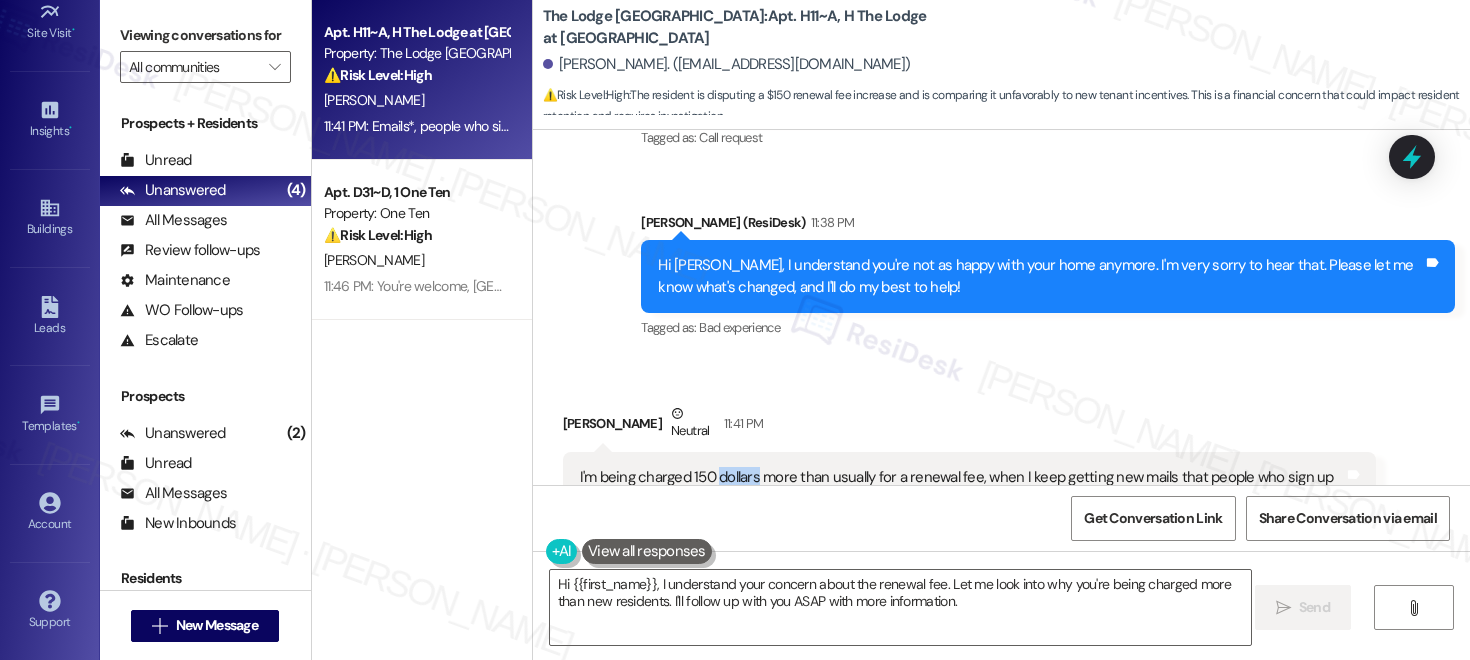 click on "I'm being charged 150 dollars more than usually for a renewal fee, when I keep getting new mails that people who sign up how  ahve a gabbed oc groped. Bh her nails then short" at bounding box center (962, 488) 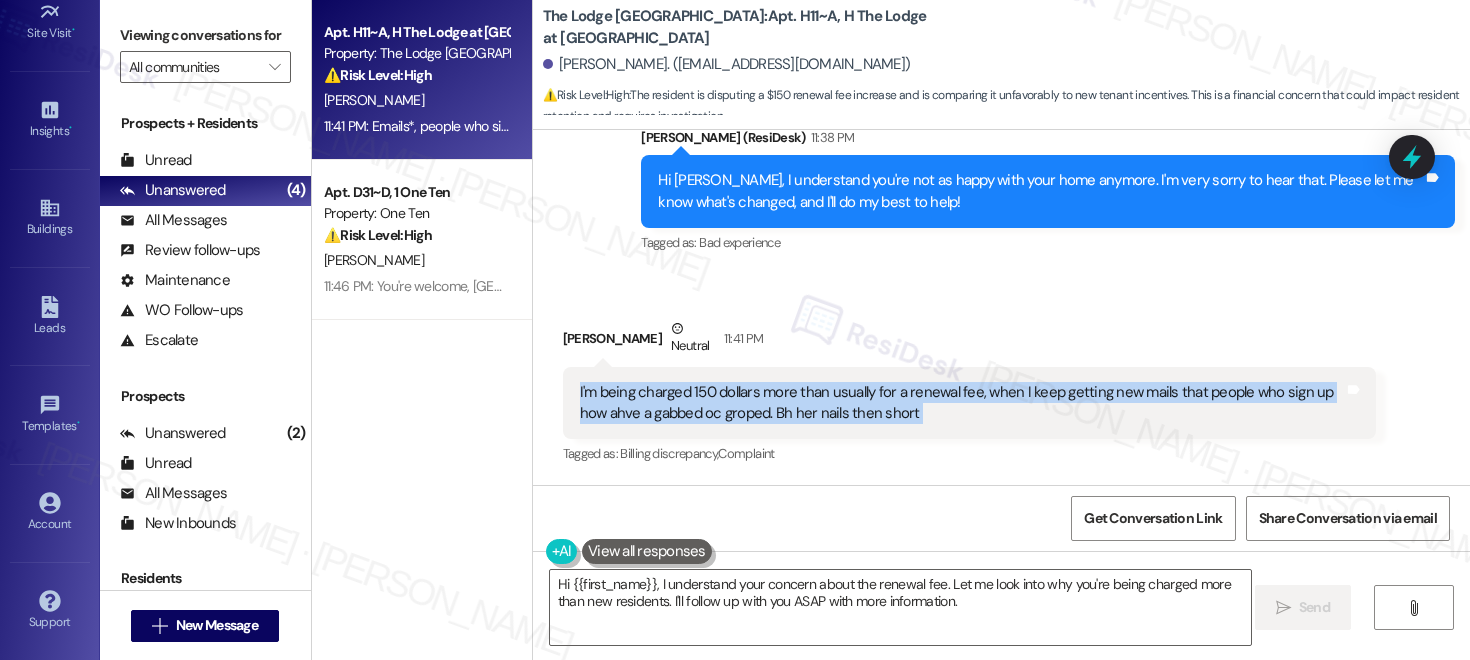 scroll, scrollTop: 2661, scrollLeft: 0, axis: vertical 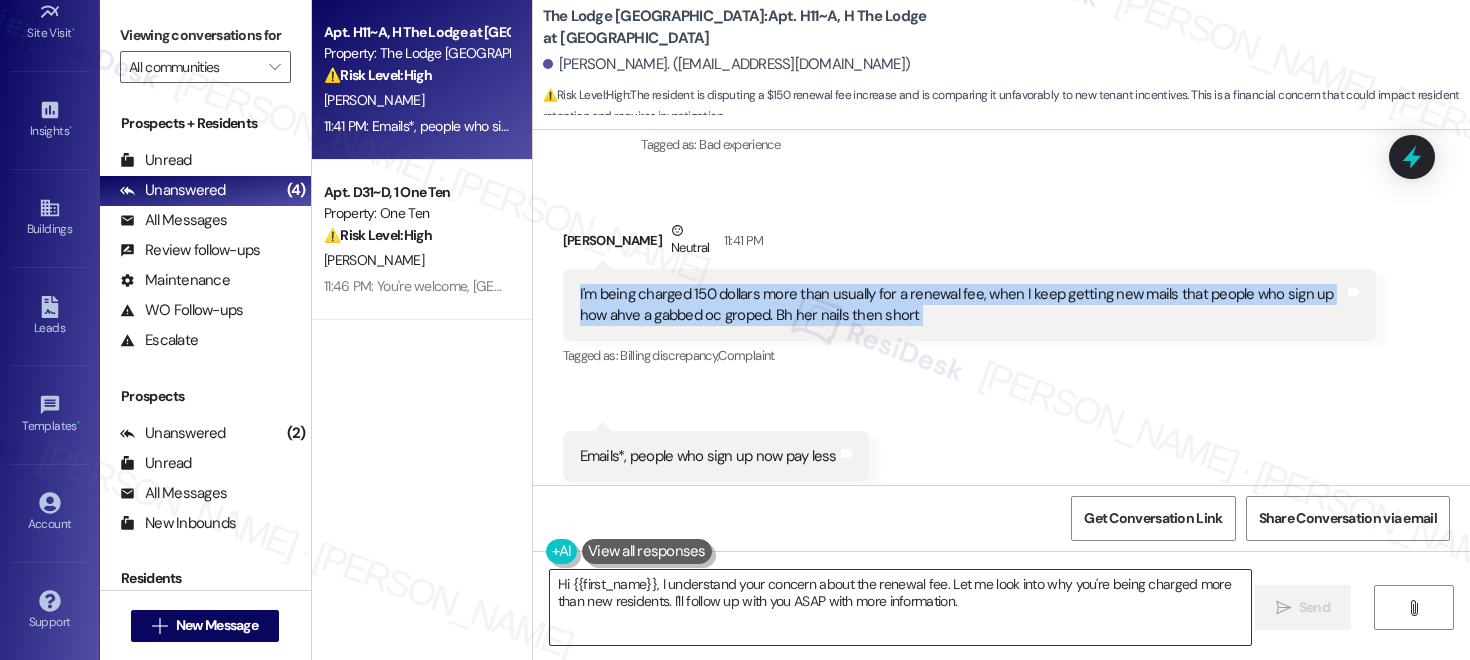 click on "Hi {{first_name}}, I understand your concern about the renewal fee. Let me look into why you're being charged more than new residents. I'll follow up with you ASAP with more information." at bounding box center [900, 607] 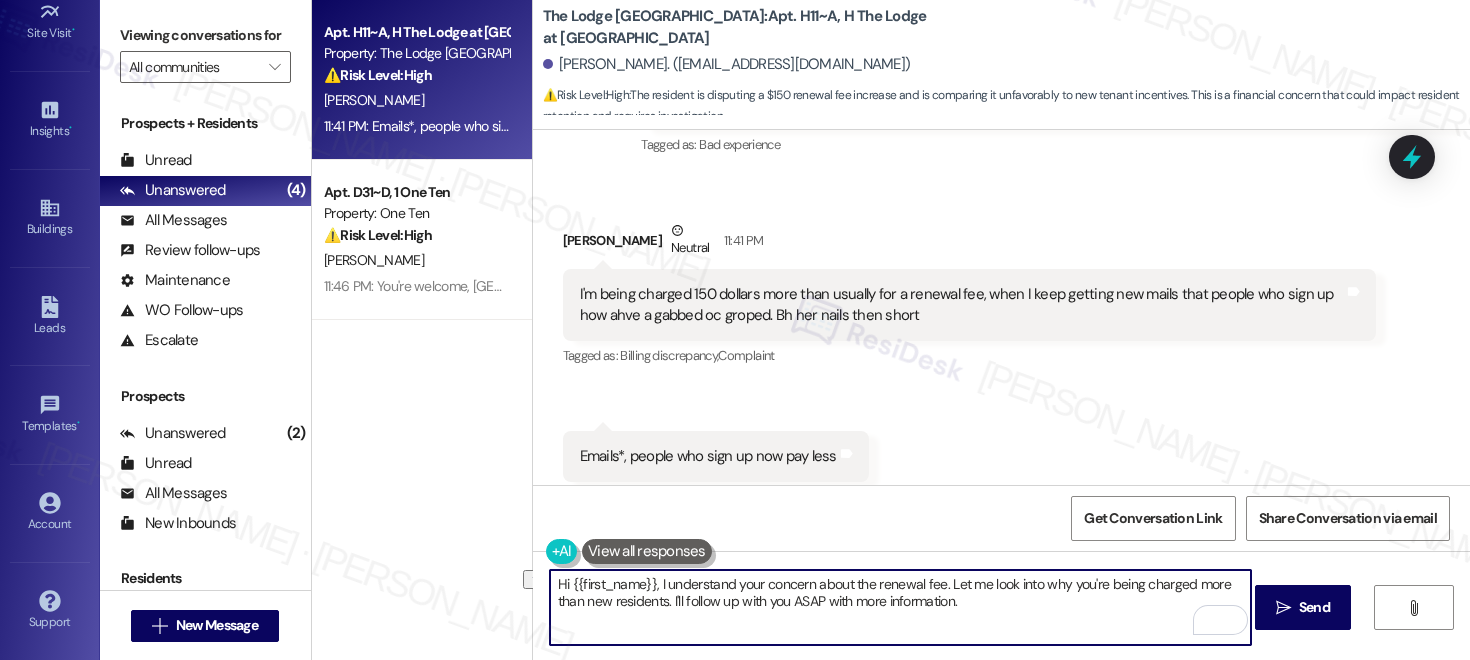 drag, startPoint x: 1037, startPoint y: 584, endPoint x: 1081, endPoint y: 590, distance: 44.407207 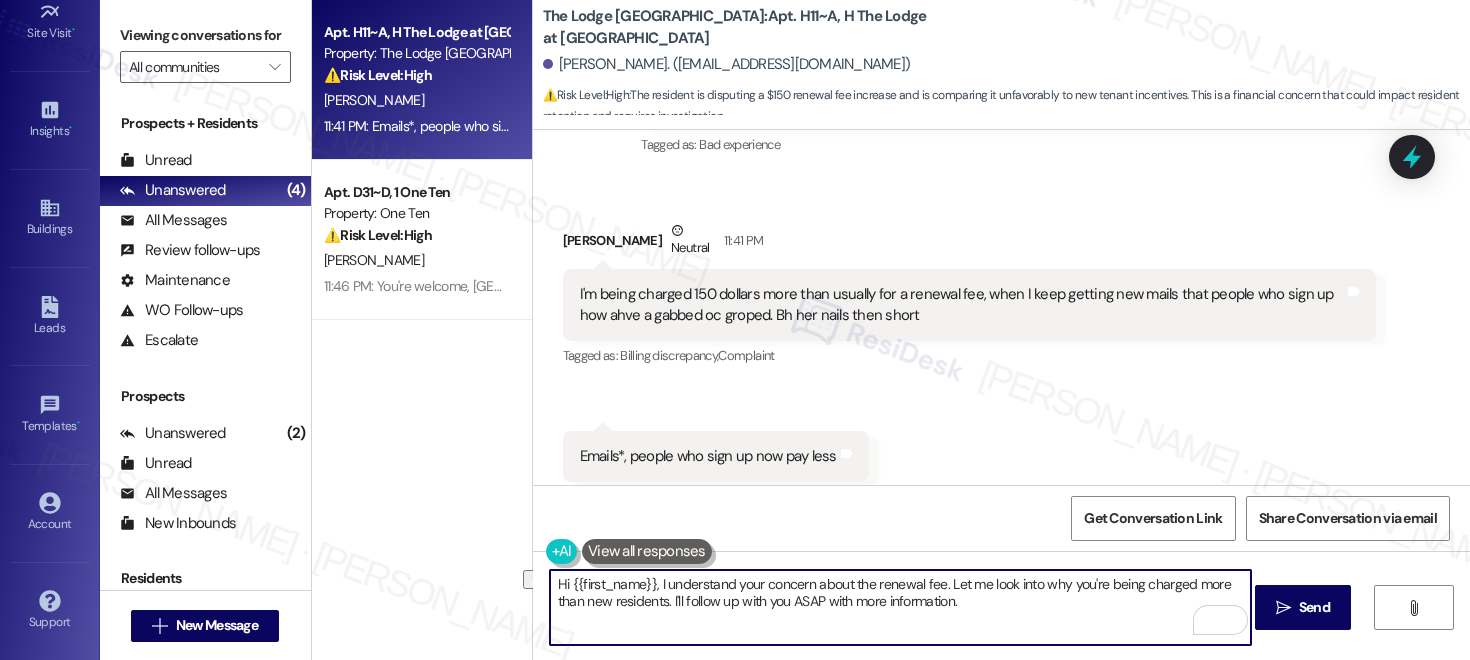 click on "Hi {{first_name}}, I understand your concern about the renewal fee. Let me look into why you're being charged more than new residents. I'll follow up with you ASAP with more information." at bounding box center [900, 607] 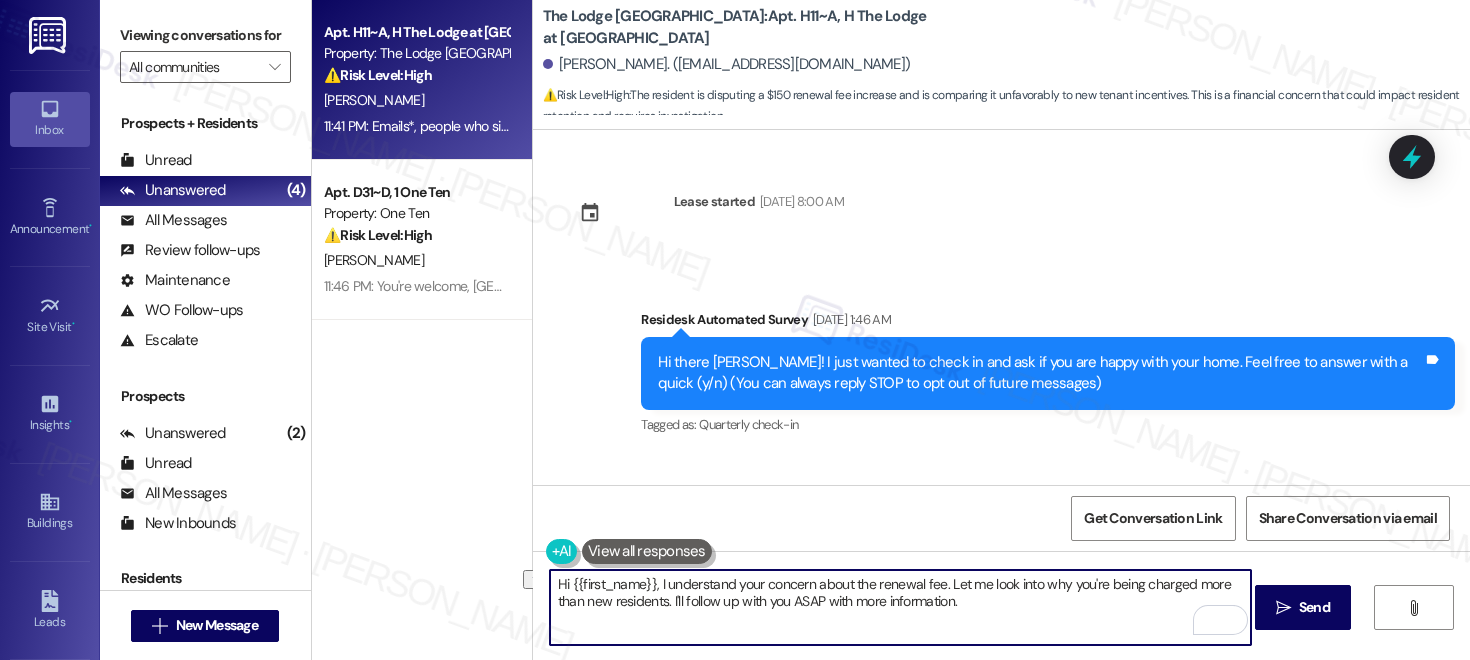 scroll, scrollTop: 0, scrollLeft: 0, axis: both 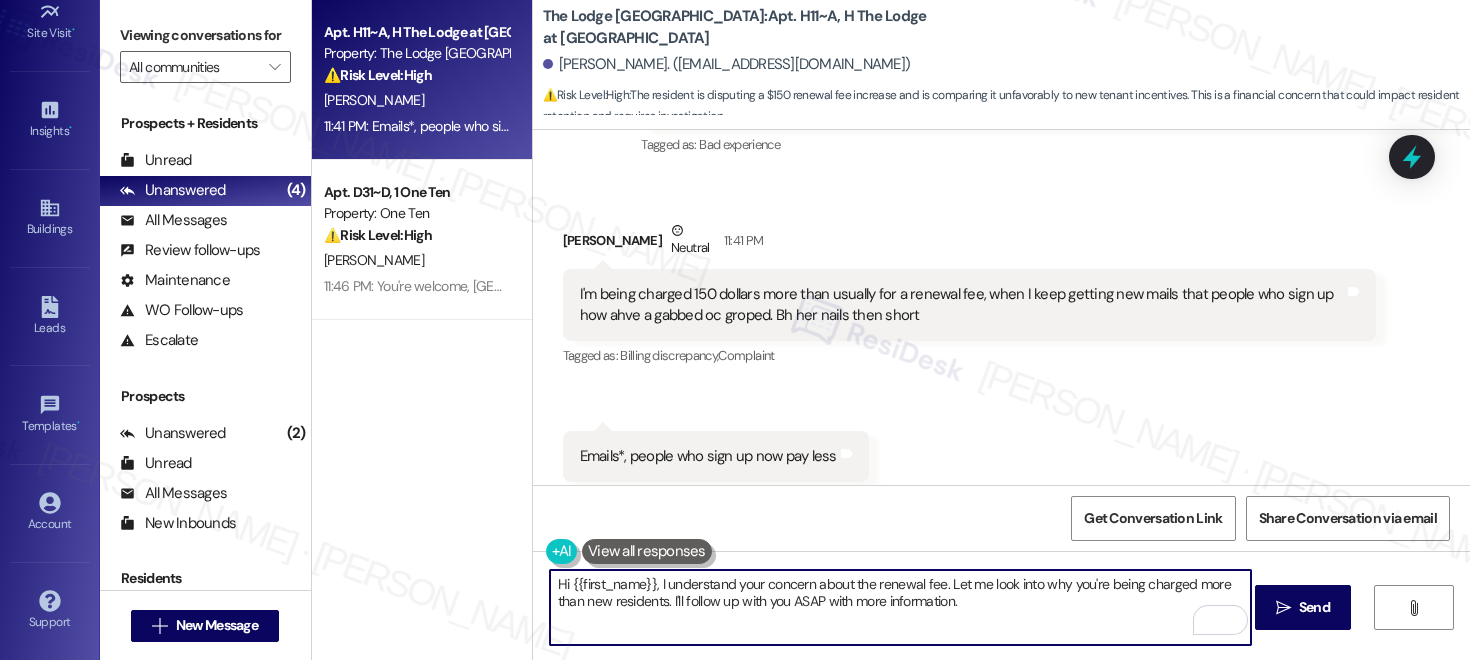 click on "Hi {{first_name}}, I understand your concern about the renewal fee. Let me look into why you're being charged more than new residents. I'll follow up with you ASAP with more information." at bounding box center [900, 607] 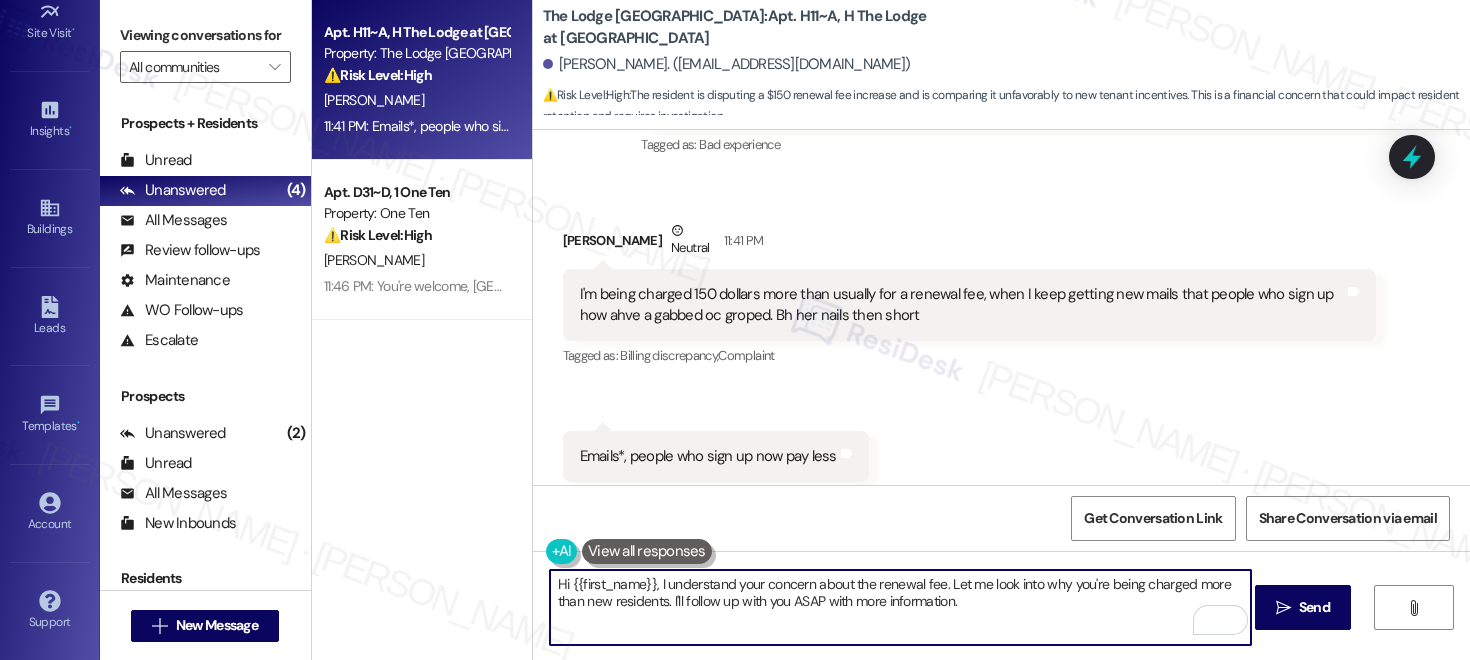 click on "Hi {{first_name}}, I understand your concern about the renewal fee. Let me look into why you're being charged more than new residents. I'll follow up with you ASAP with more information." at bounding box center [900, 607] 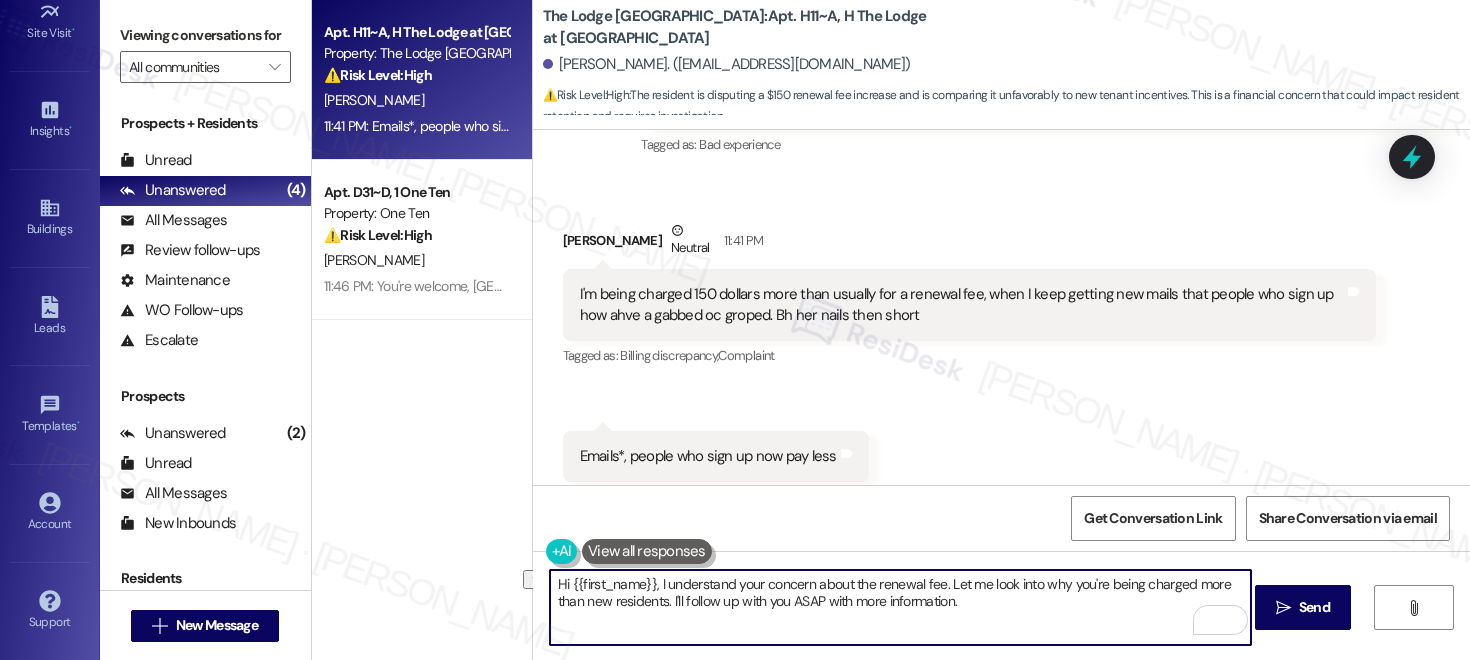 drag, startPoint x: 963, startPoint y: 595, endPoint x: 819, endPoint y: 598, distance: 144.03125 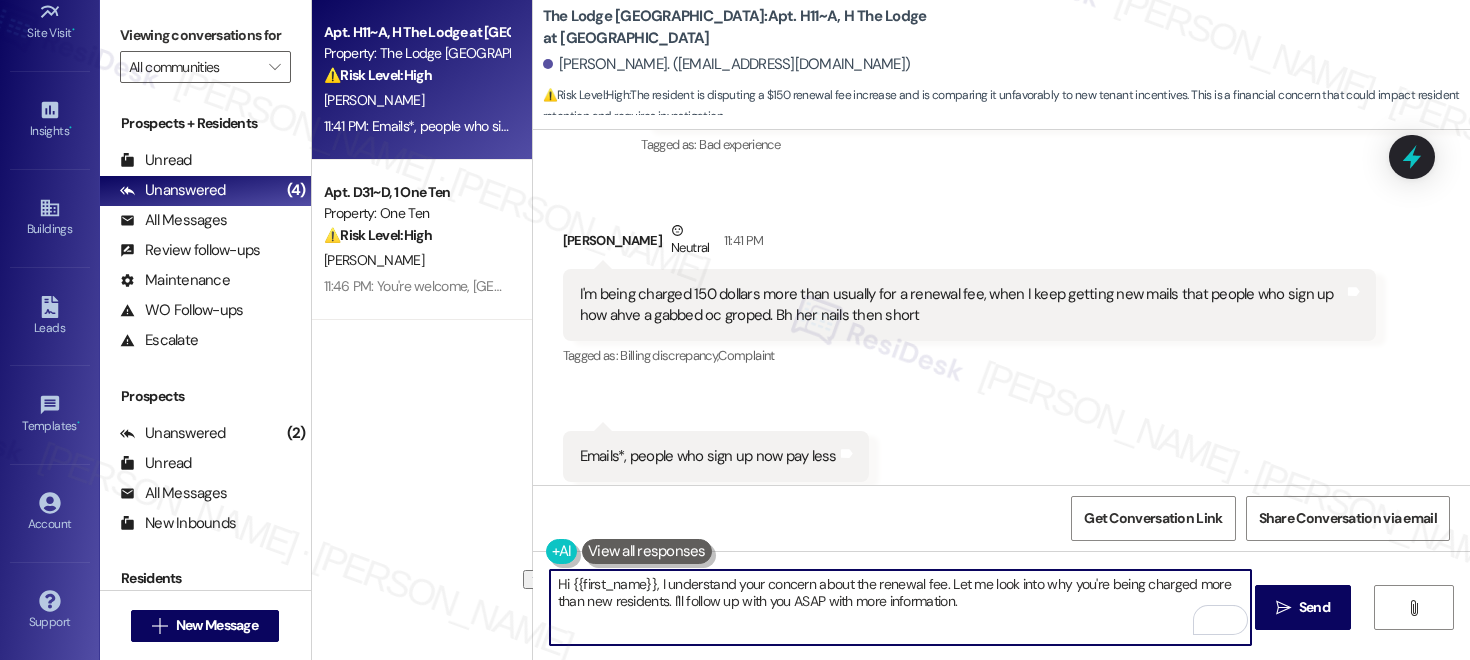 click on "Hi {{first_name}}, I understand your concern about the renewal fee. Let me look into why you're being charged more than new residents. I'll follow up with you ASAP with more information." at bounding box center [900, 607] 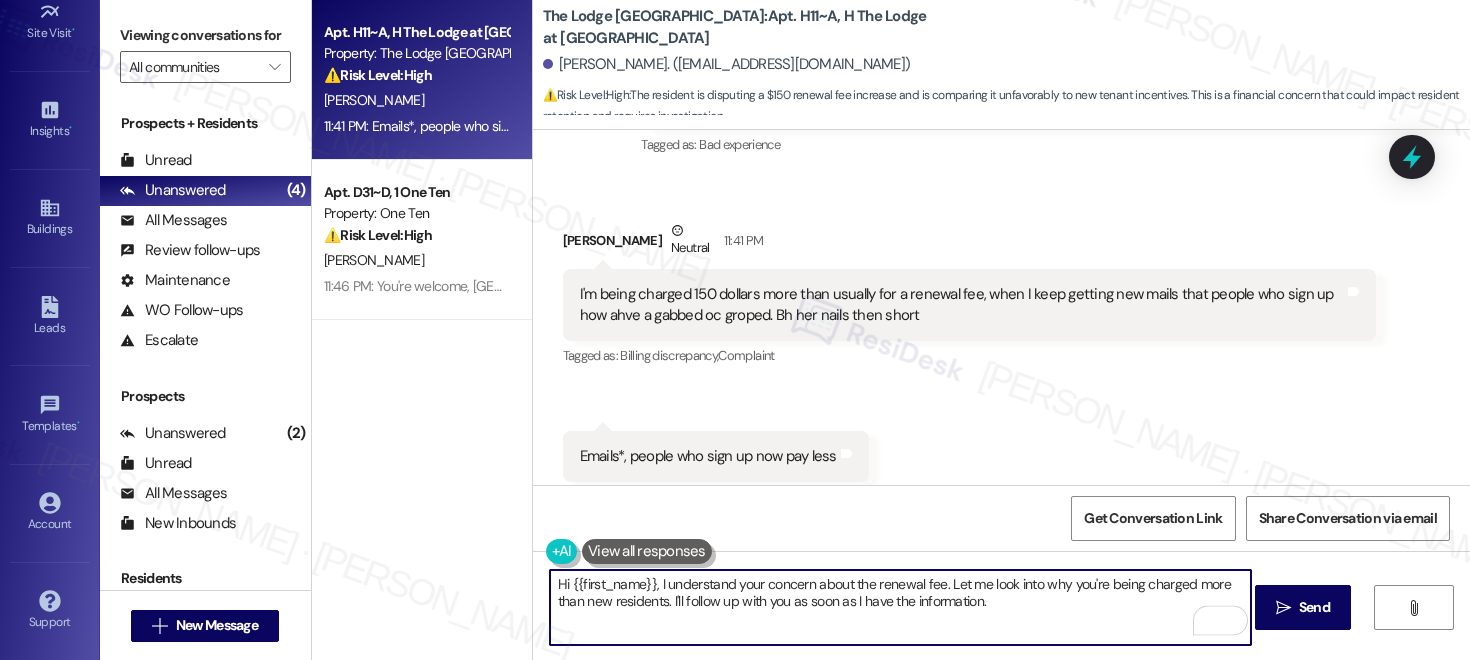 click on "Hi {{first_name}}, I understand your concern about the renewal fee. Let me look into why you're being charged more than new residents. I'll follow up with you as soon as I have the information." at bounding box center [900, 607] 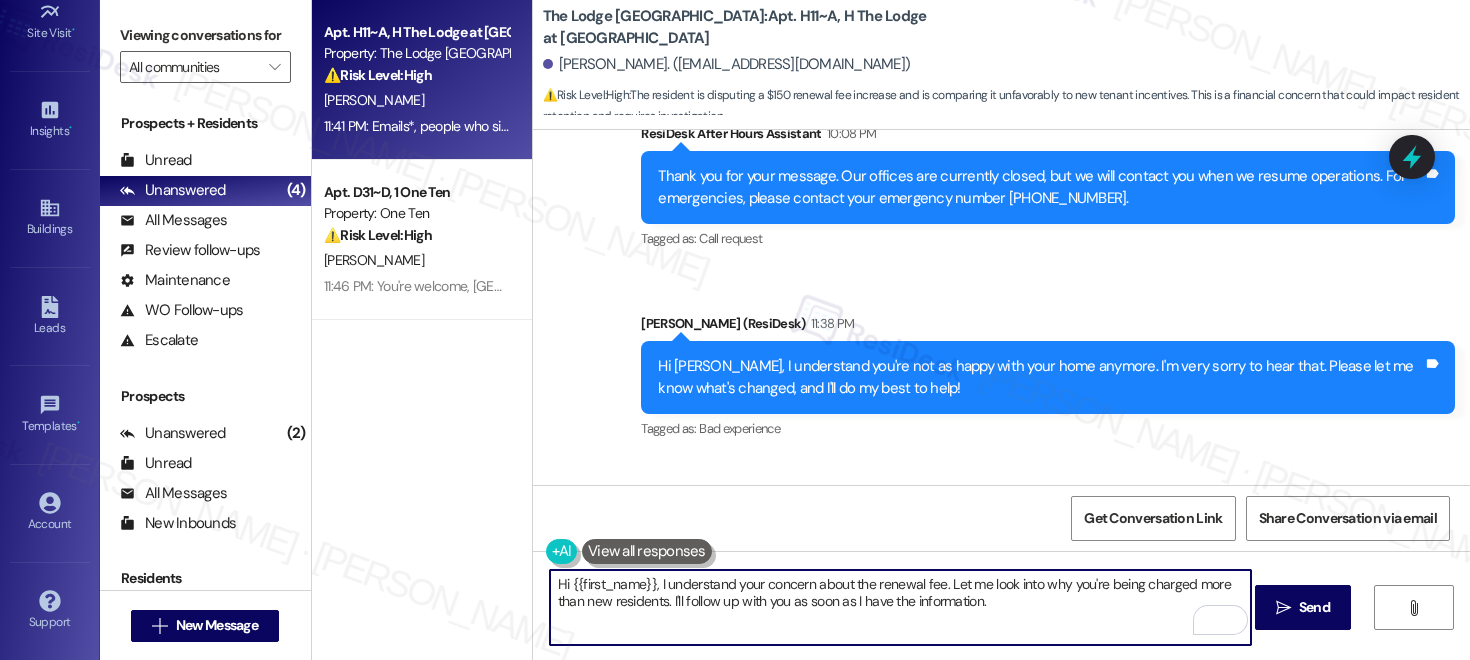 scroll, scrollTop: 2326, scrollLeft: 0, axis: vertical 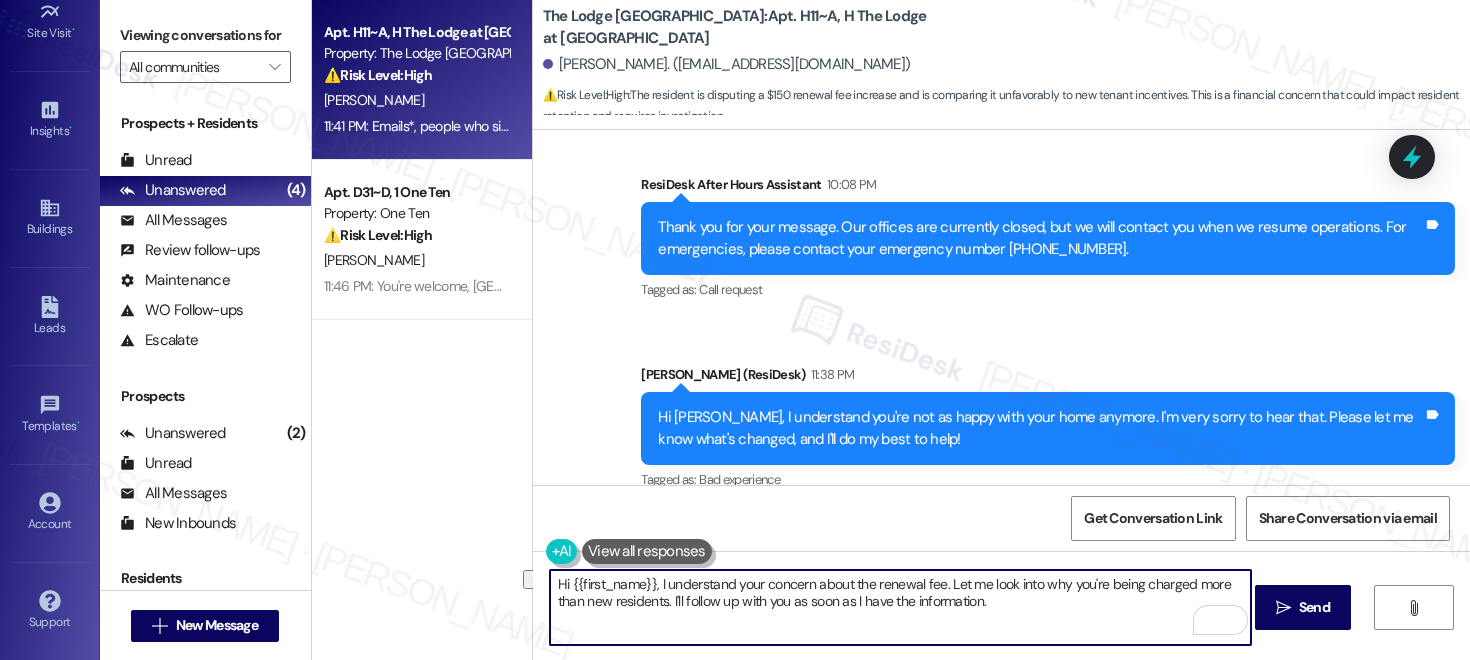 drag, startPoint x: 649, startPoint y: 586, endPoint x: 460, endPoint y: 587, distance: 189.00264 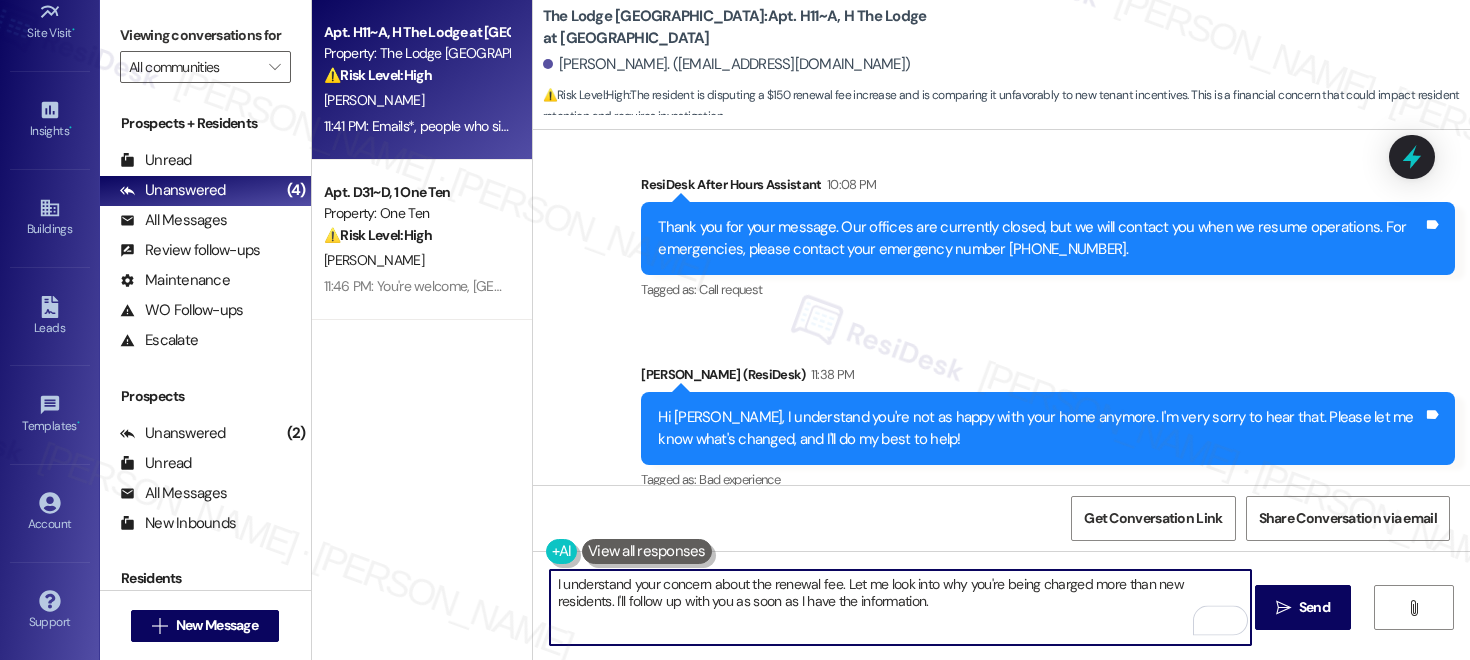 click on "I understand your concern about the renewal fee. Let me look into why you're being charged more than new residents. I'll follow up with you as soon as I have the information." at bounding box center [900, 607] 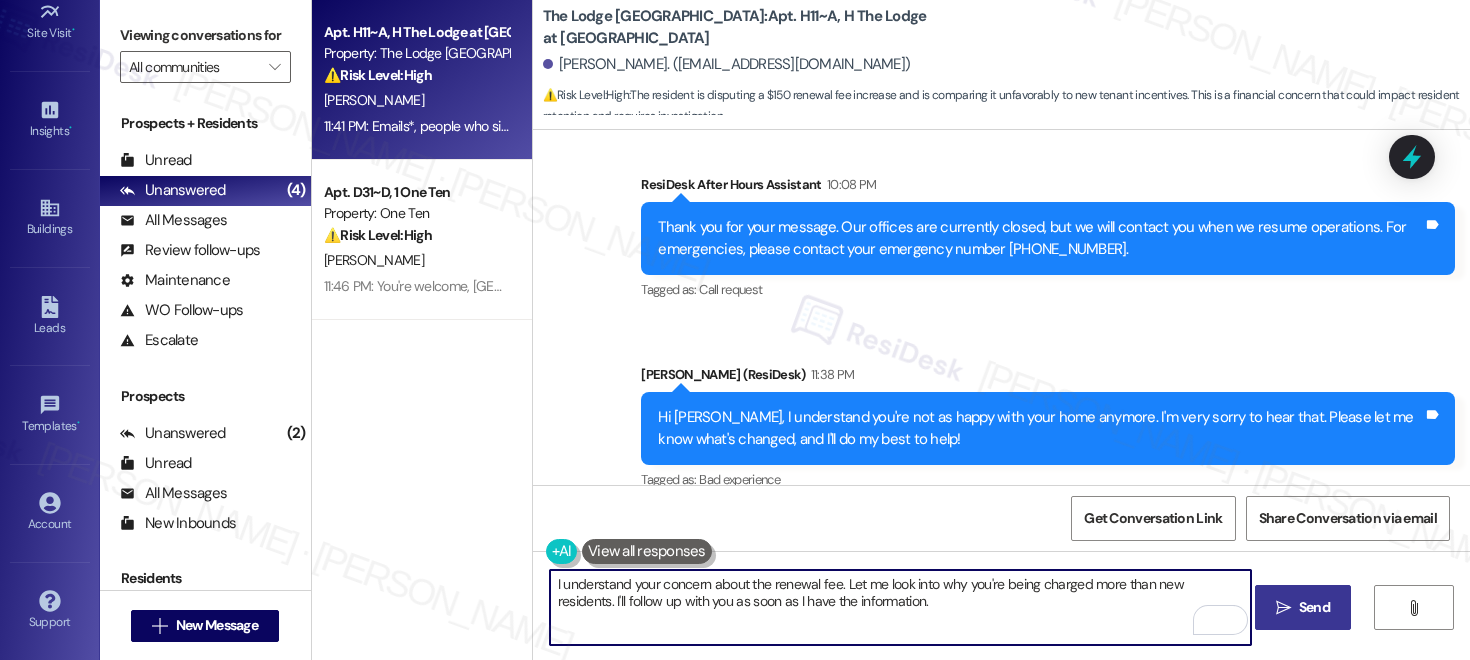 type on "I understand your concern about the renewal fee. Let me look into why you're being charged more than new residents. I'll follow up with you as soon as I have the information." 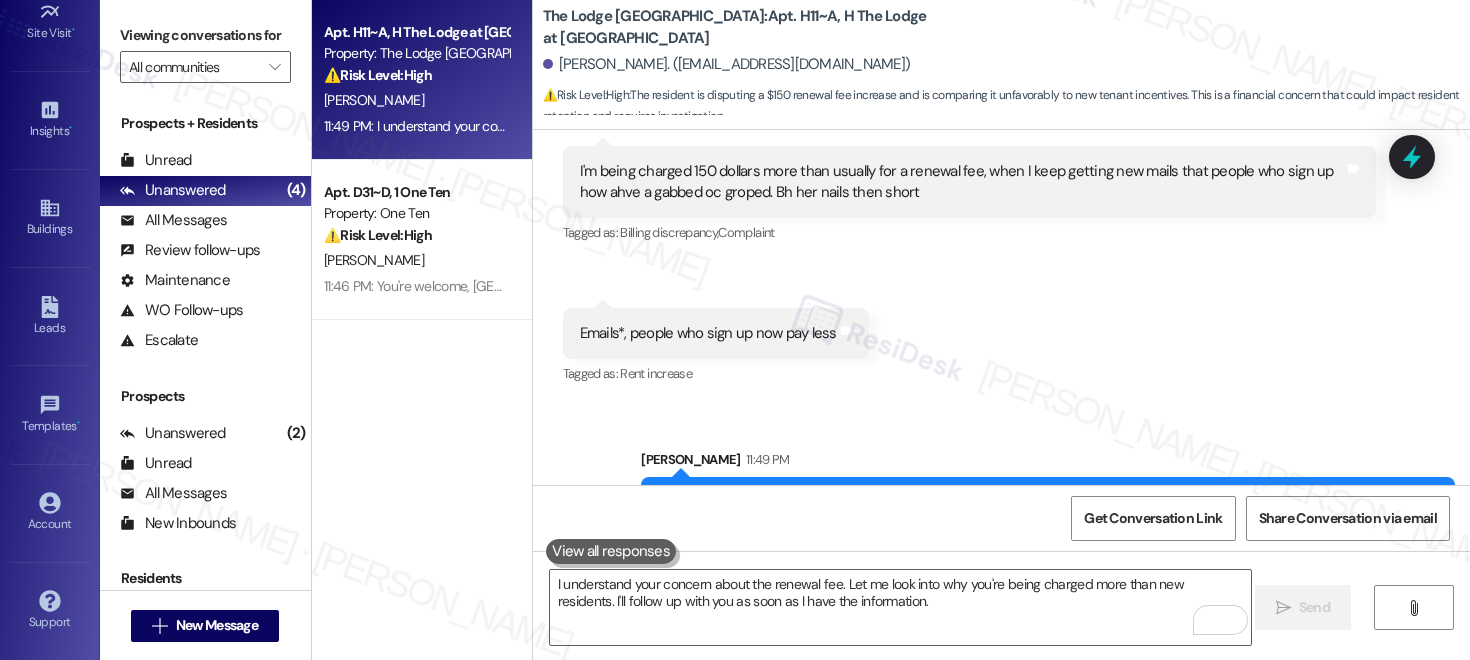 scroll, scrollTop: 2822, scrollLeft: 0, axis: vertical 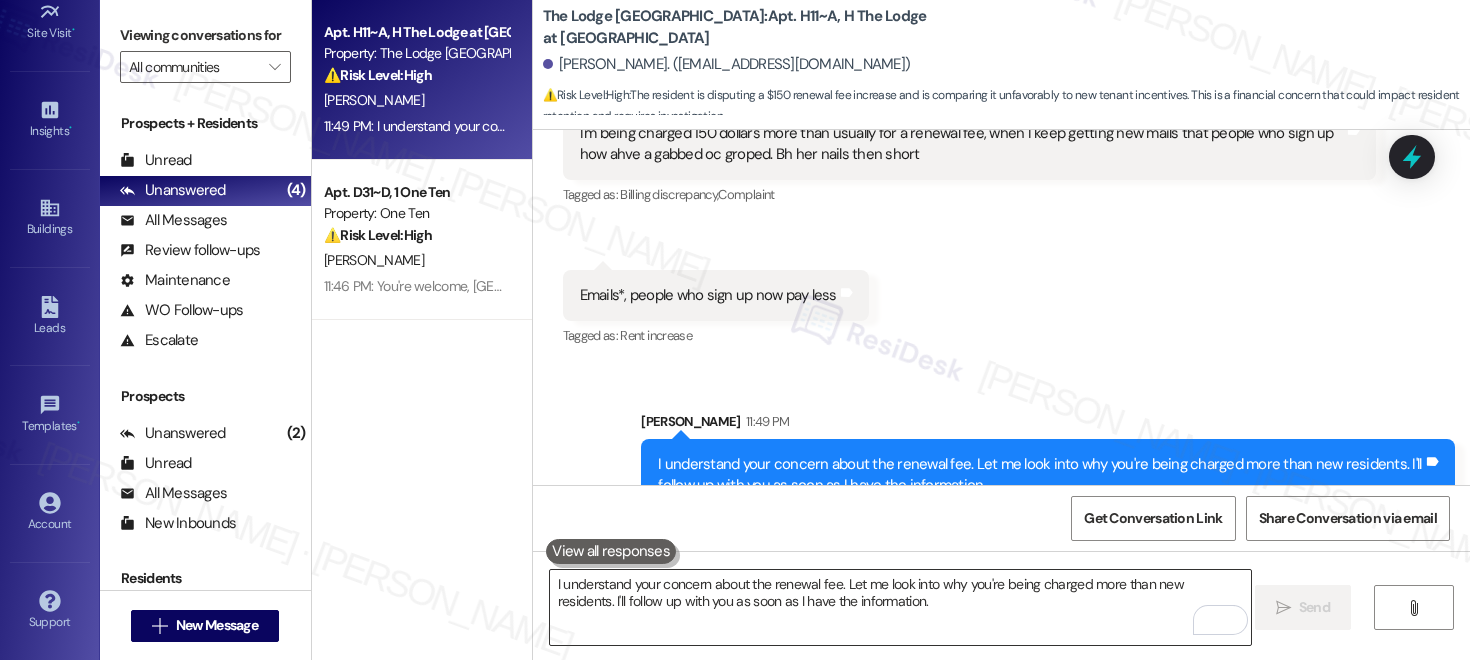 click on "I understand your concern about the renewal fee. Let me look into why you're being charged more than new residents. I'll follow up with you as soon as I have the information." at bounding box center [900, 607] 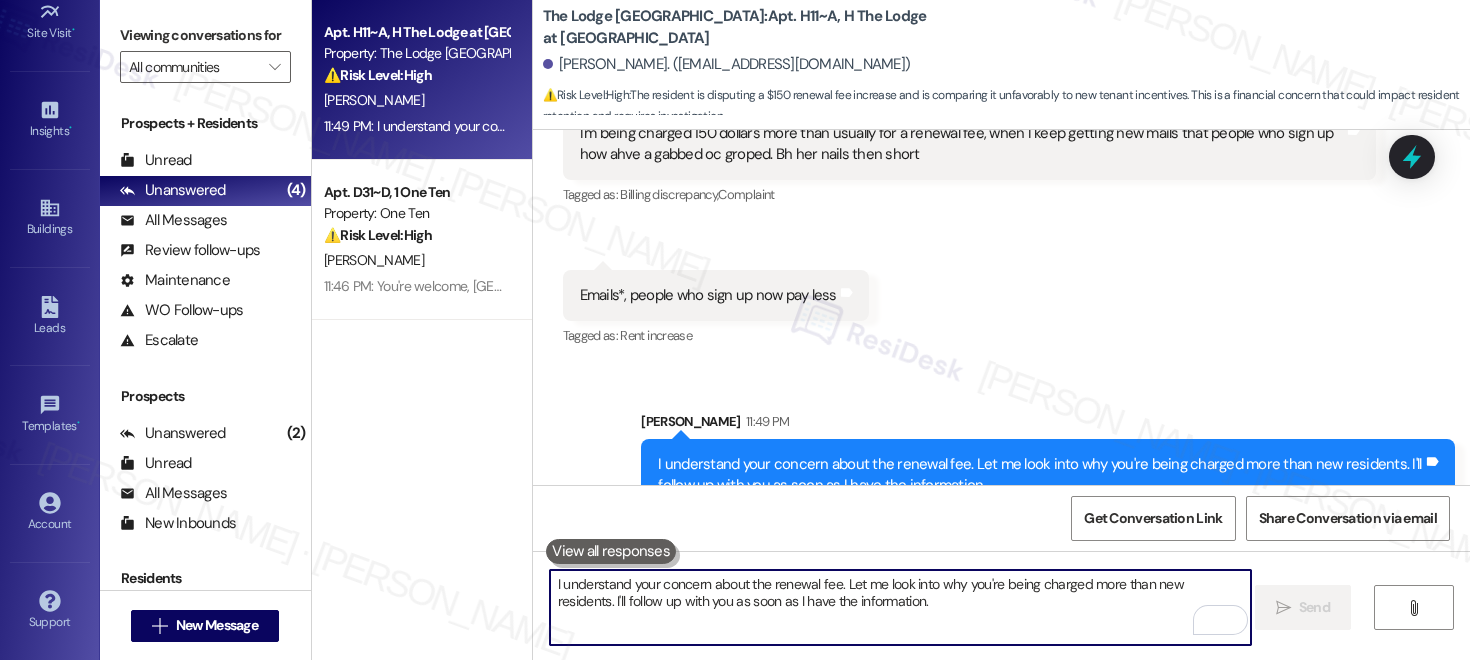 type 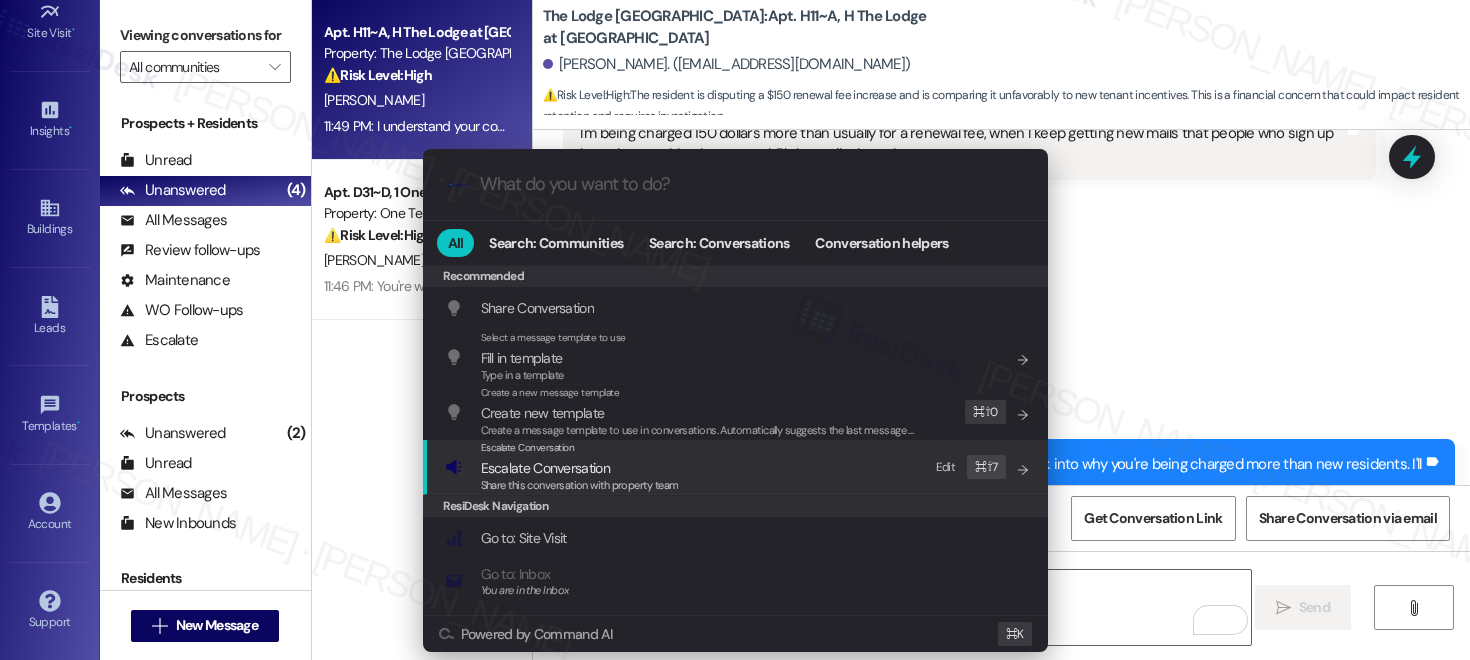click on "Escalate Conversation Escalate Conversation Share this conversation with property team Edit ⌘ ⇧ 7" at bounding box center [737, 467] 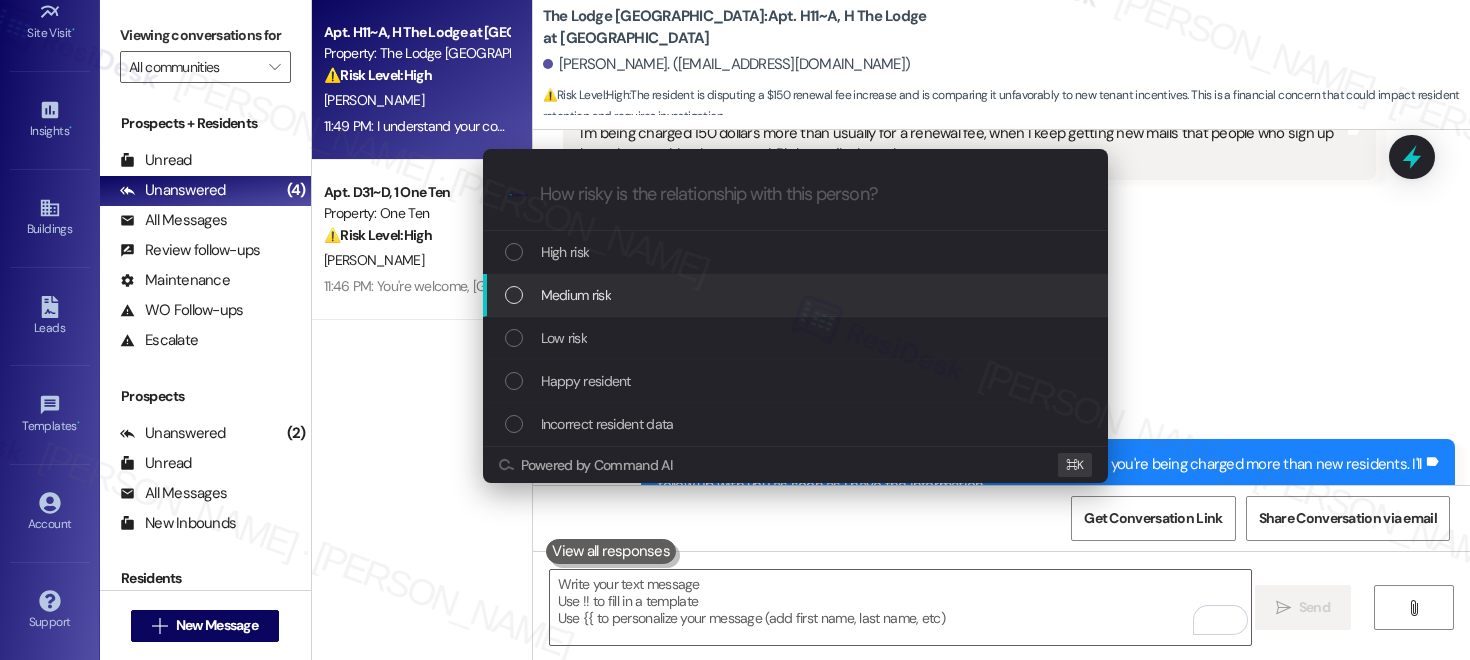 click on "Medium risk" at bounding box center [797, 295] 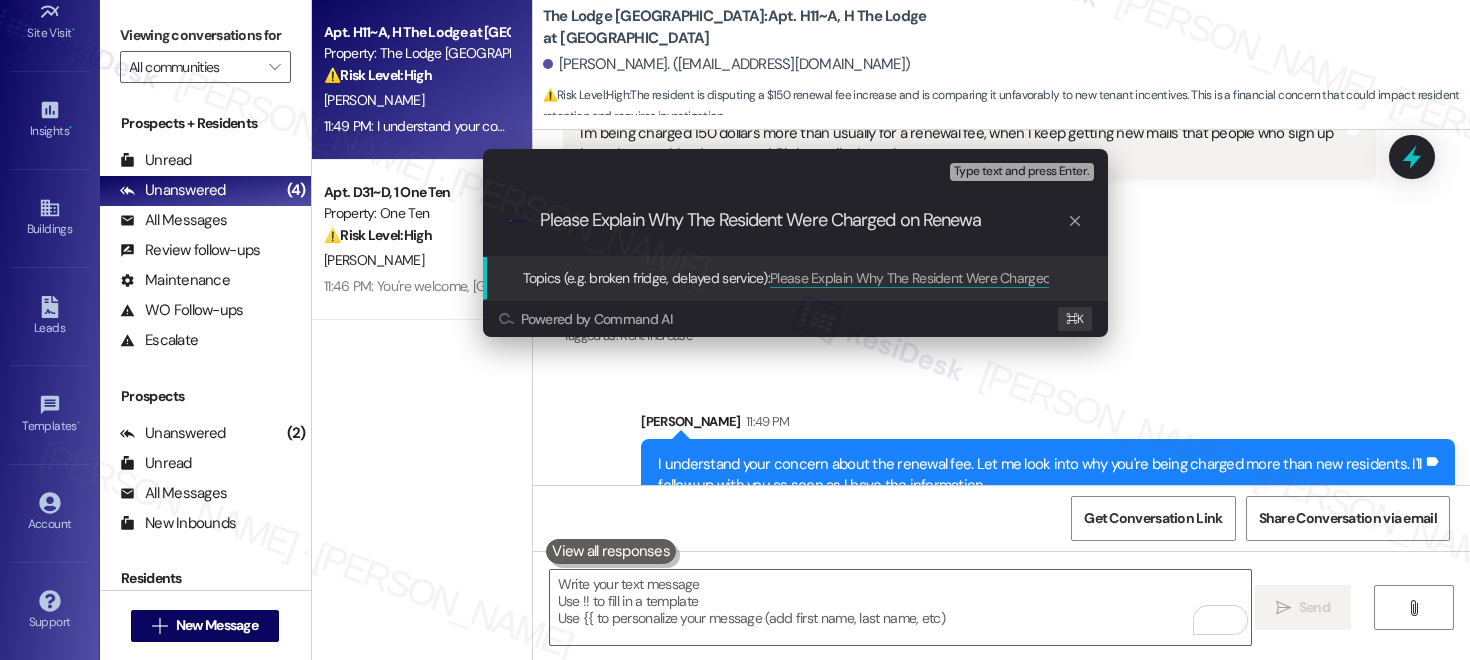 type on "Please Explain Why The Resident Were Charged on Renewal" 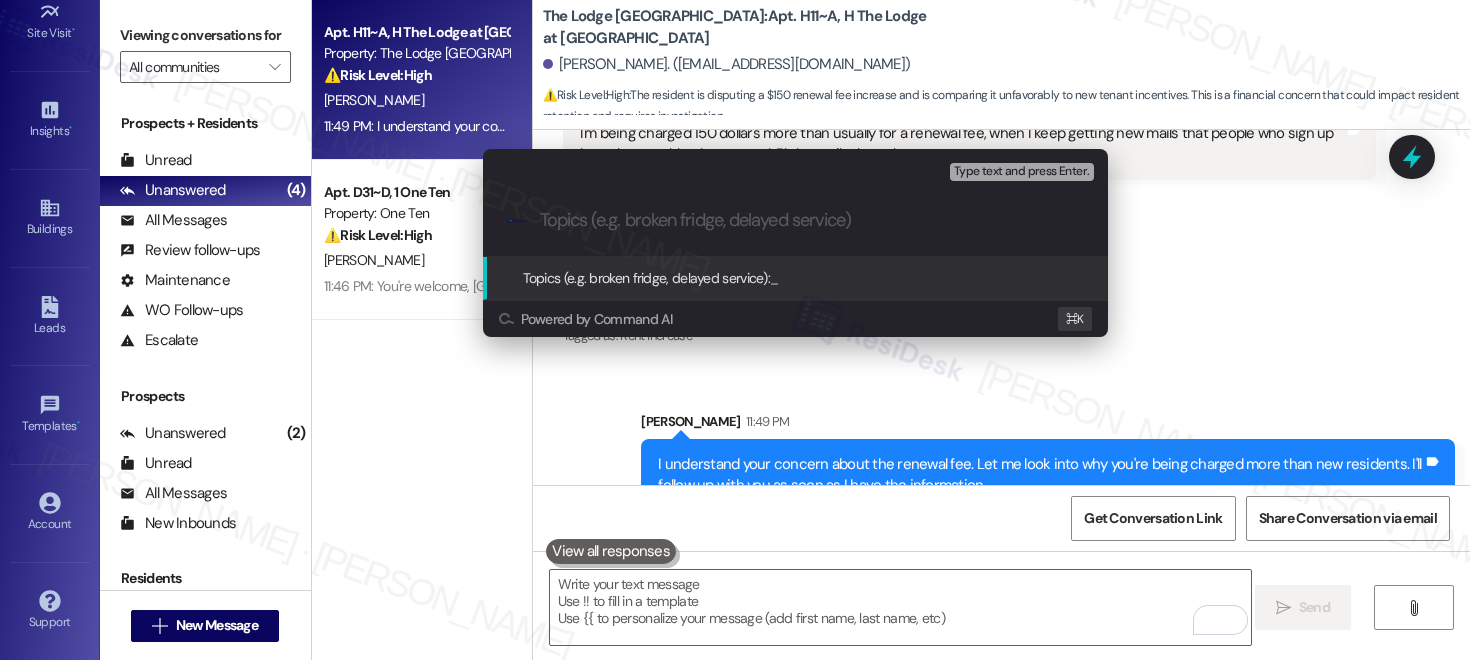 paste on "Could you please clarify the reason for the resident’s charges upon renewal?" 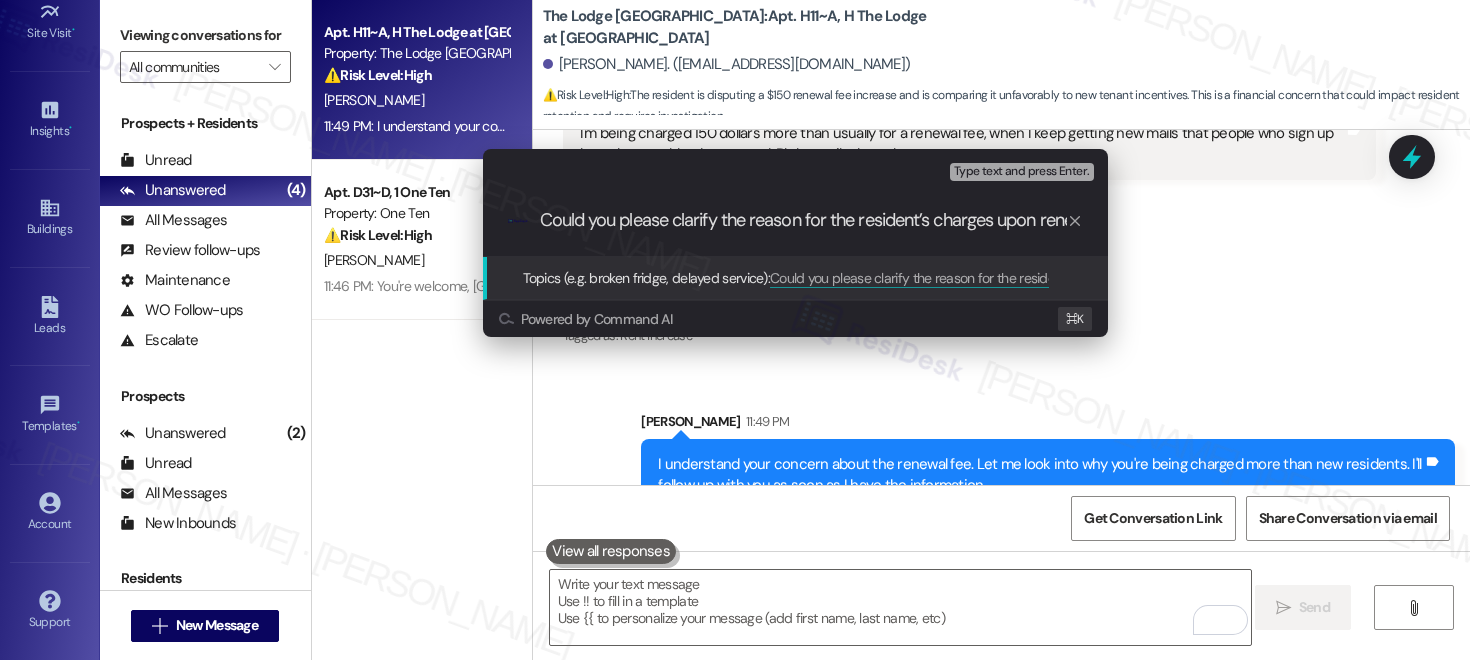 scroll, scrollTop: 0, scrollLeft: 46, axis: horizontal 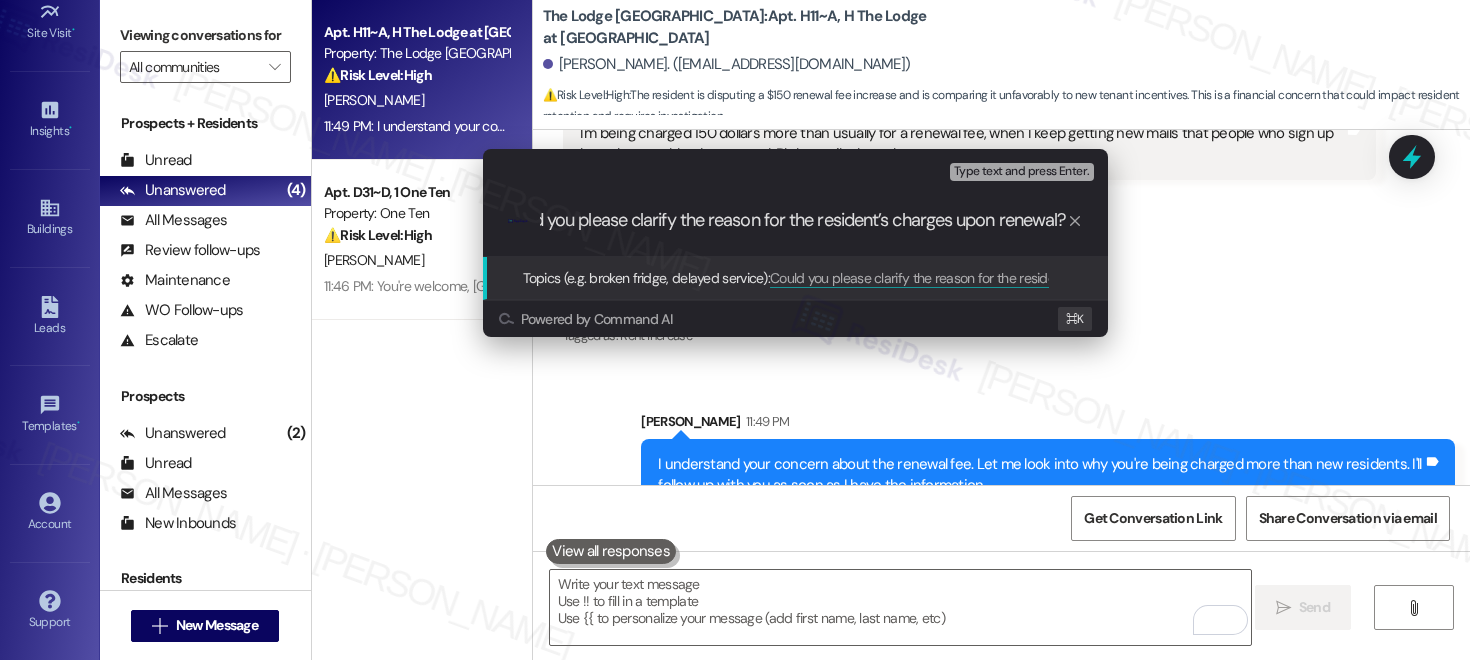 type 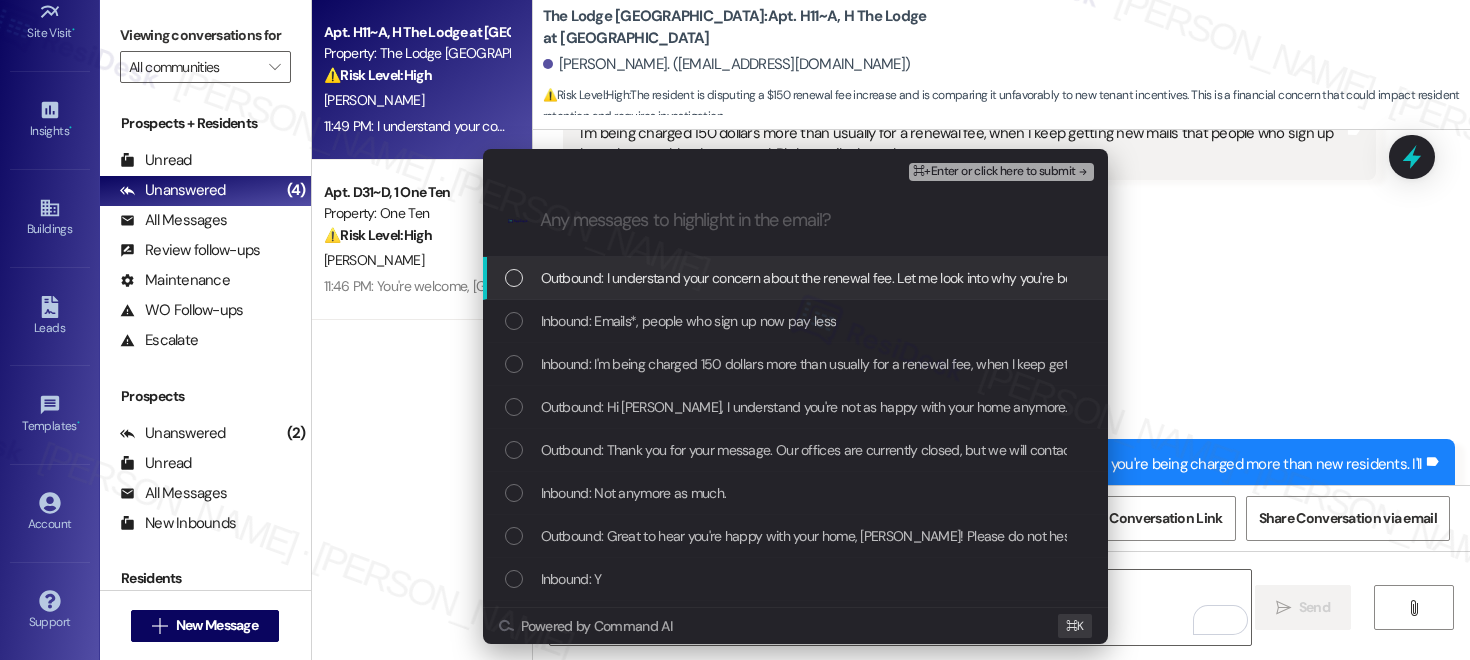 scroll, scrollTop: 0, scrollLeft: 0, axis: both 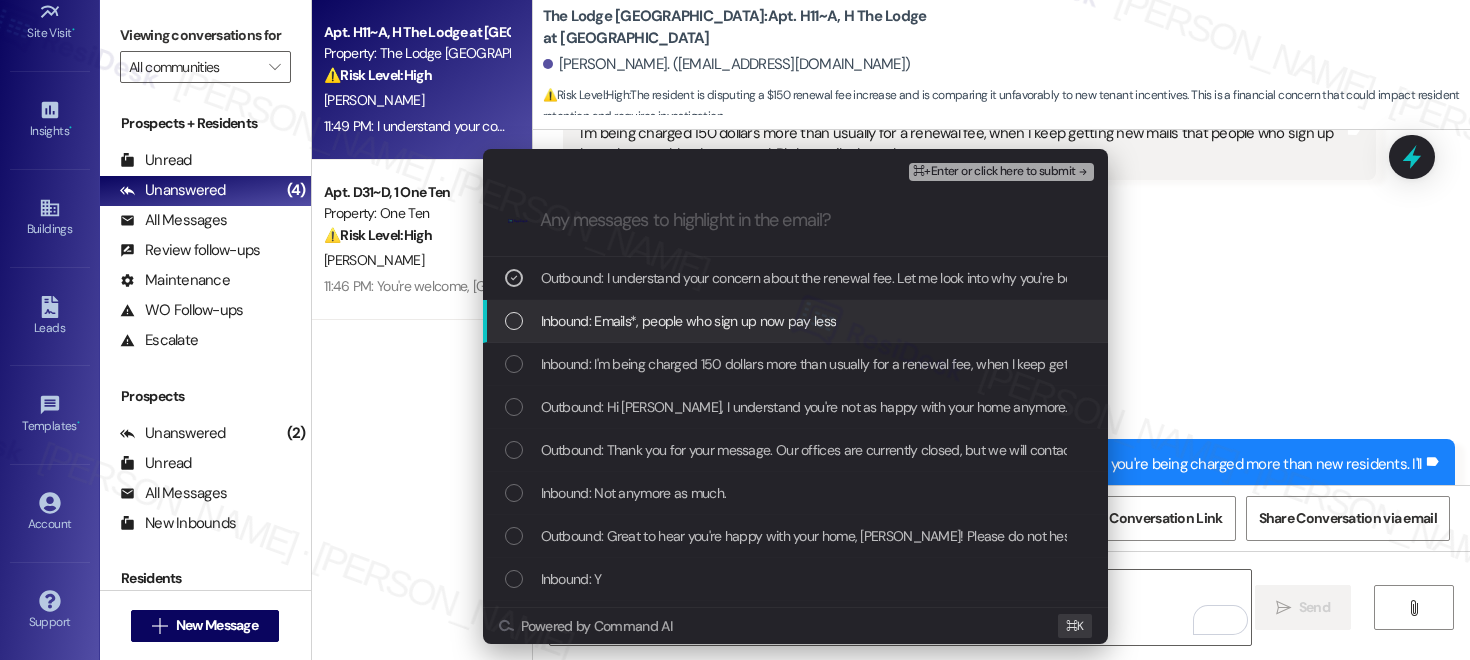 click on "Inbound: Emails*, people who sign up now pay less" at bounding box center [689, 321] 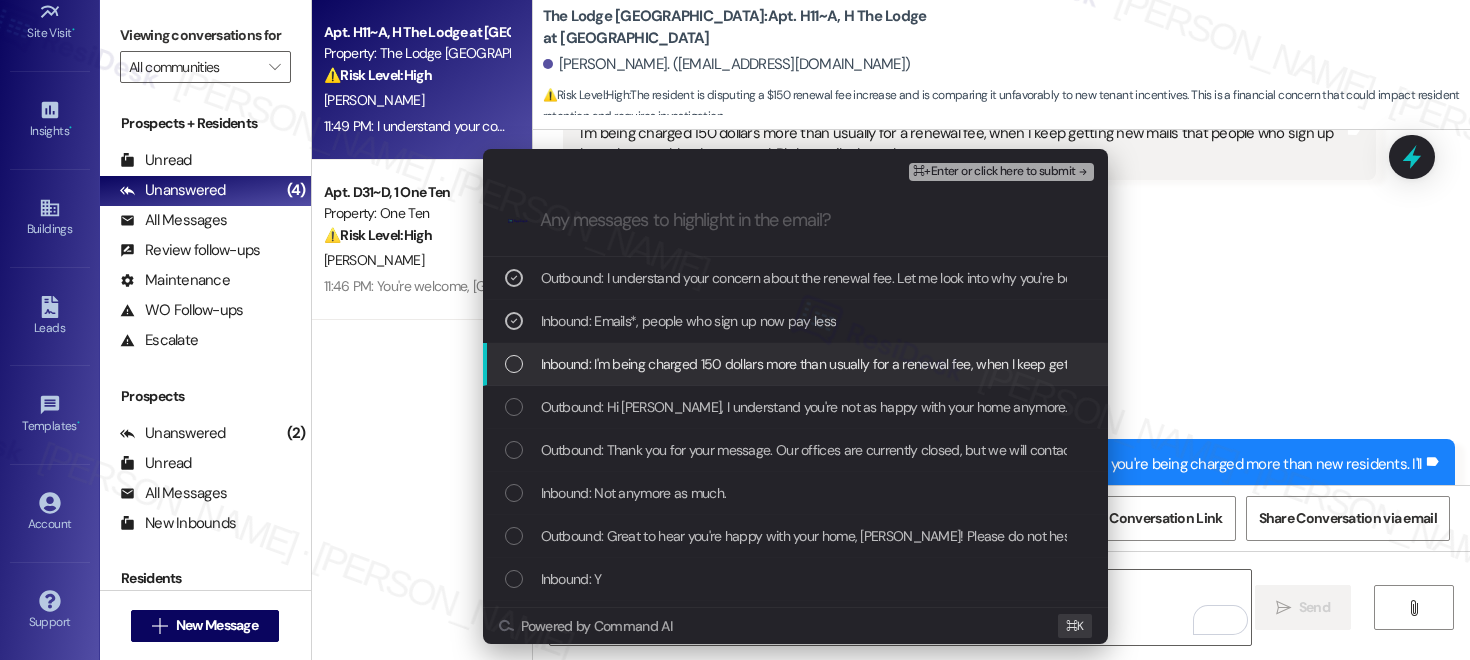 click on "Inbound: I'm being charged 150 dollars more than usually for a renewal fee, when I keep getting new mails that people who sign up how  ahve a gabbed oc groped. Bh her nails then short" at bounding box center [1077, 364] 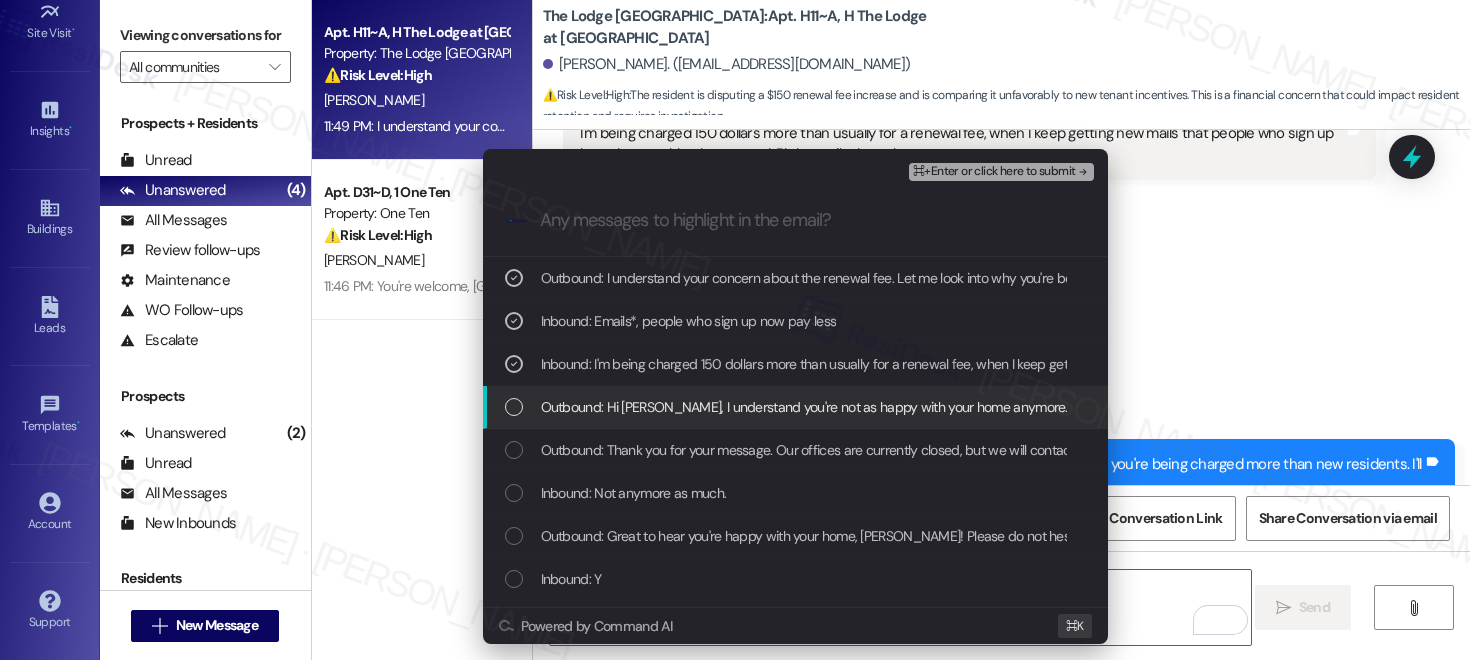 click on "Outbound: Hi Julianna, I understand you're not as happy with your home anymore. I'm very sorry to hear that. Please let me know what's changed, and I'll do my best to help!" at bounding box center (795, 407) 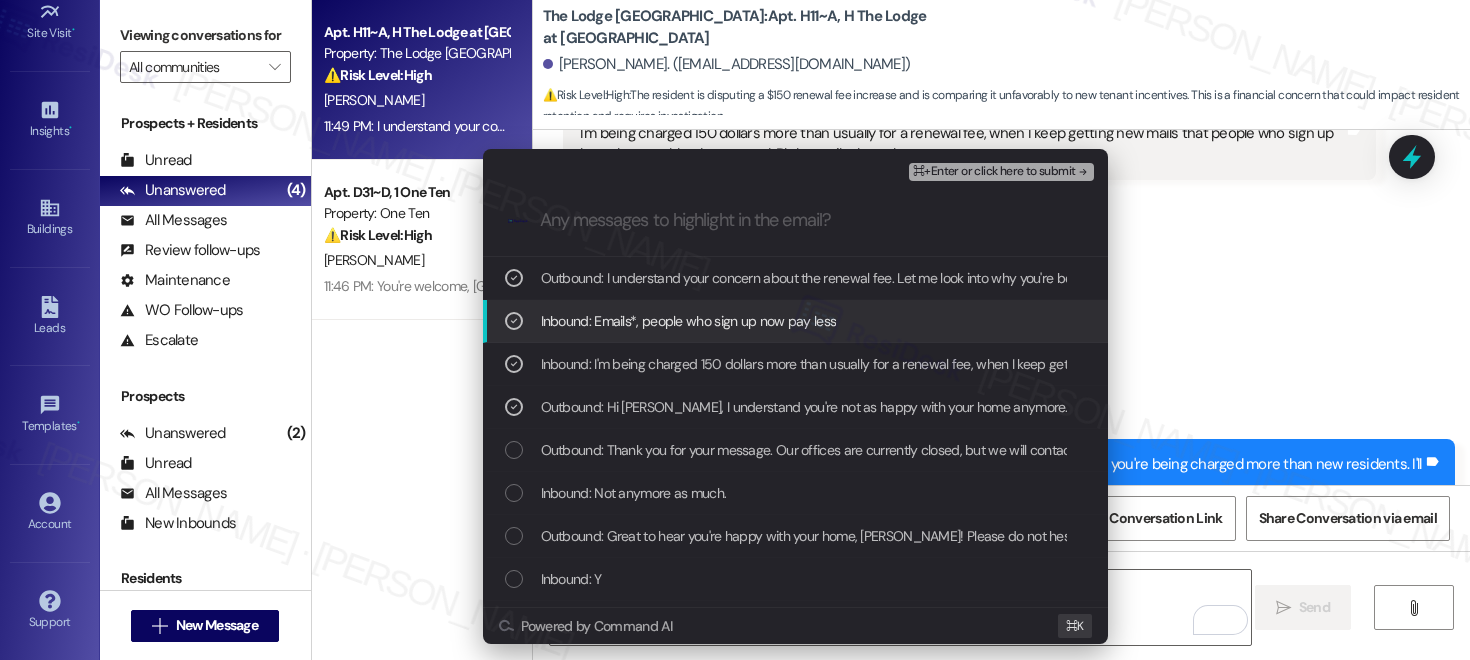 click on "⌘+Enter or click here to submit" at bounding box center [994, 172] 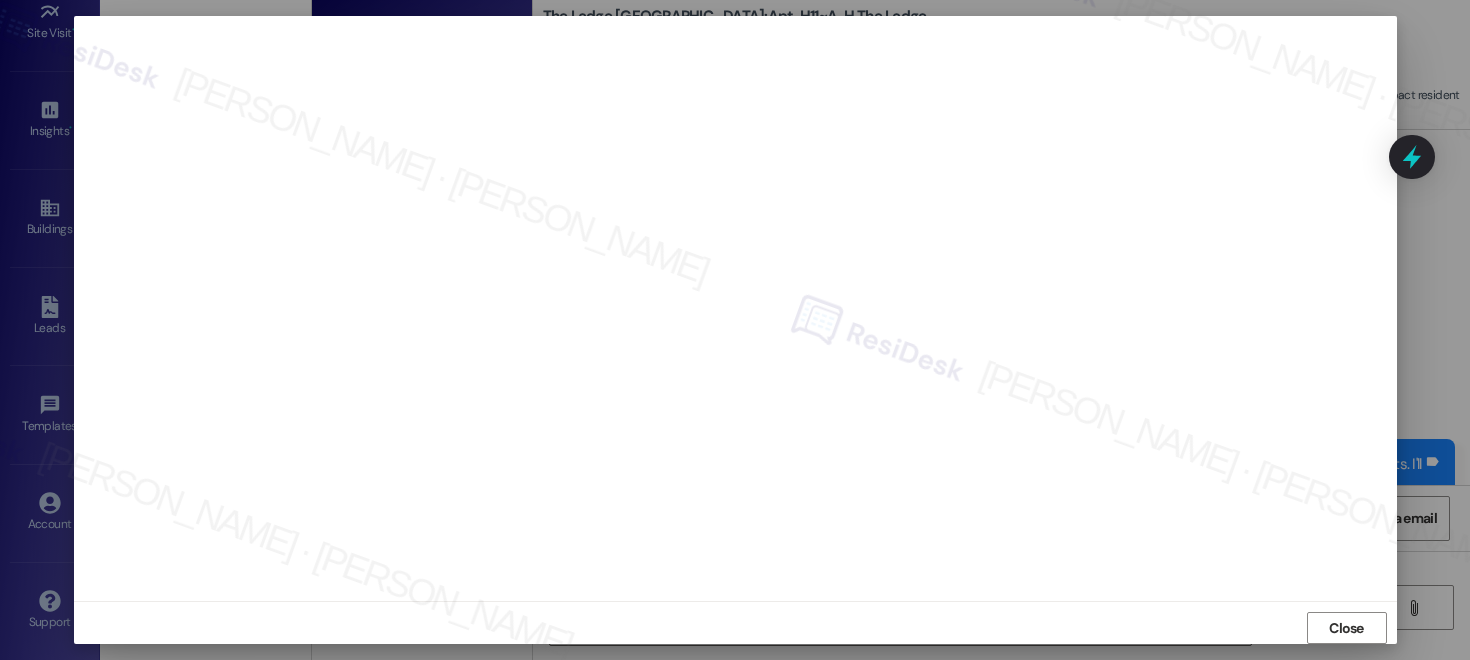 scroll, scrollTop: 19, scrollLeft: 0, axis: vertical 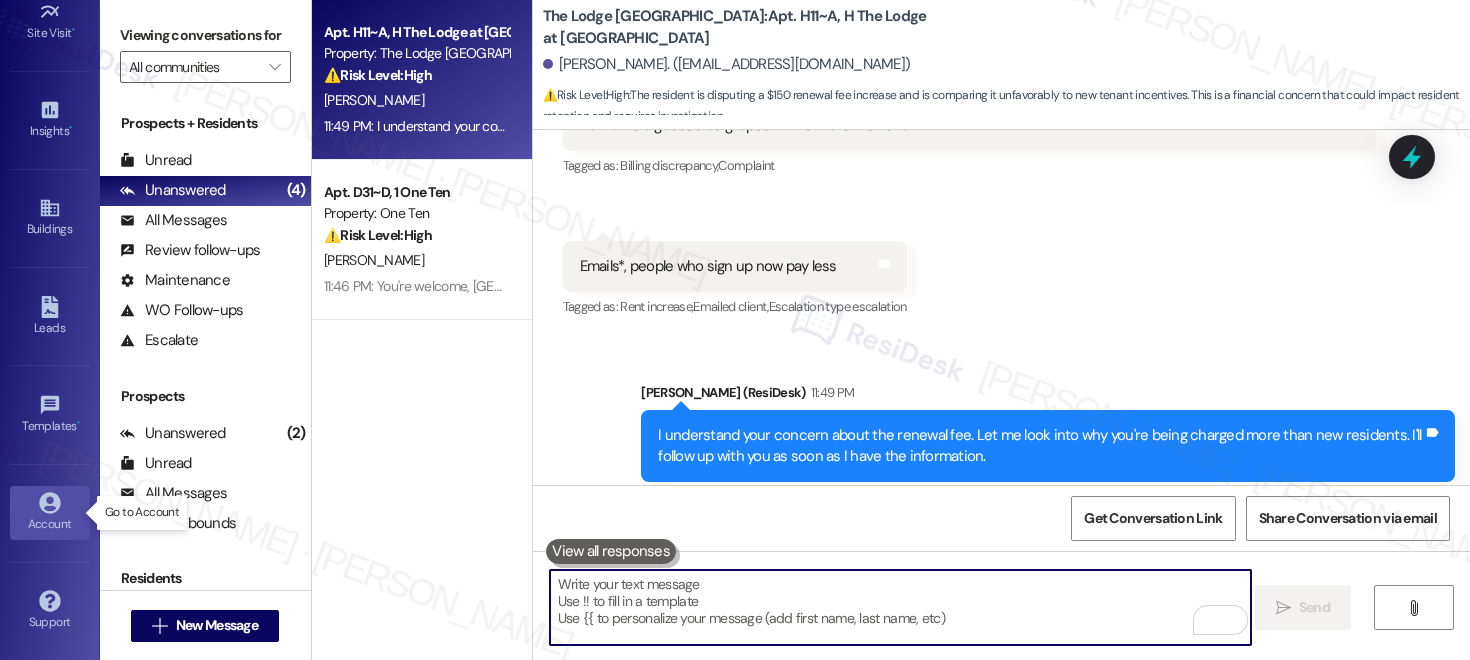 click 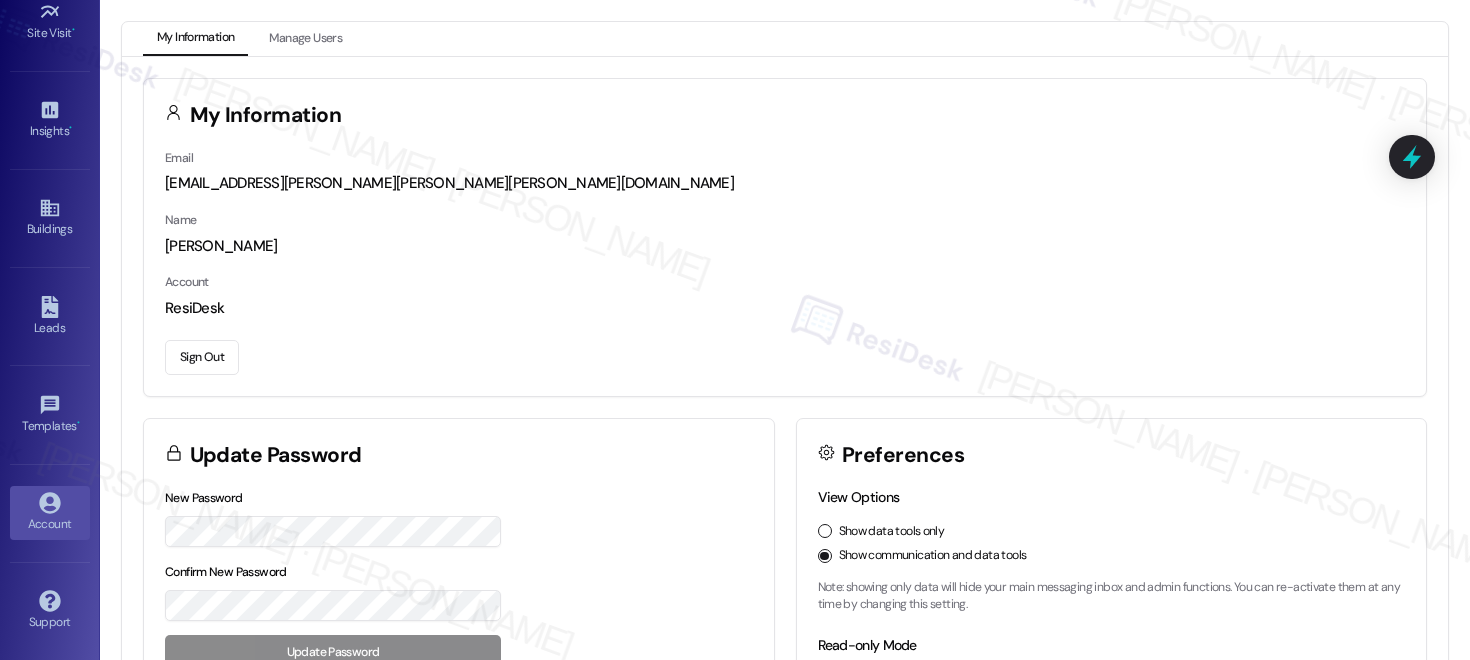 click on "Sign Out" at bounding box center [202, 357] 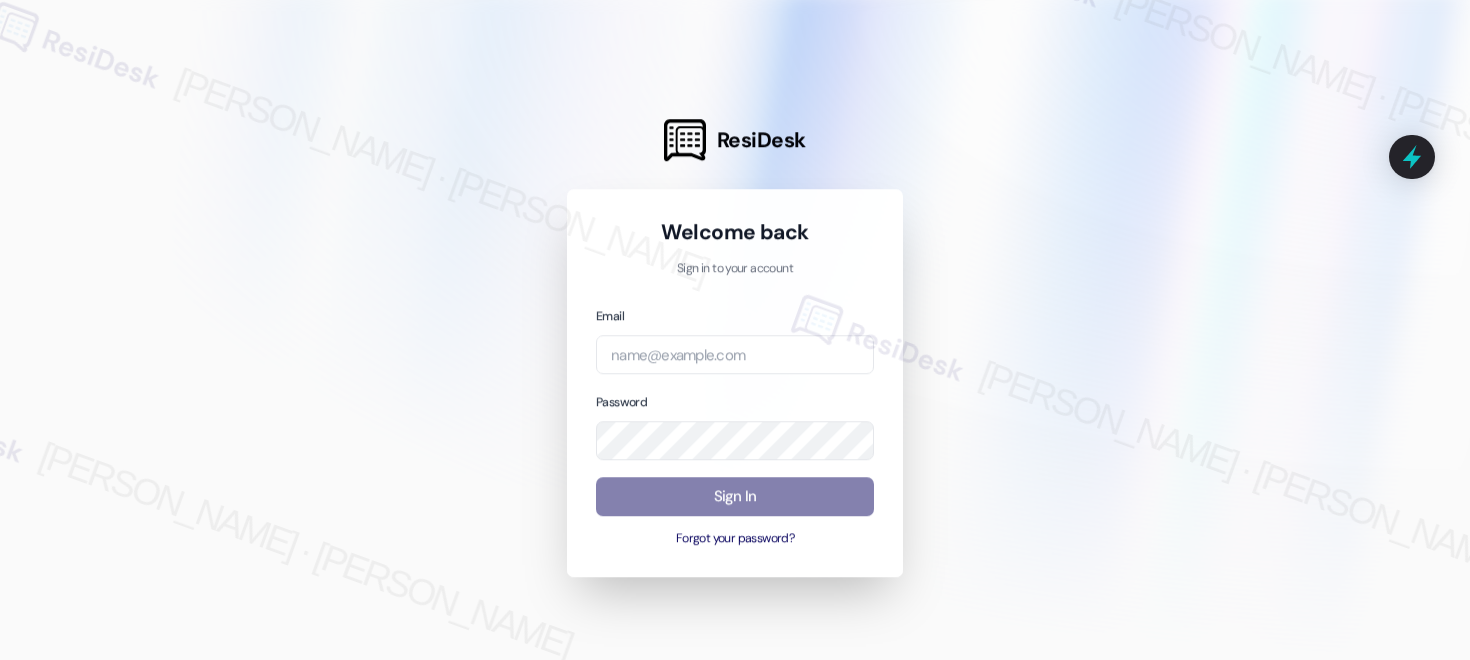 click at bounding box center (735, 330) 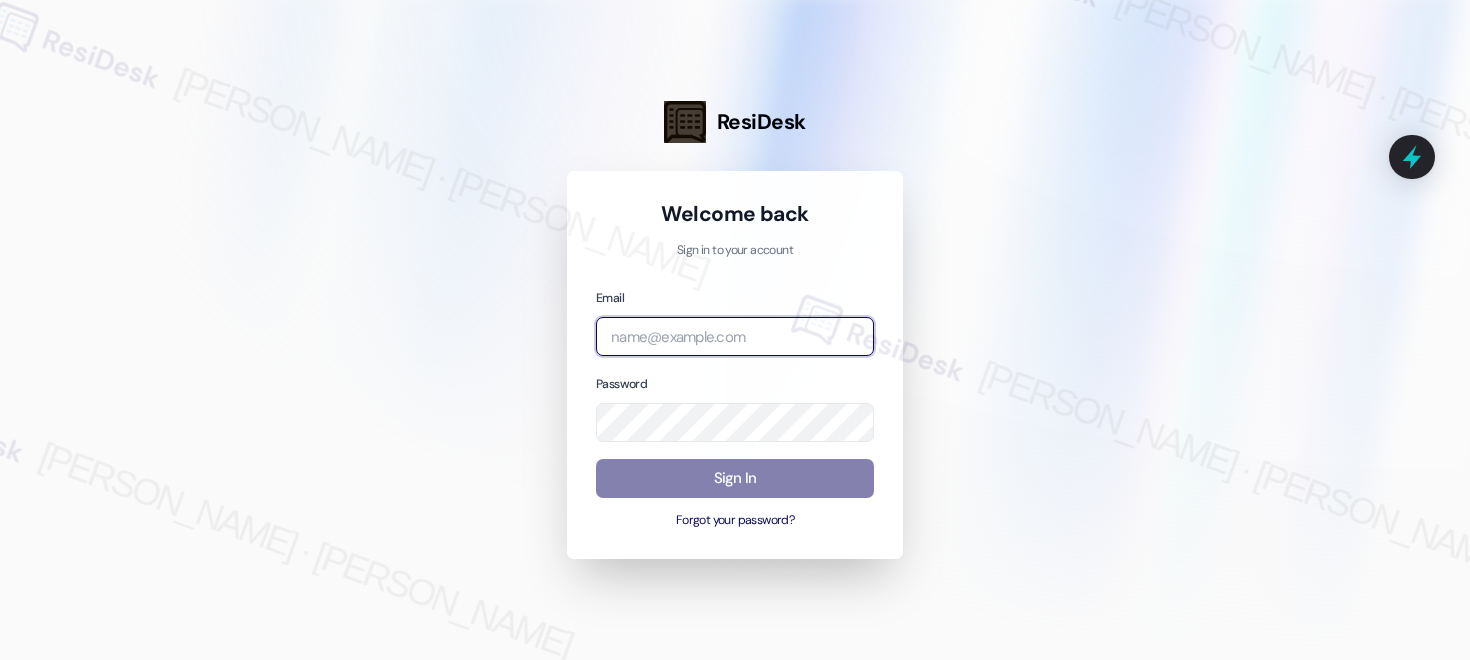 click at bounding box center (735, 336) 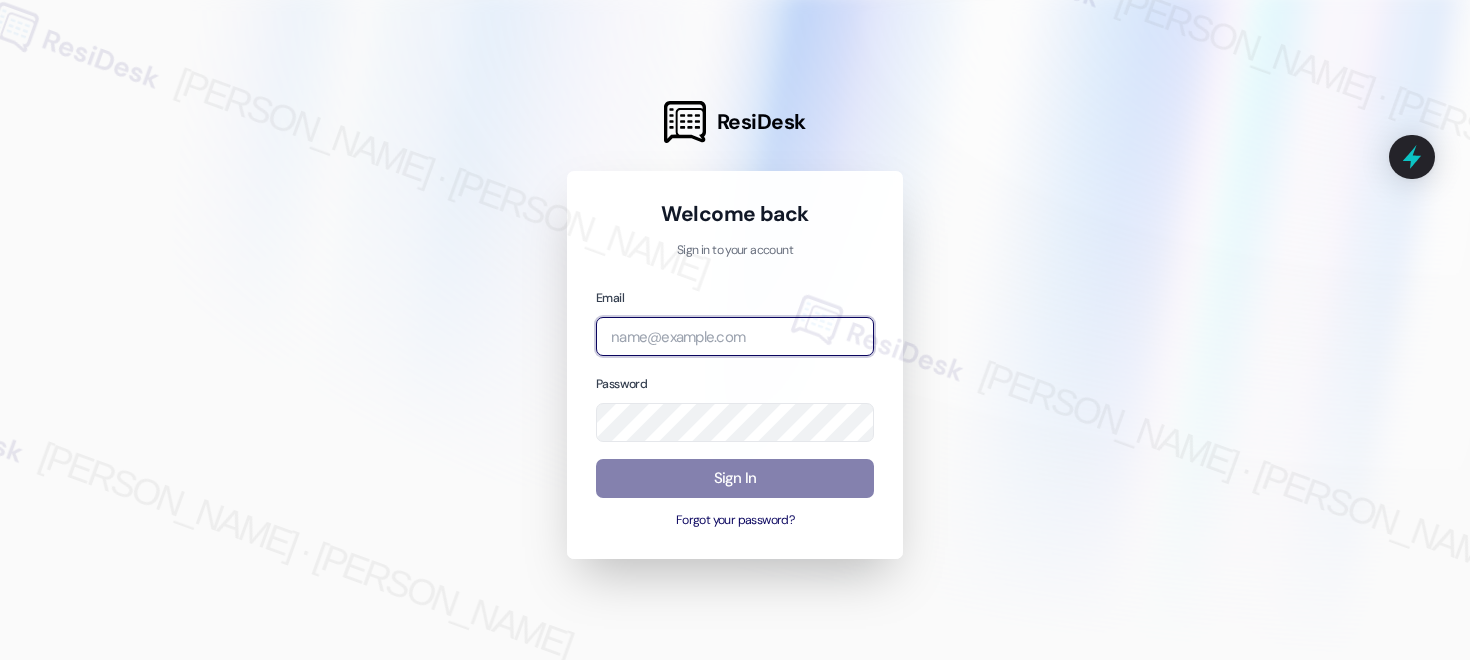 type on "automated-surveys-lindy-mary.grace.tingson@lindy.com" 